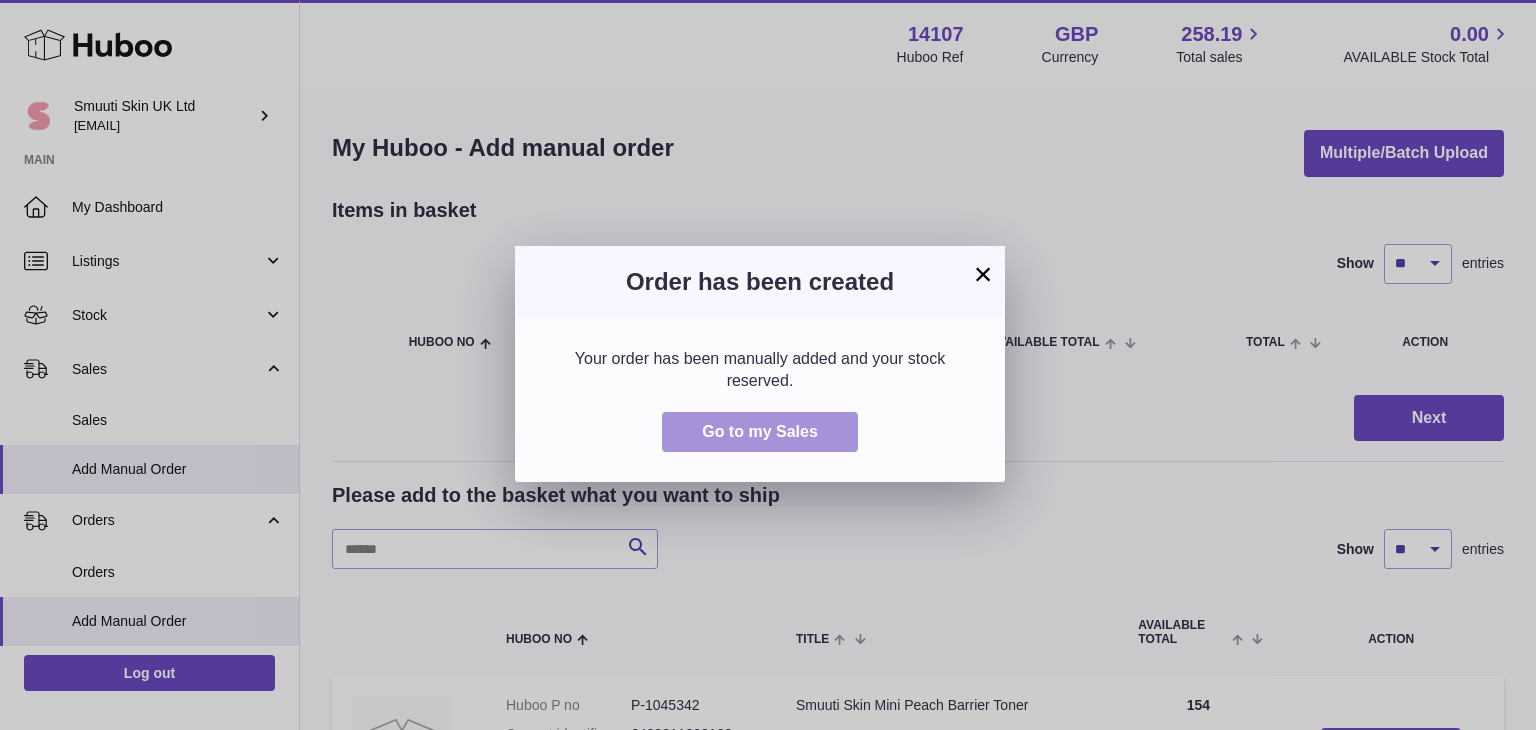 scroll, scrollTop: 0, scrollLeft: 0, axis: both 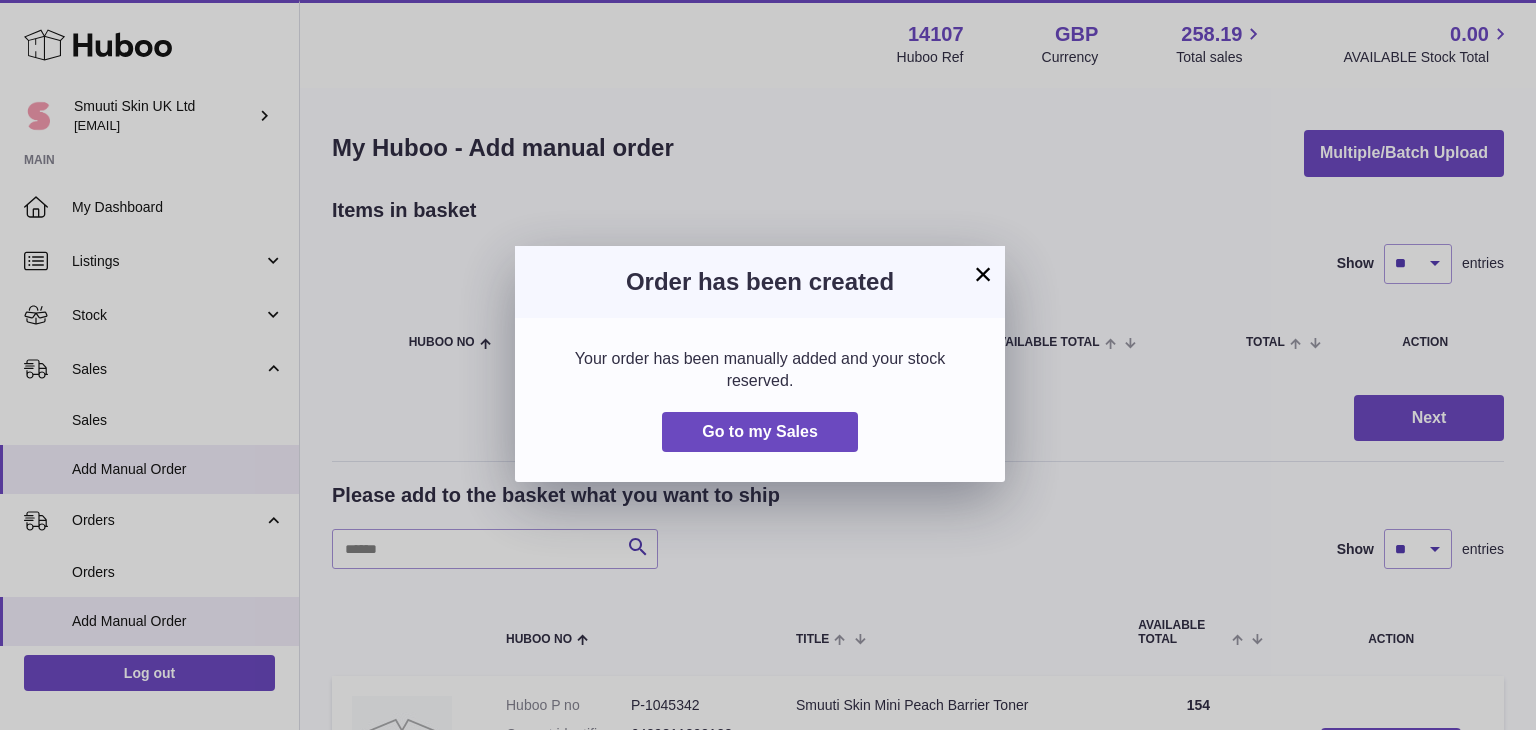 click on "×" at bounding box center [983, 274] 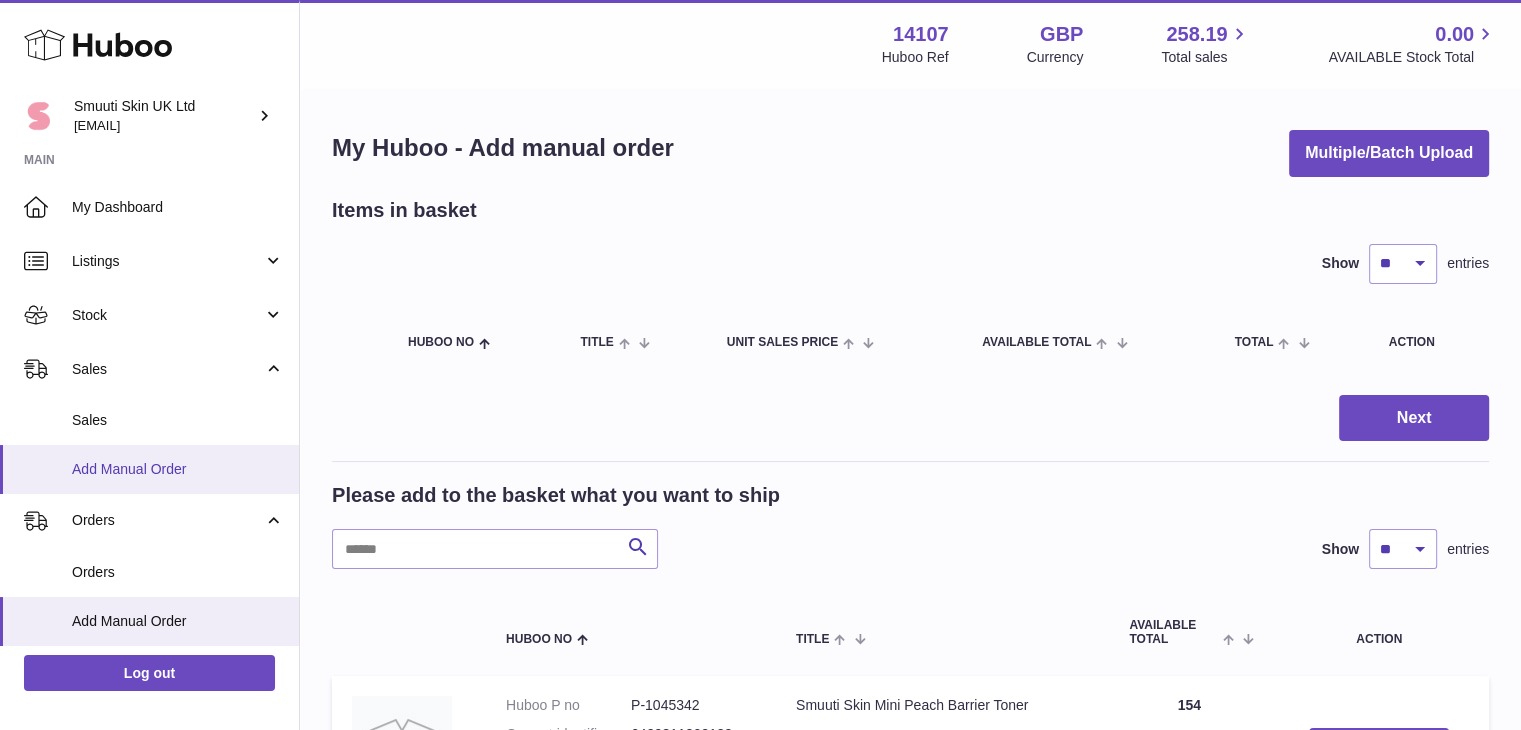 click on "Add Manual Order" at bounding box center [178, 469] 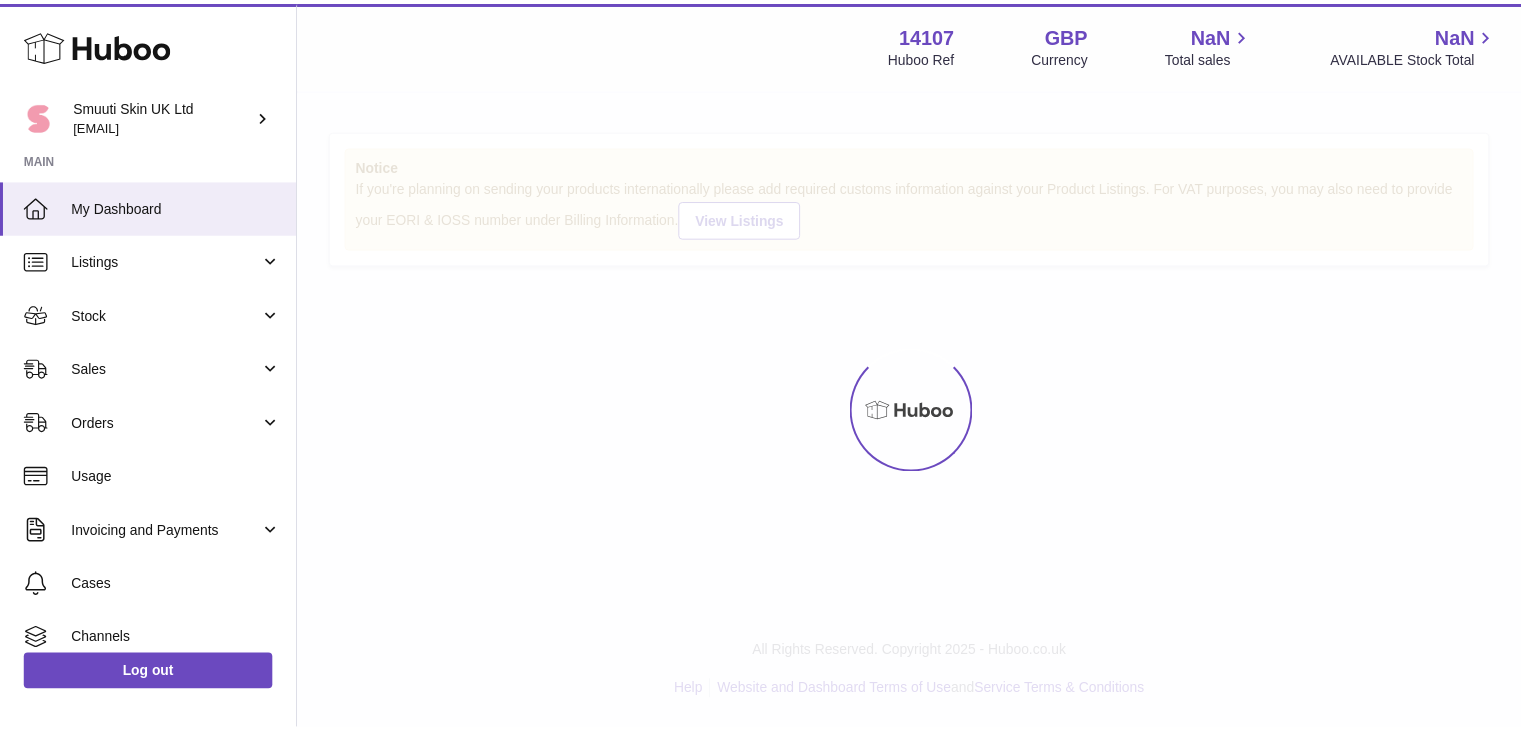 scroll, scrollTop: 0, scrollLeft: 0, axis: both 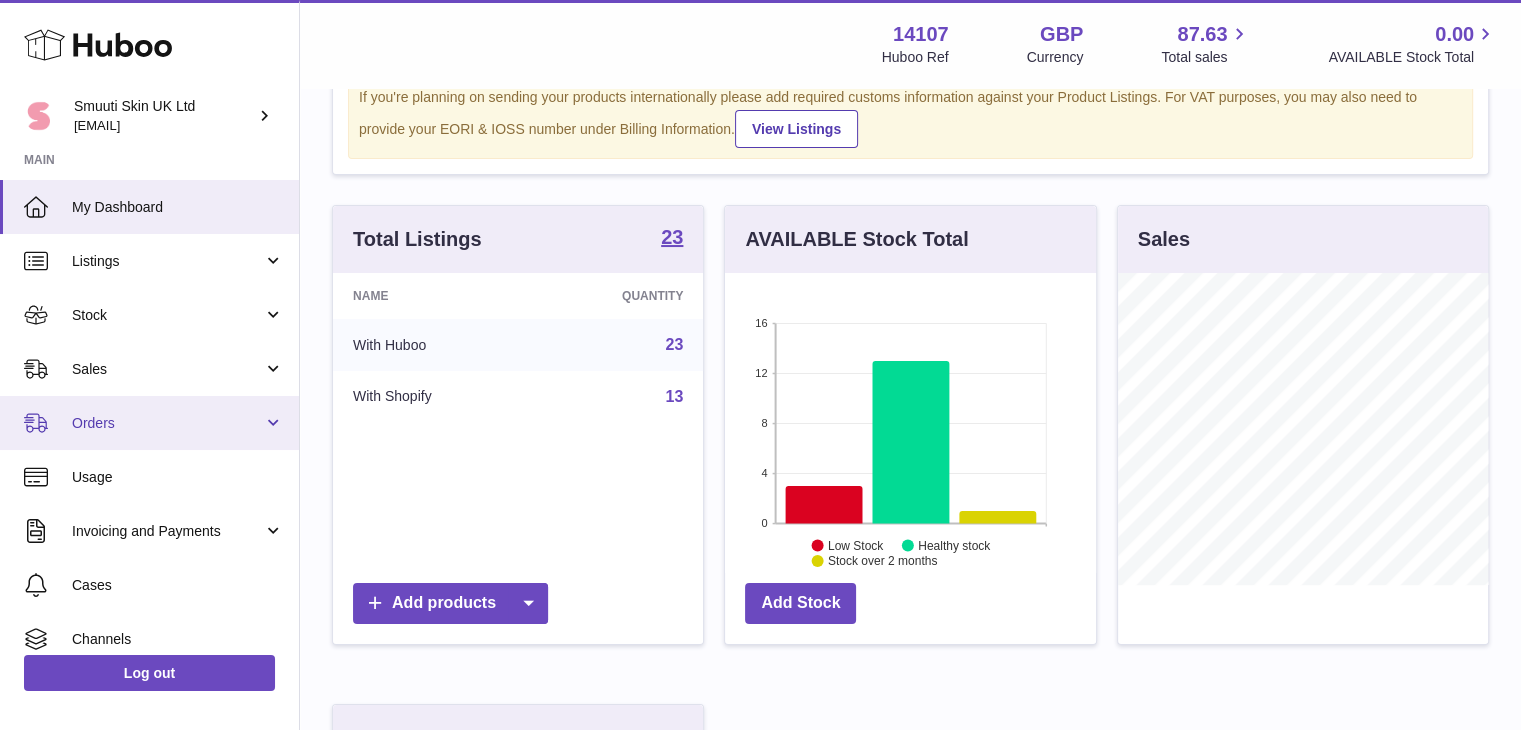 click on "Orders" at bounding box center [149, 423] 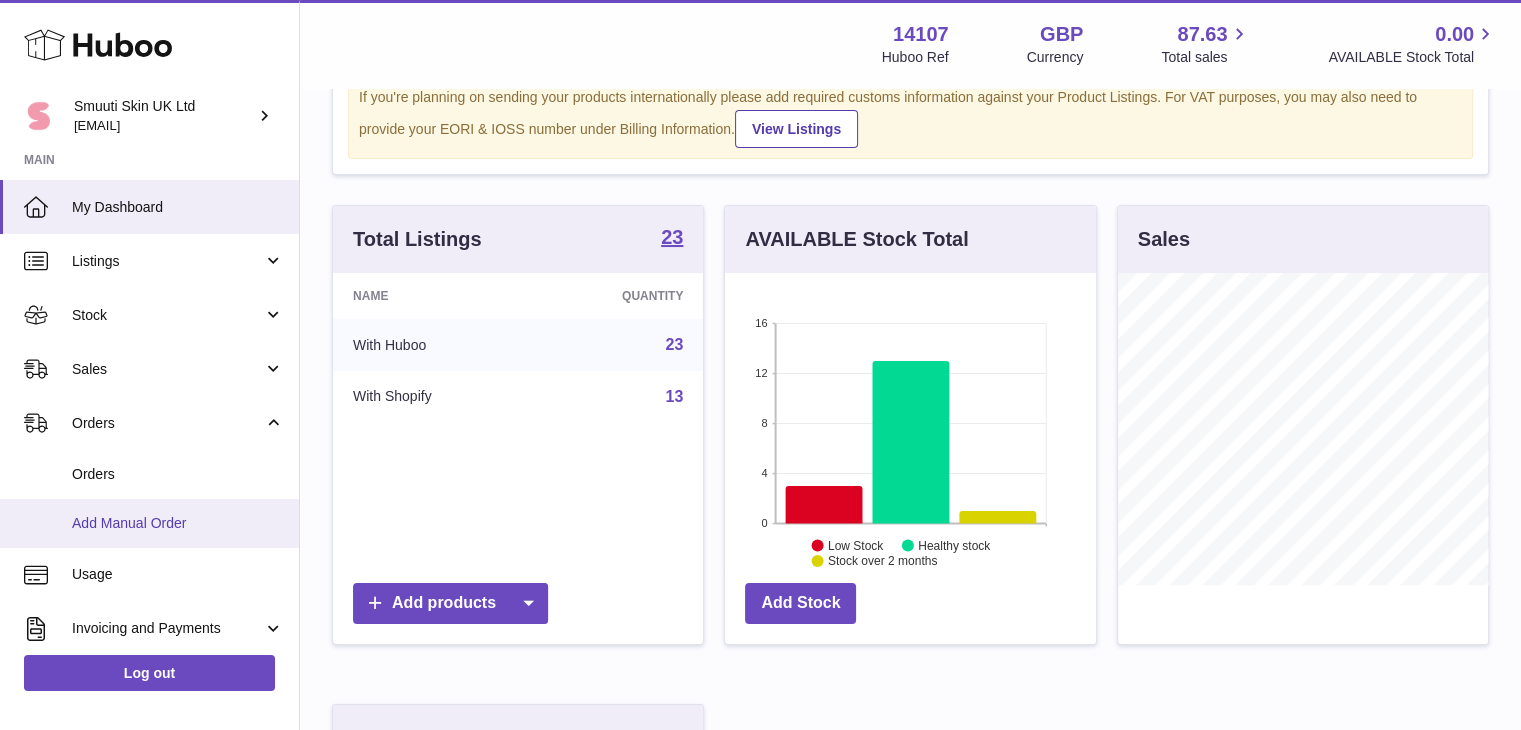 click on "Add Manual Order" at bounding box center [149, 523] 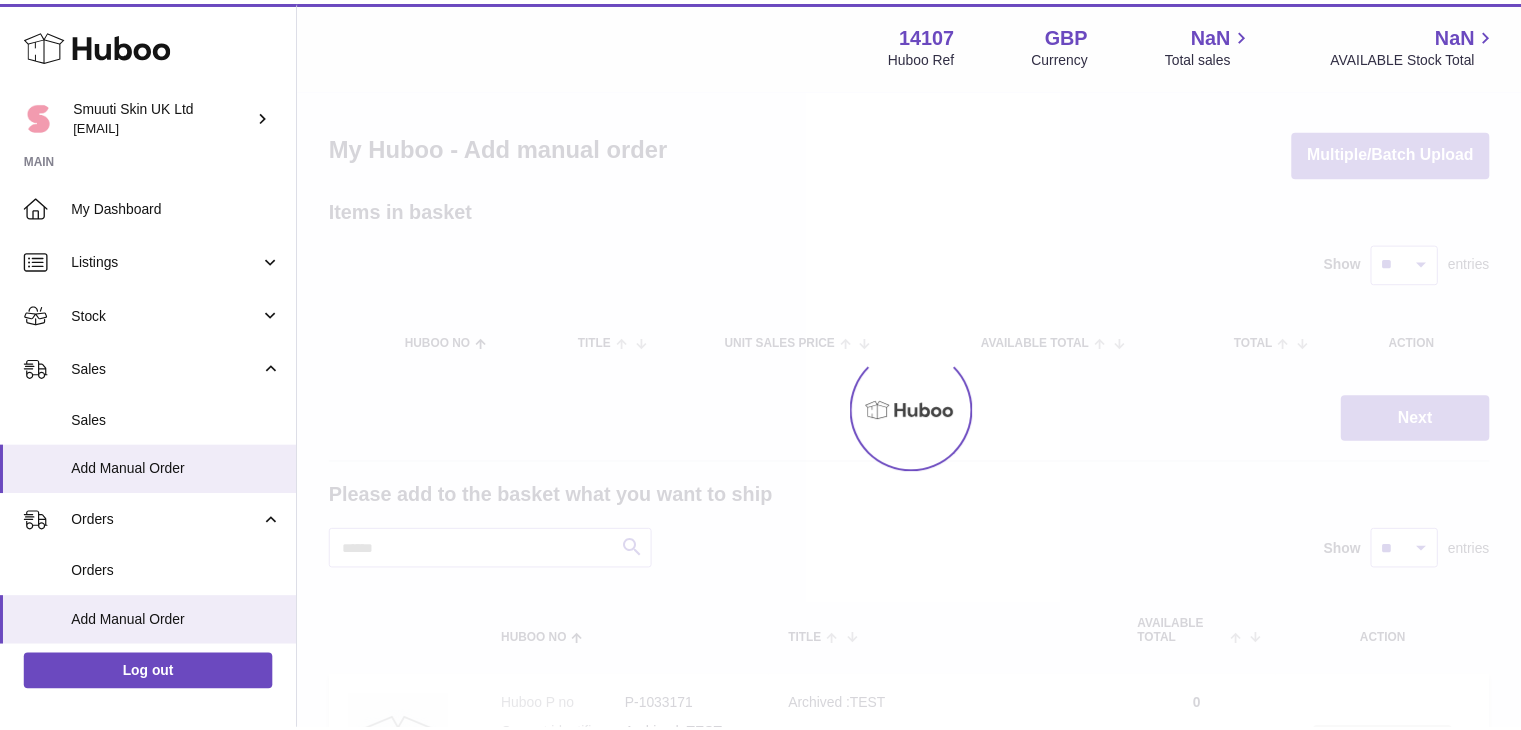 scroll, scrollTop: 0, scrollLeft: 0, axis: both 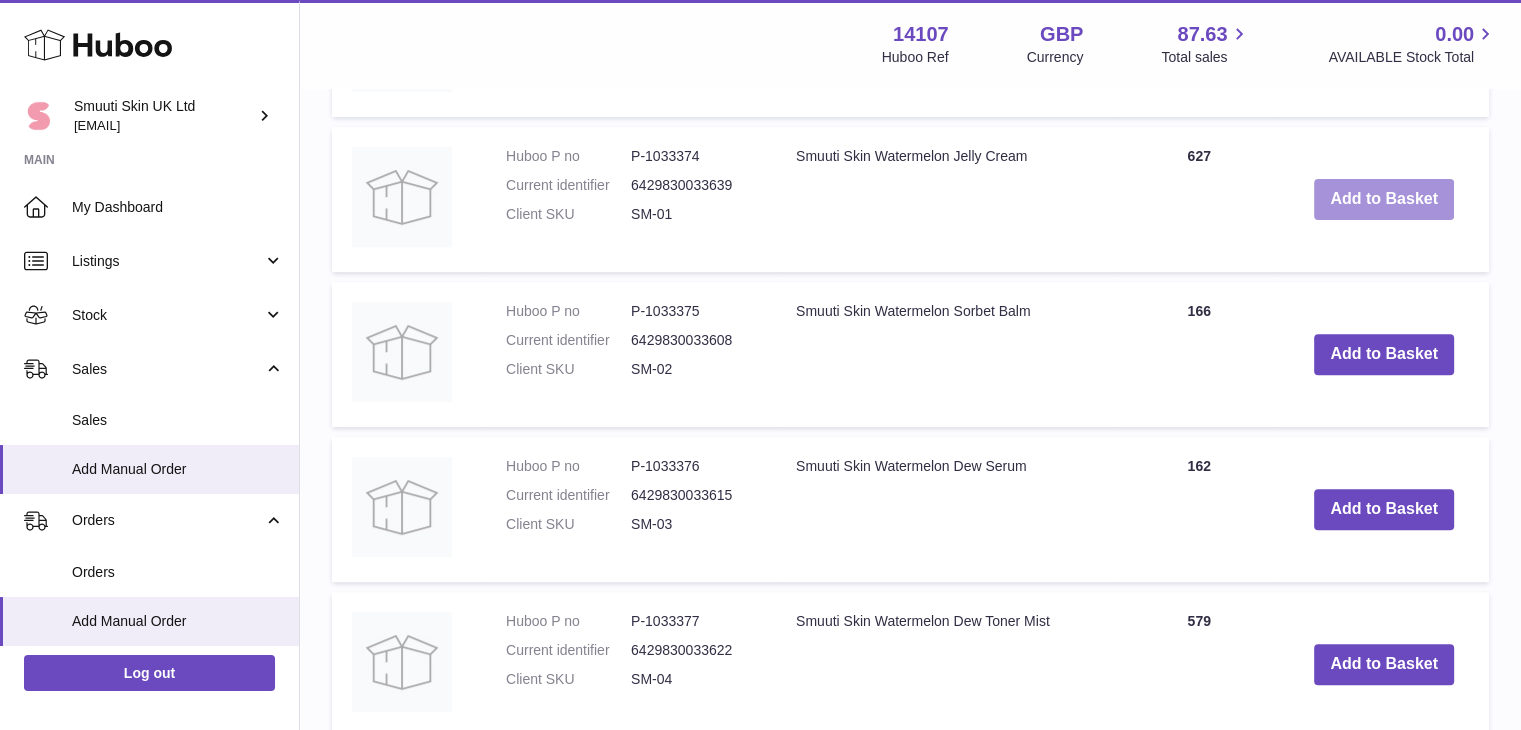 click on "Add to Basket" at bounding box center (1384, 199) 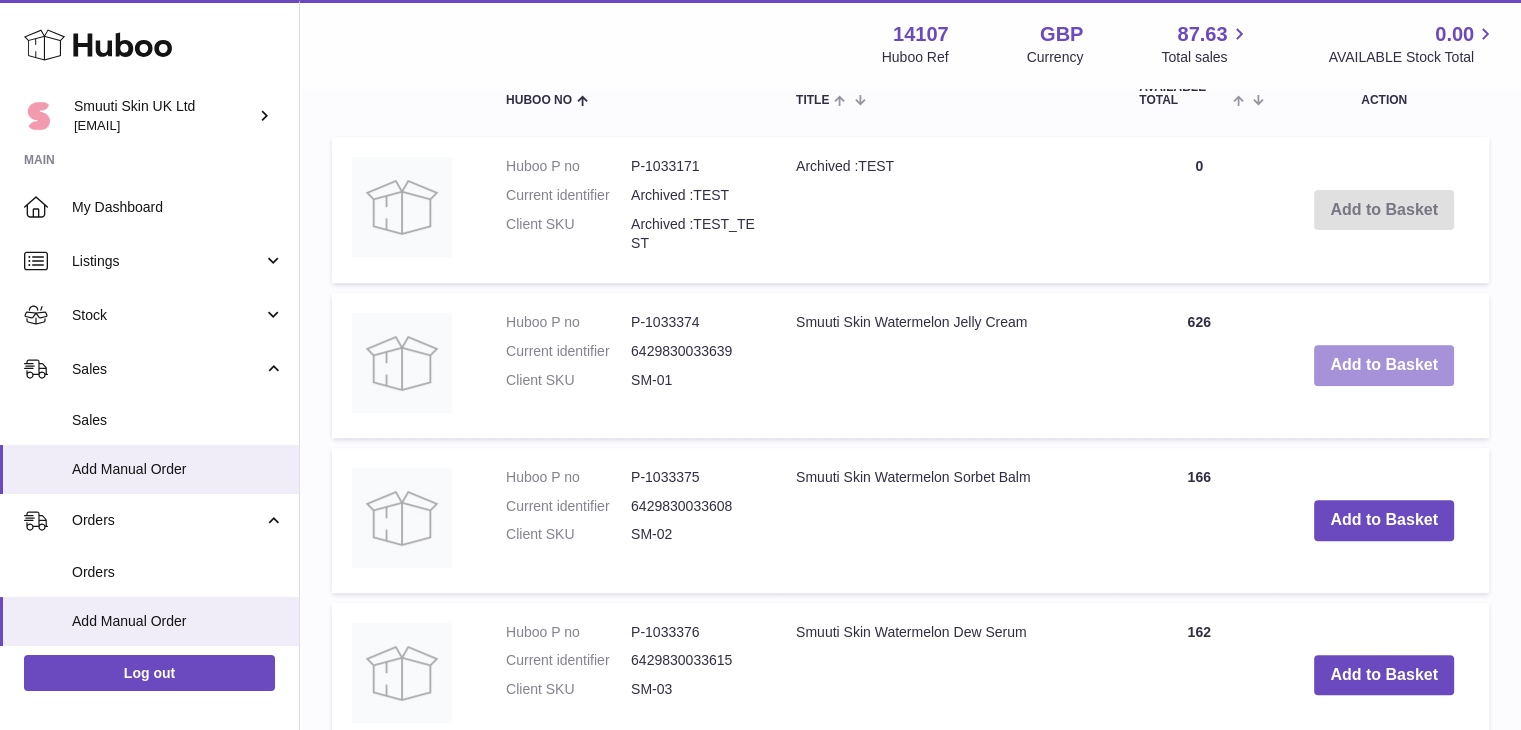 scroll, scrollTop: 869, scrollLeft: 0, axis: vertical 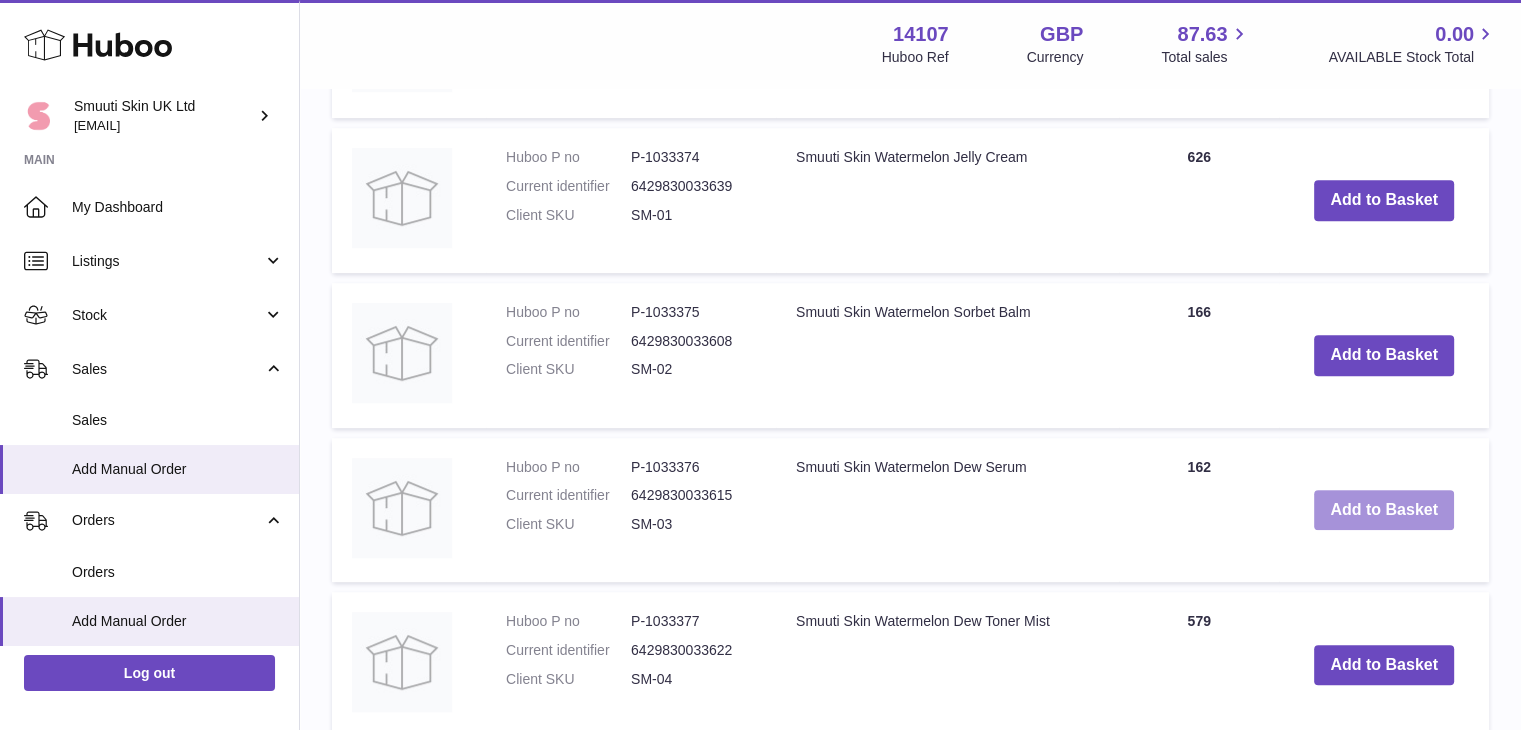 click on "Add to Basket" at bounding box center (1384, 510) 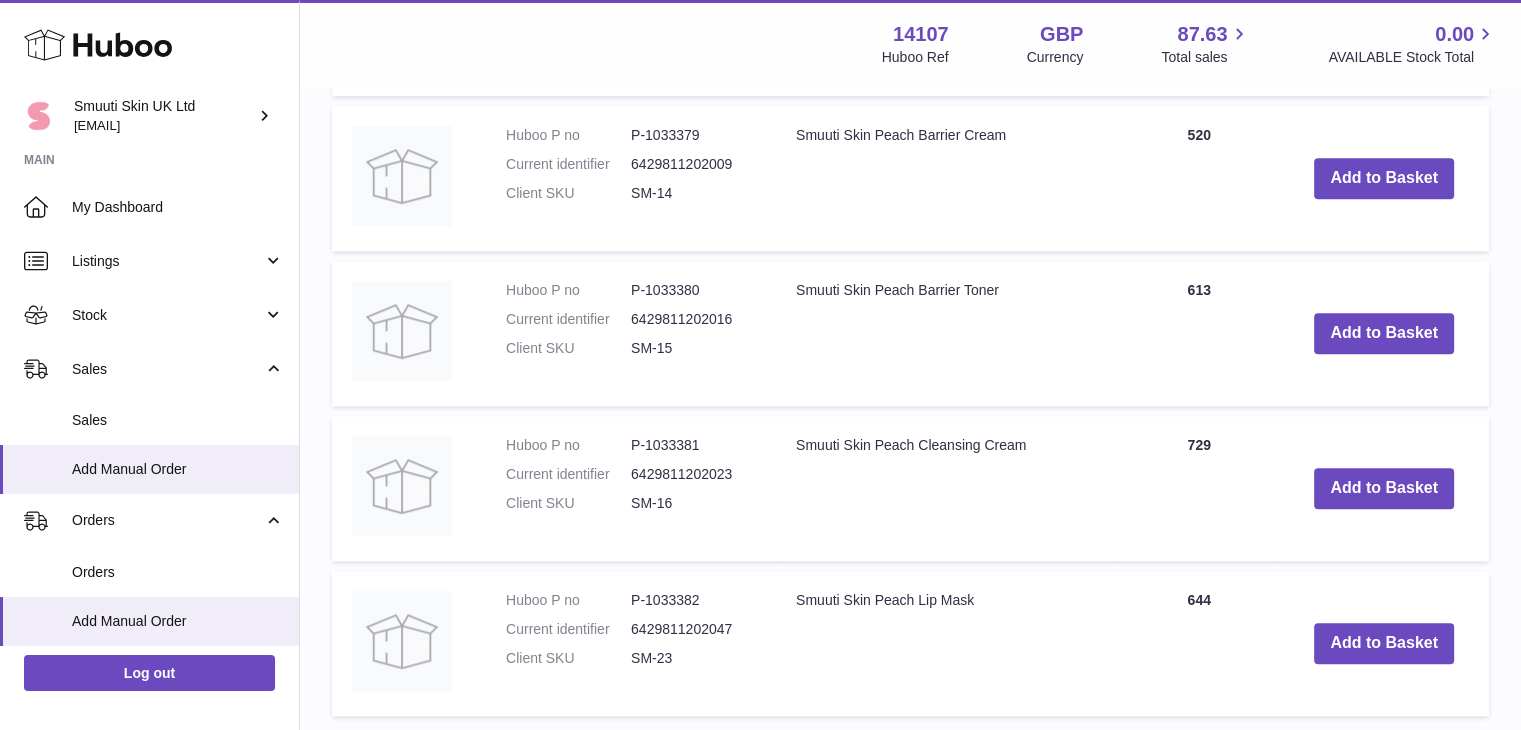scroll, scrollTop: 2069, scrollLeft: 0, axis: vertical 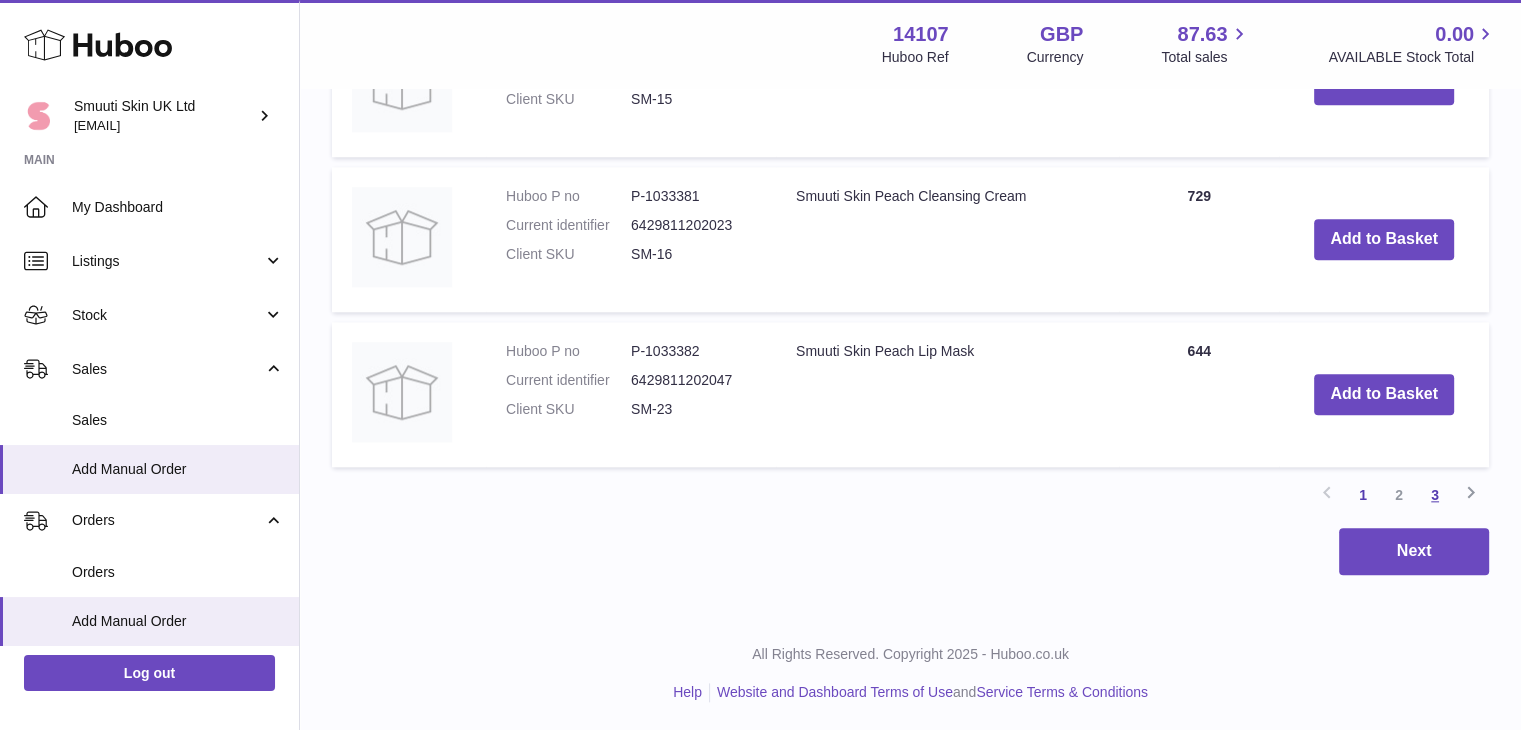 click on "3" at bounding box center [1435, 495] 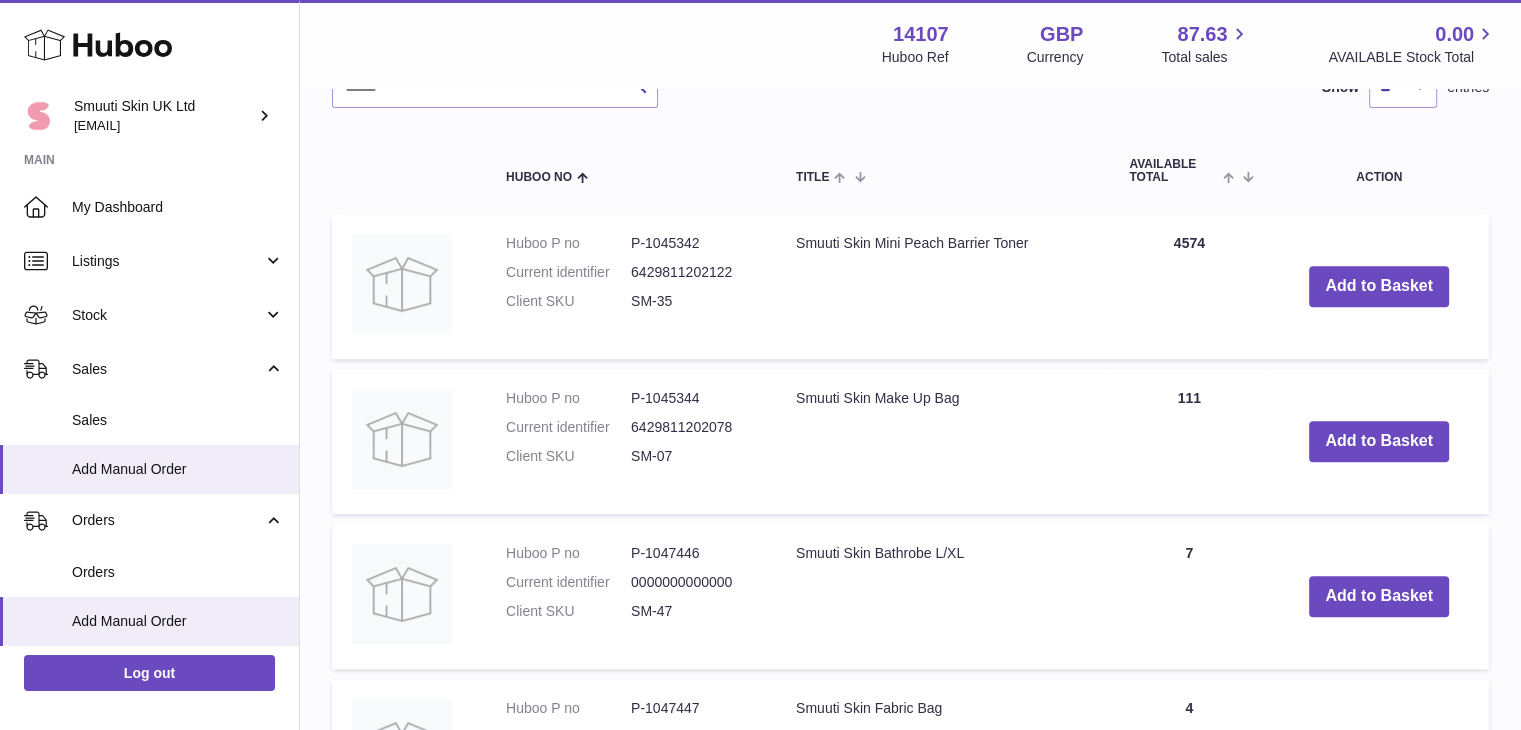 scroll, scrollTop: 783, scrollLeft: 0, axis: vertical 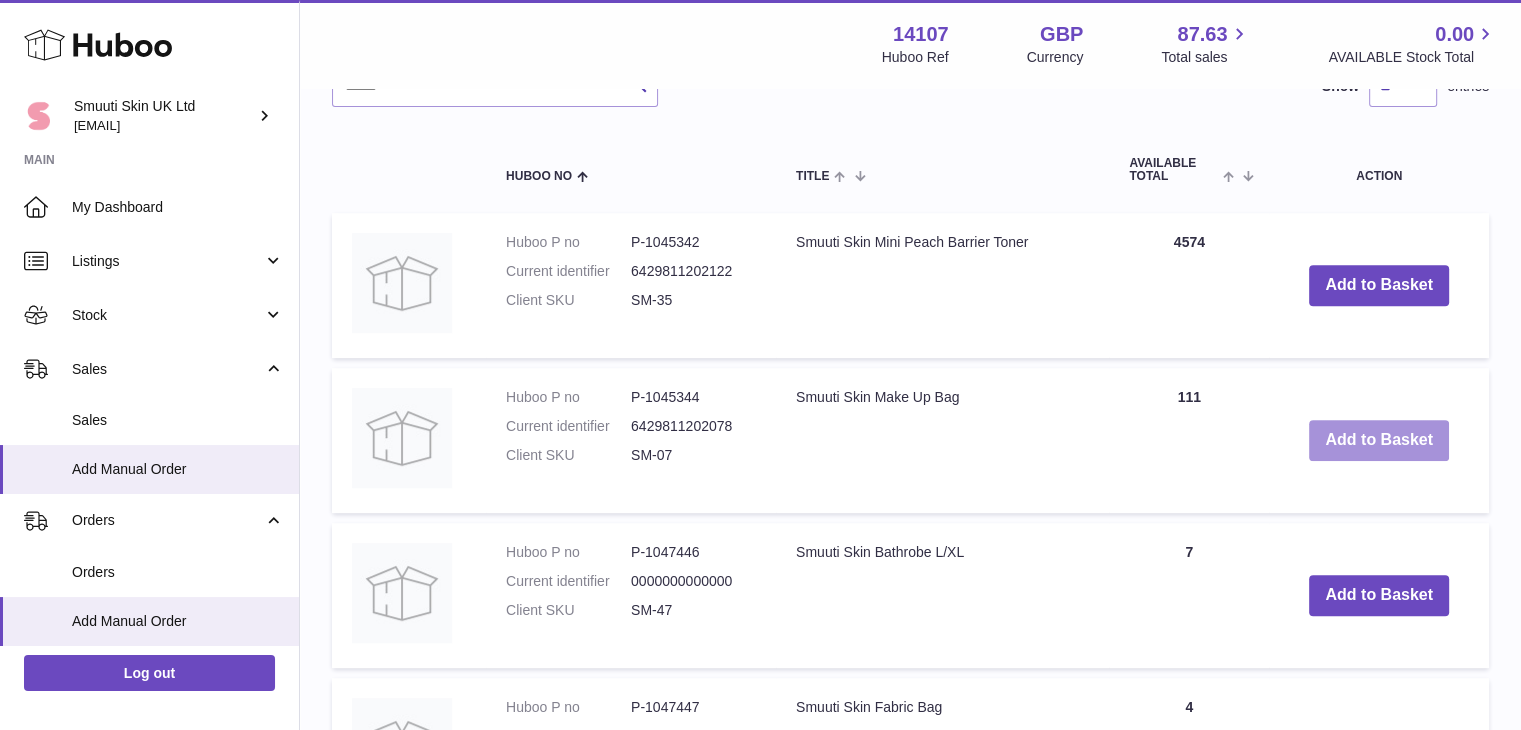 click on "Add to Basket" at bounding box center [1379, 440] 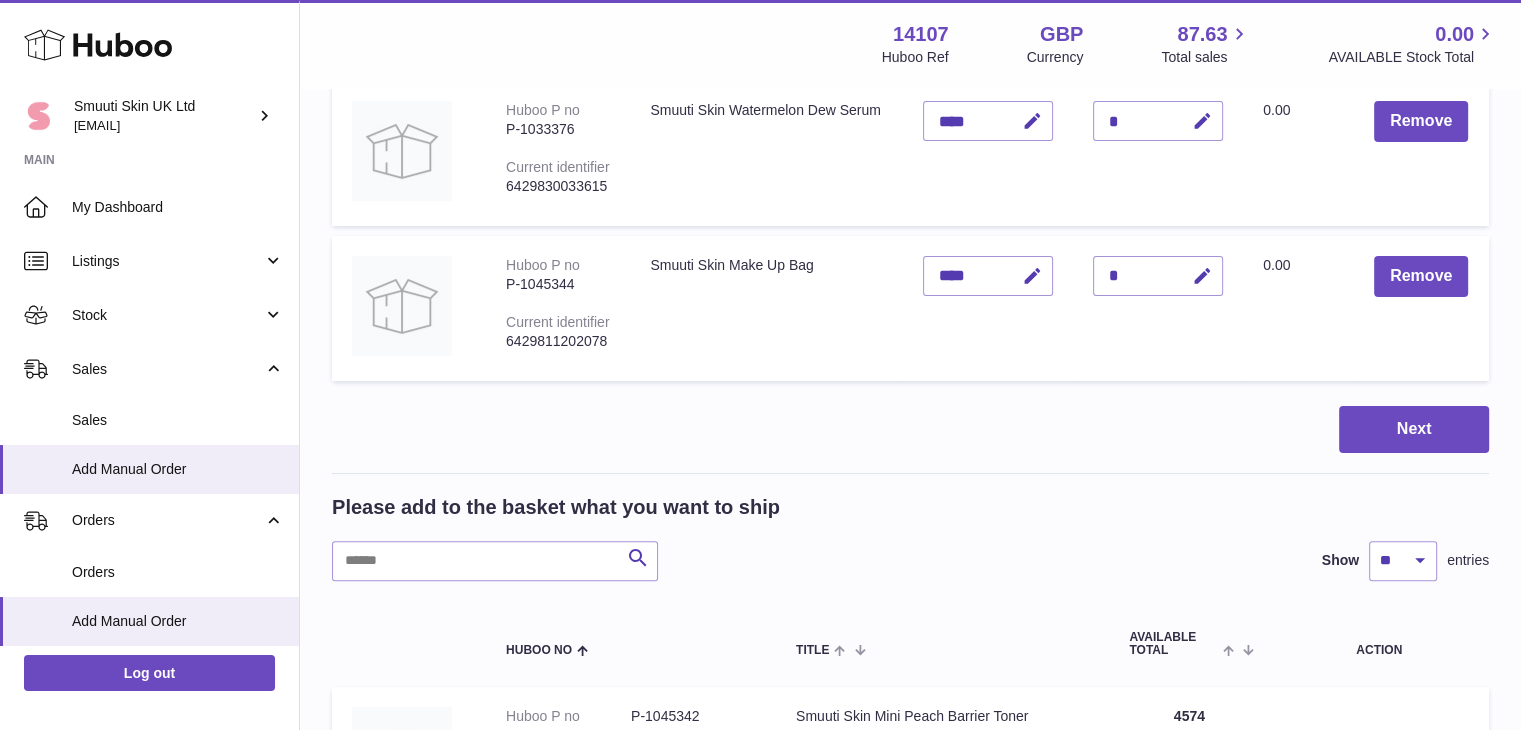 scroll, scrollTop: 463, scrollLeft: 0, axis: vertical 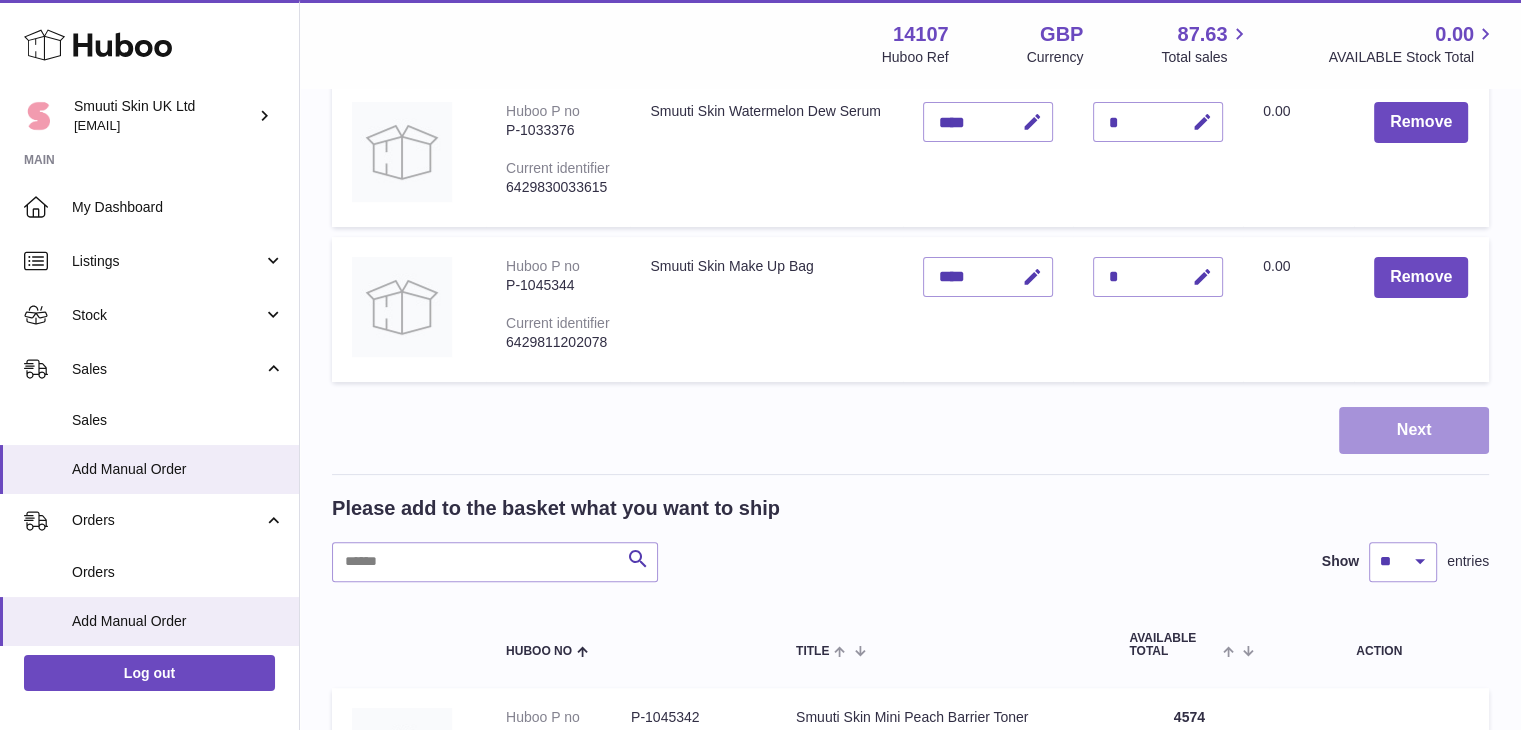 click on "Next" at bounding box center (1414, 430) 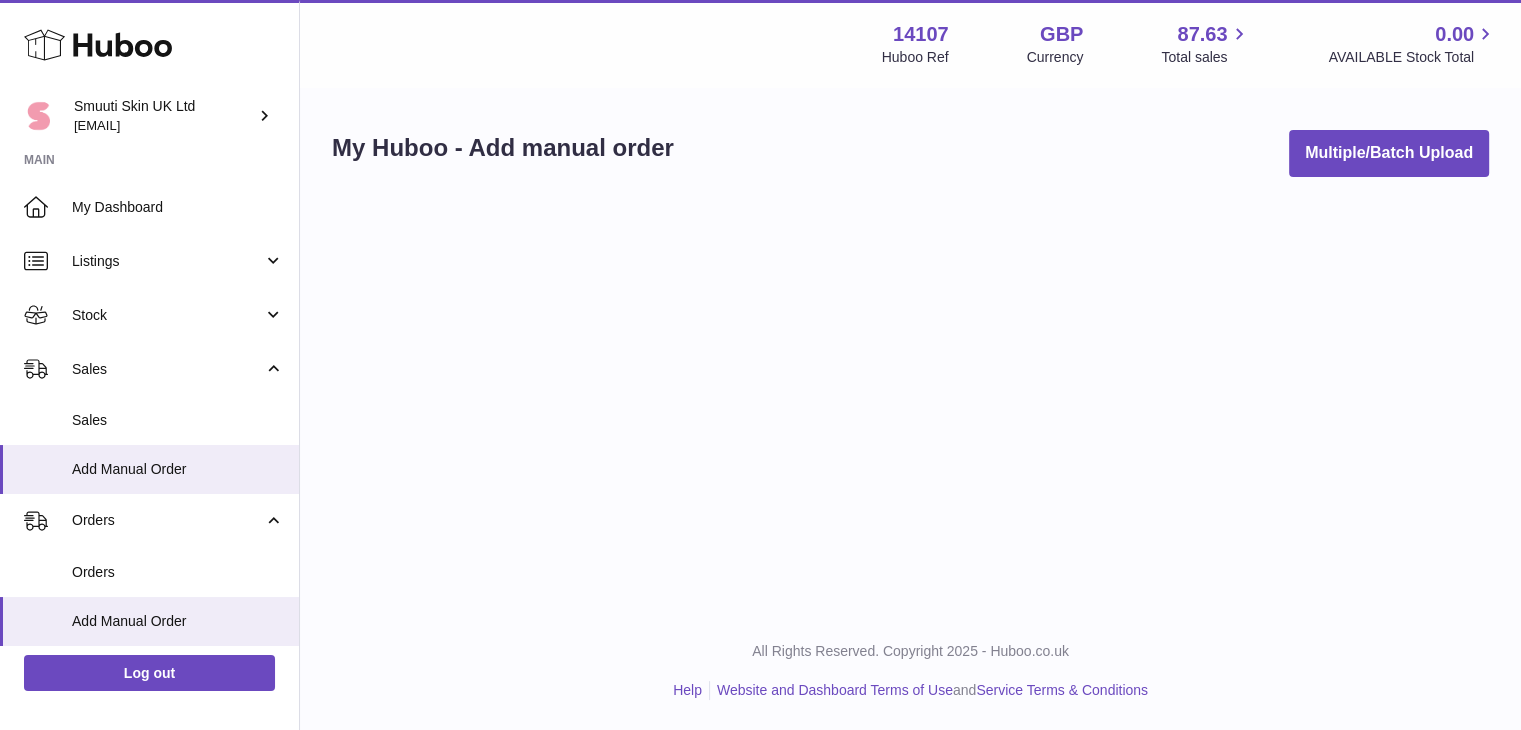 scroll, scrollTop: 0, scrollLeft: 0, axis: both 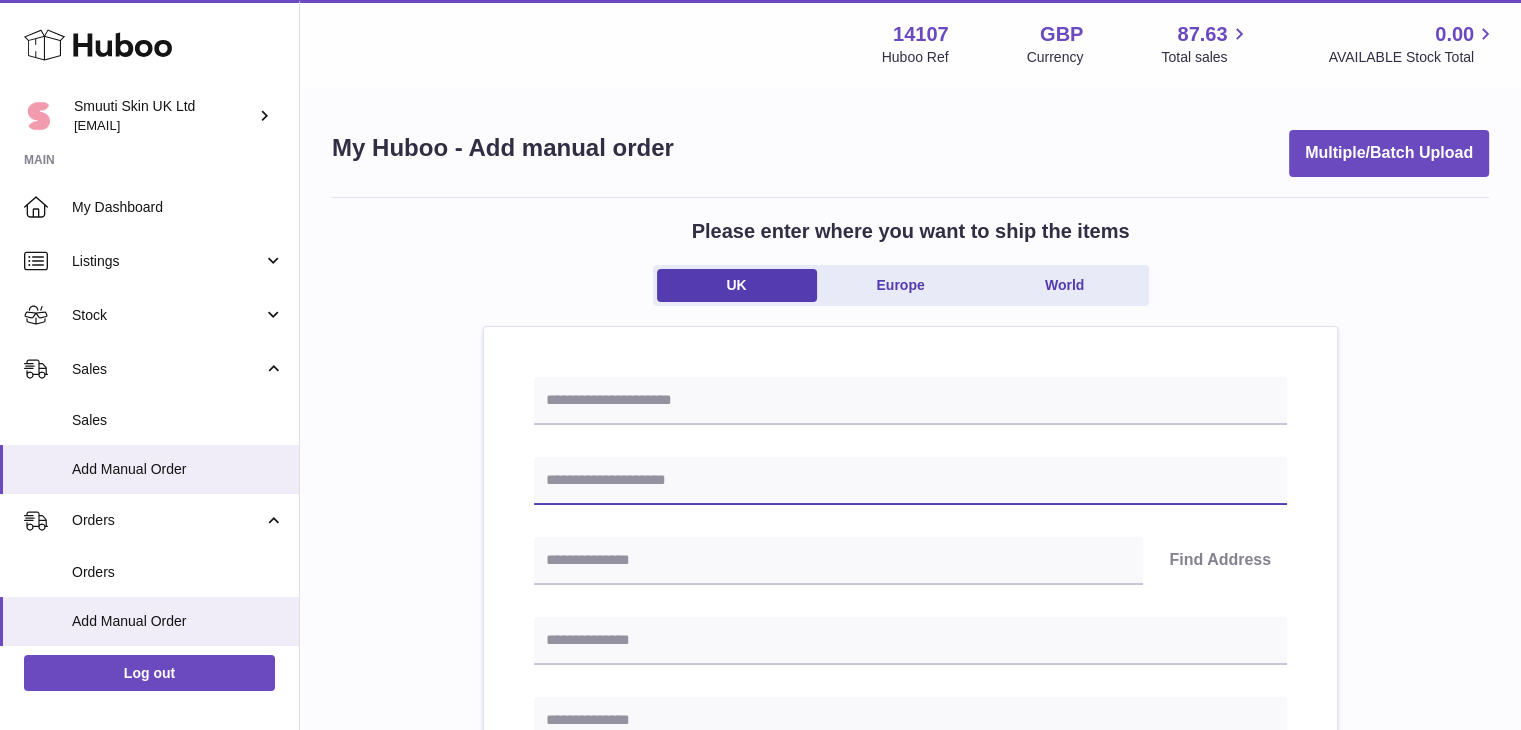 click at bounding box center (910, 481) 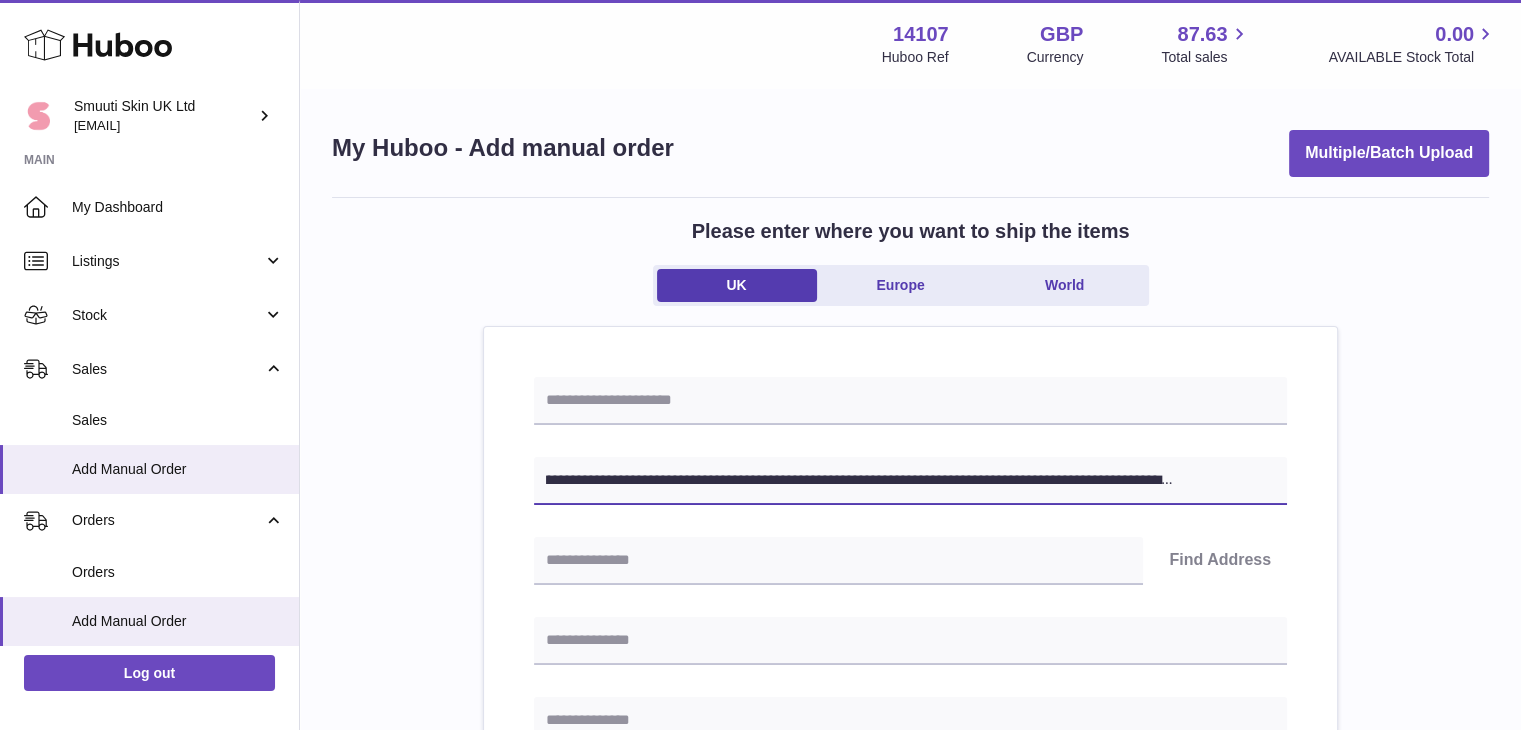 scroll, scrollTop: 0, scrollLeft: 0, axis: both 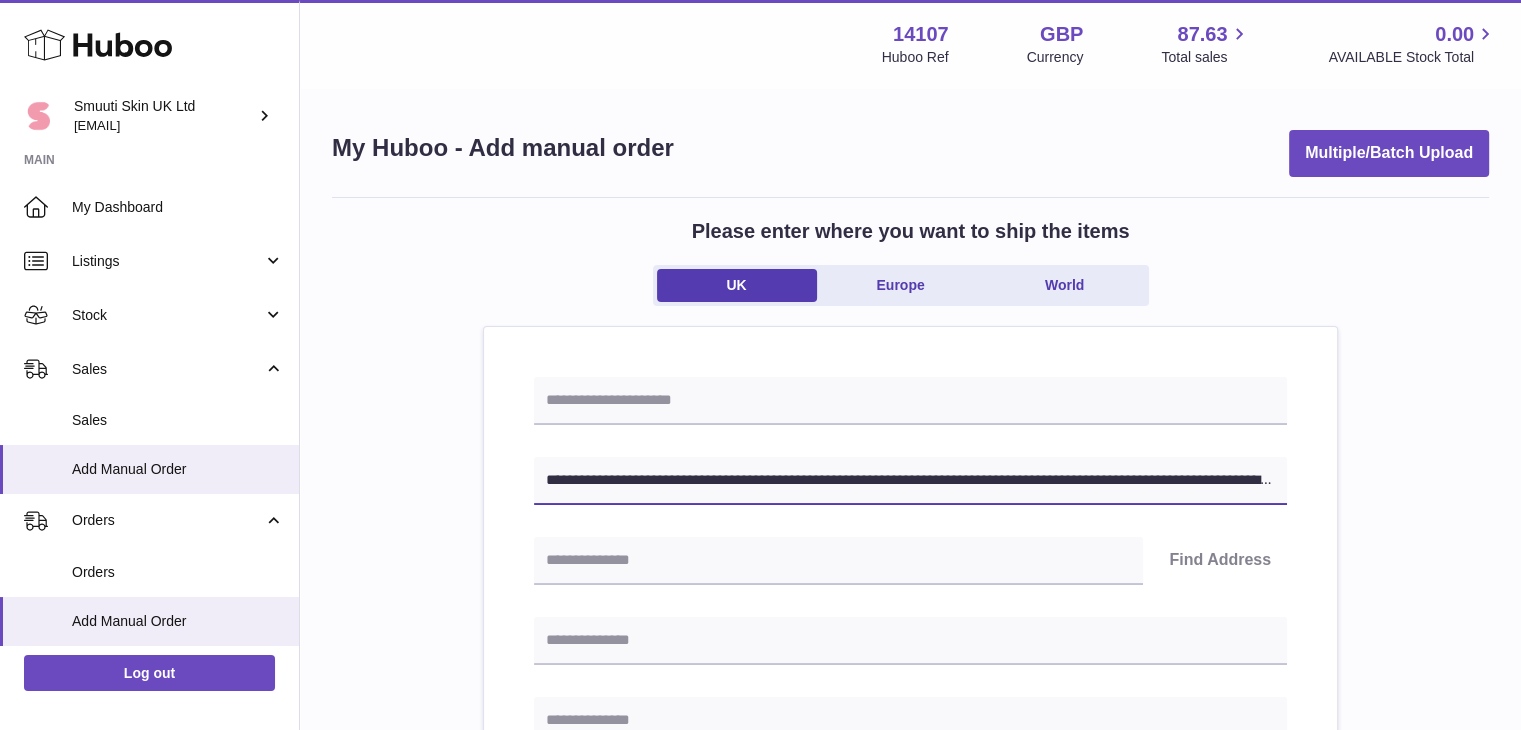 drag, startPoint x: 766, startPoint y: 484, endPoint x: 941, endPoint y: 479, distance: 175.07141 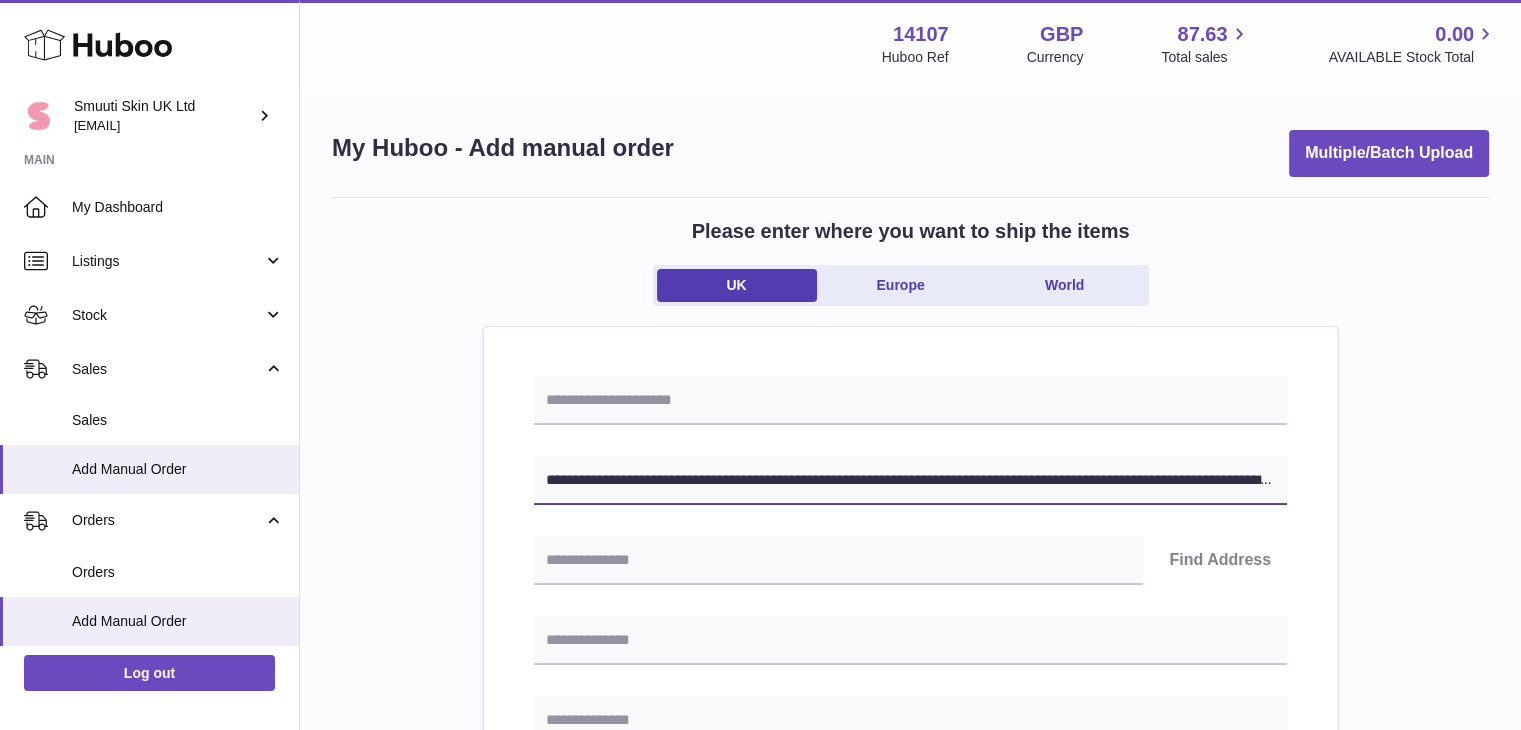 click on "**********" at bounding box center [910, 481] 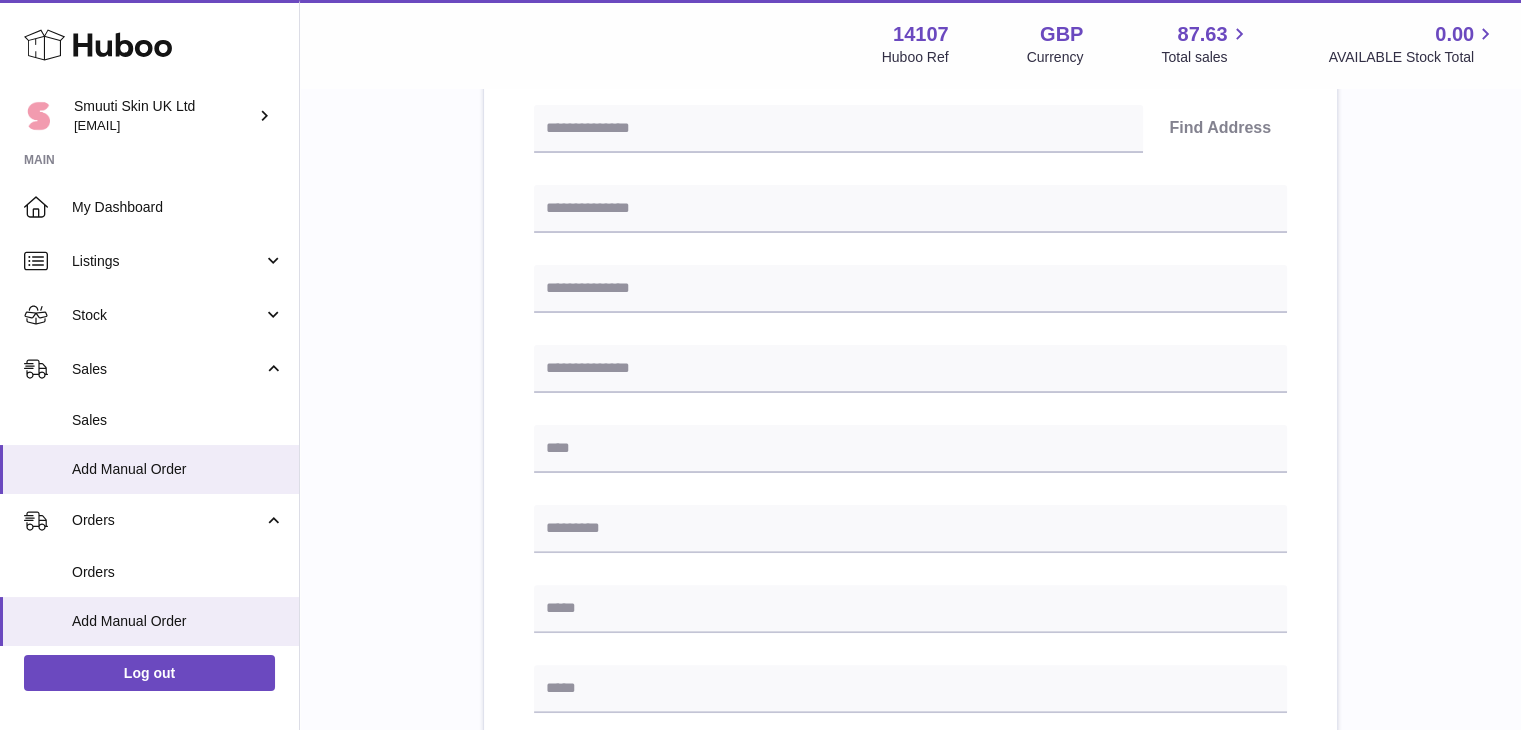 scroll, scrollTop: 435, scrollLeft: 0, axis: vertical 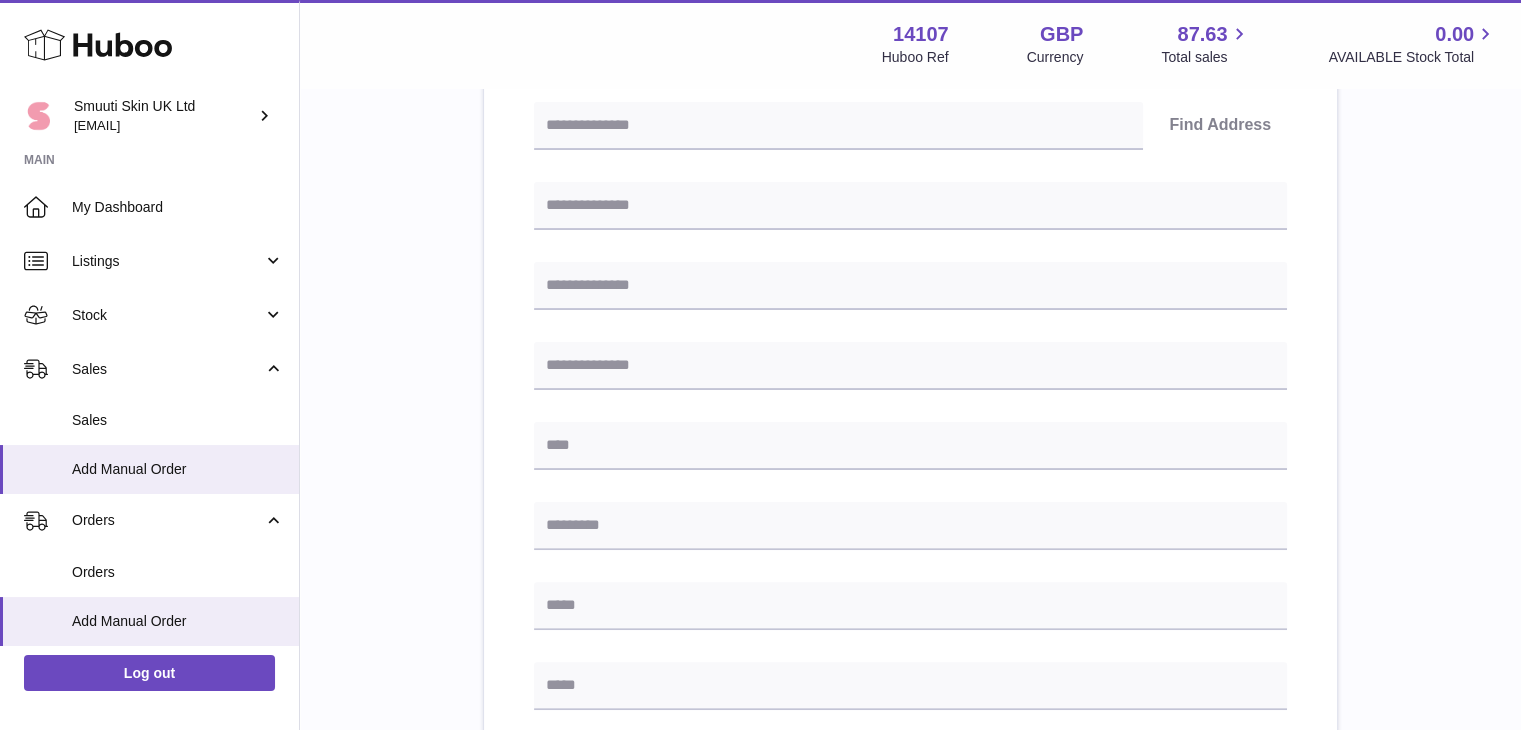 type on "**********" 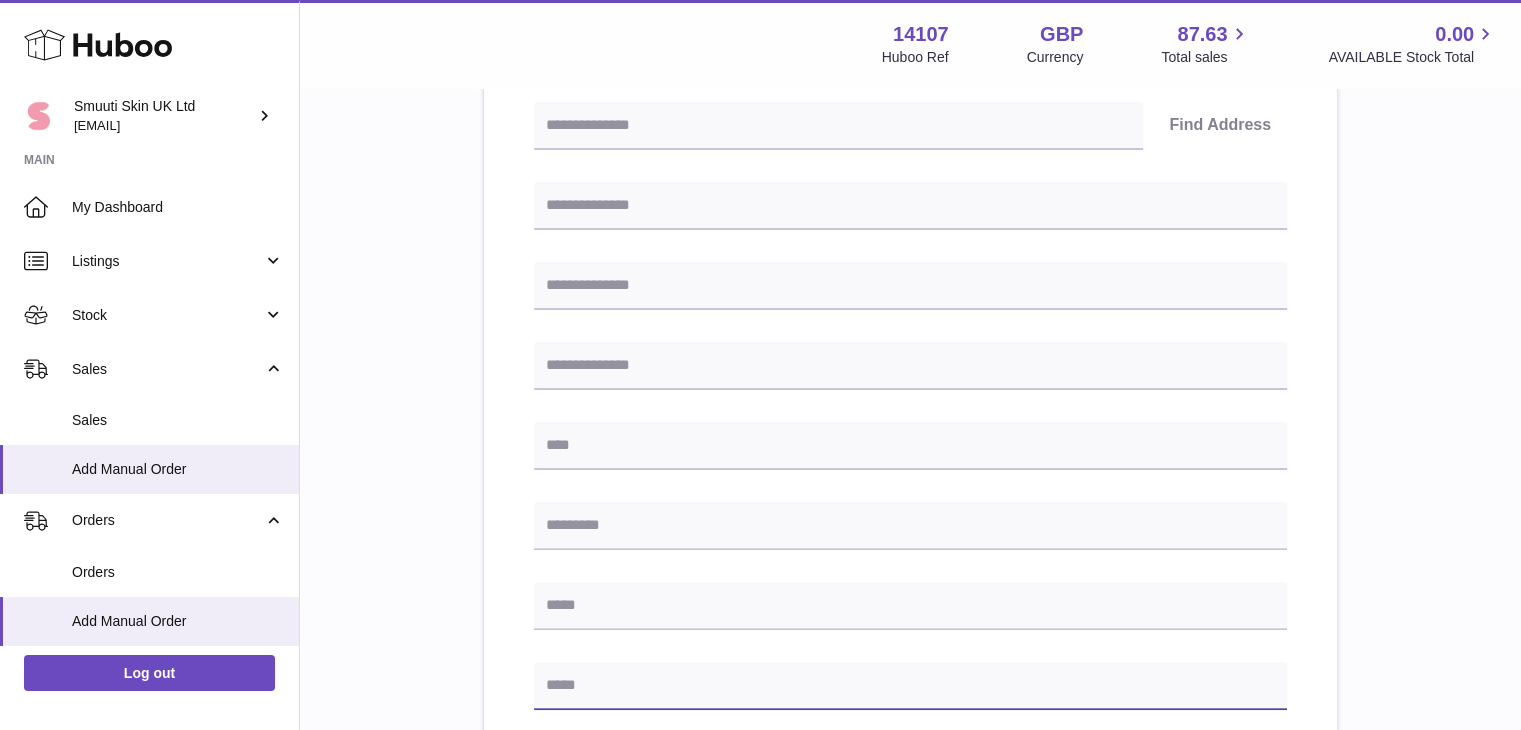 click at bounding box center [910, 686] 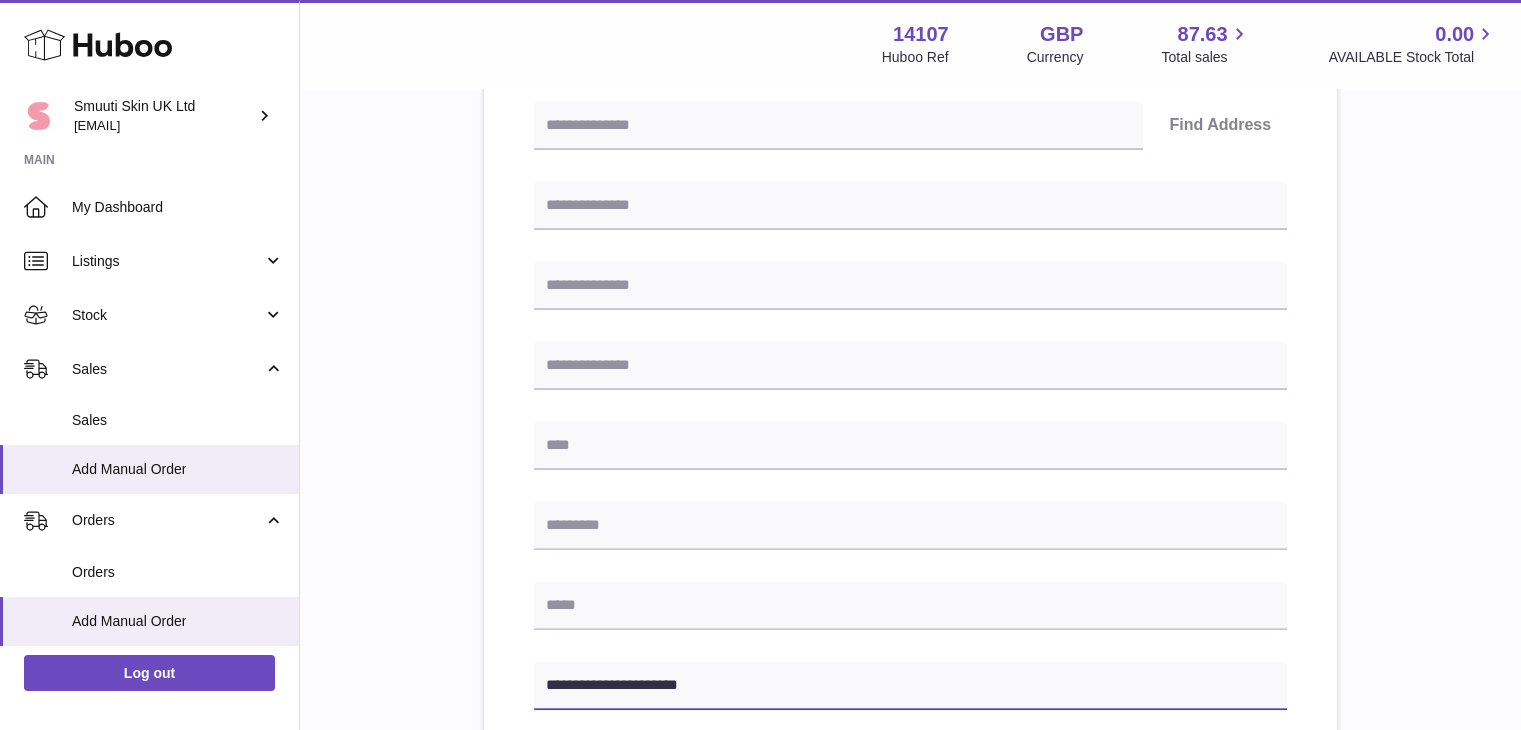 type on "**********" 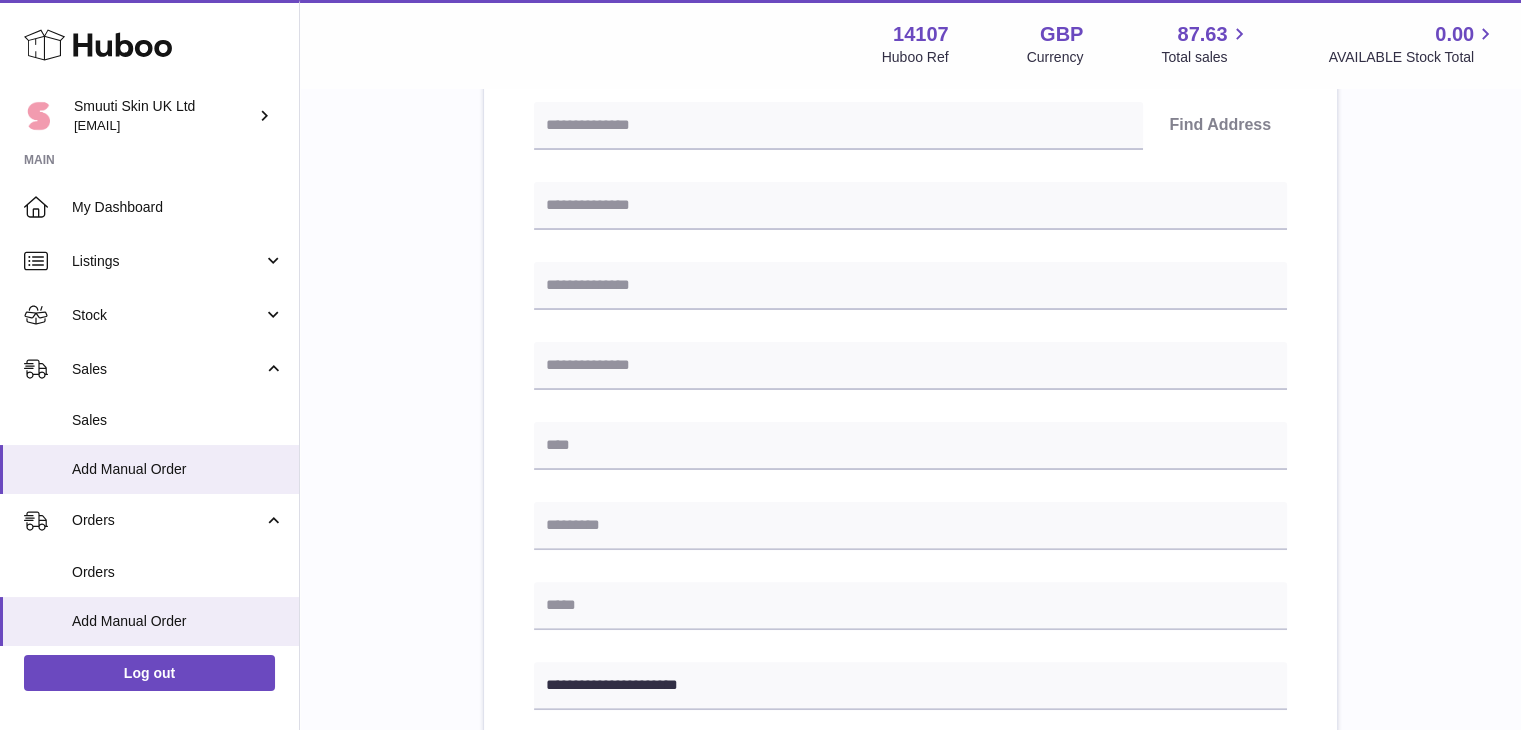 click on "**********" at bounding box center [910, 458] 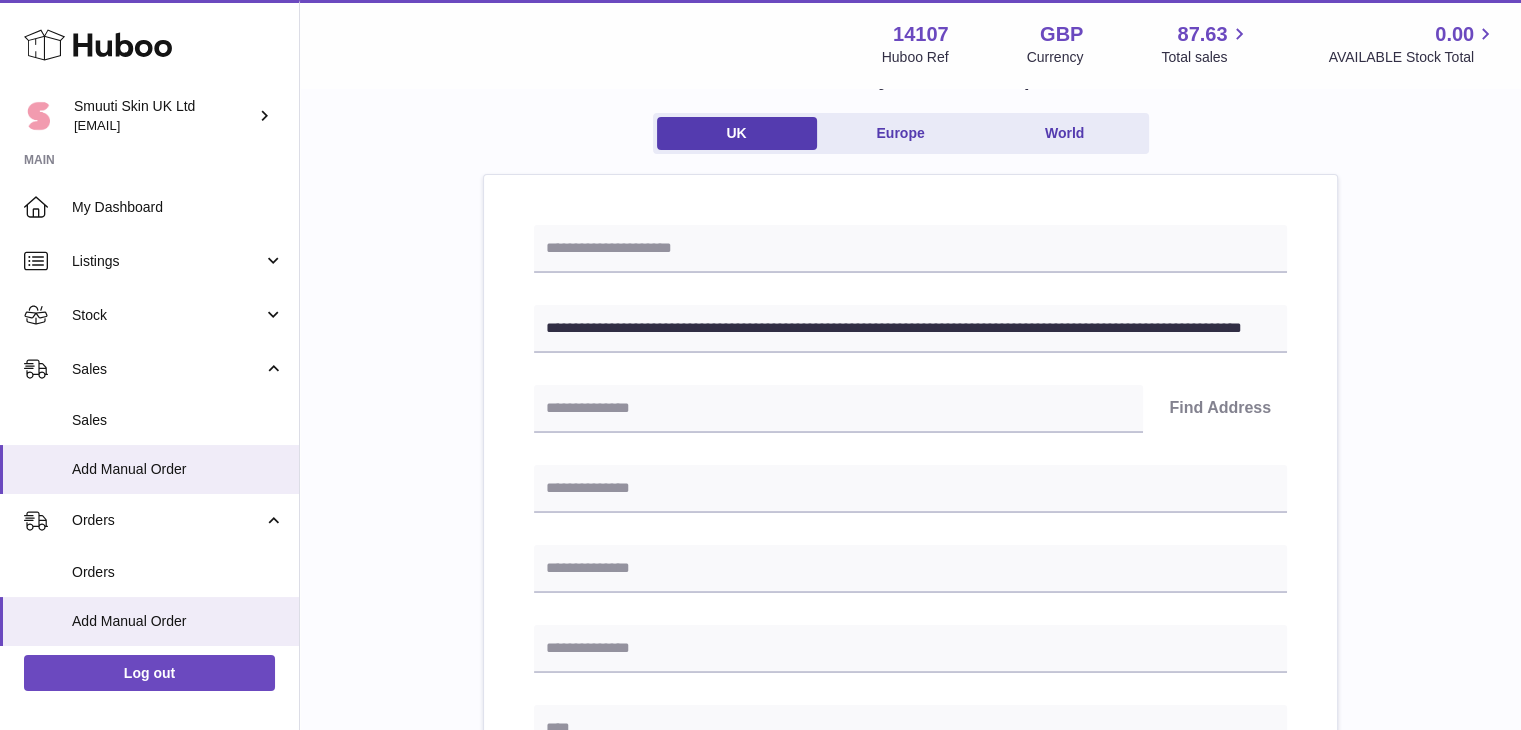 scroll, scrollTop: 138, scrollLeft: 0, axis: vertical 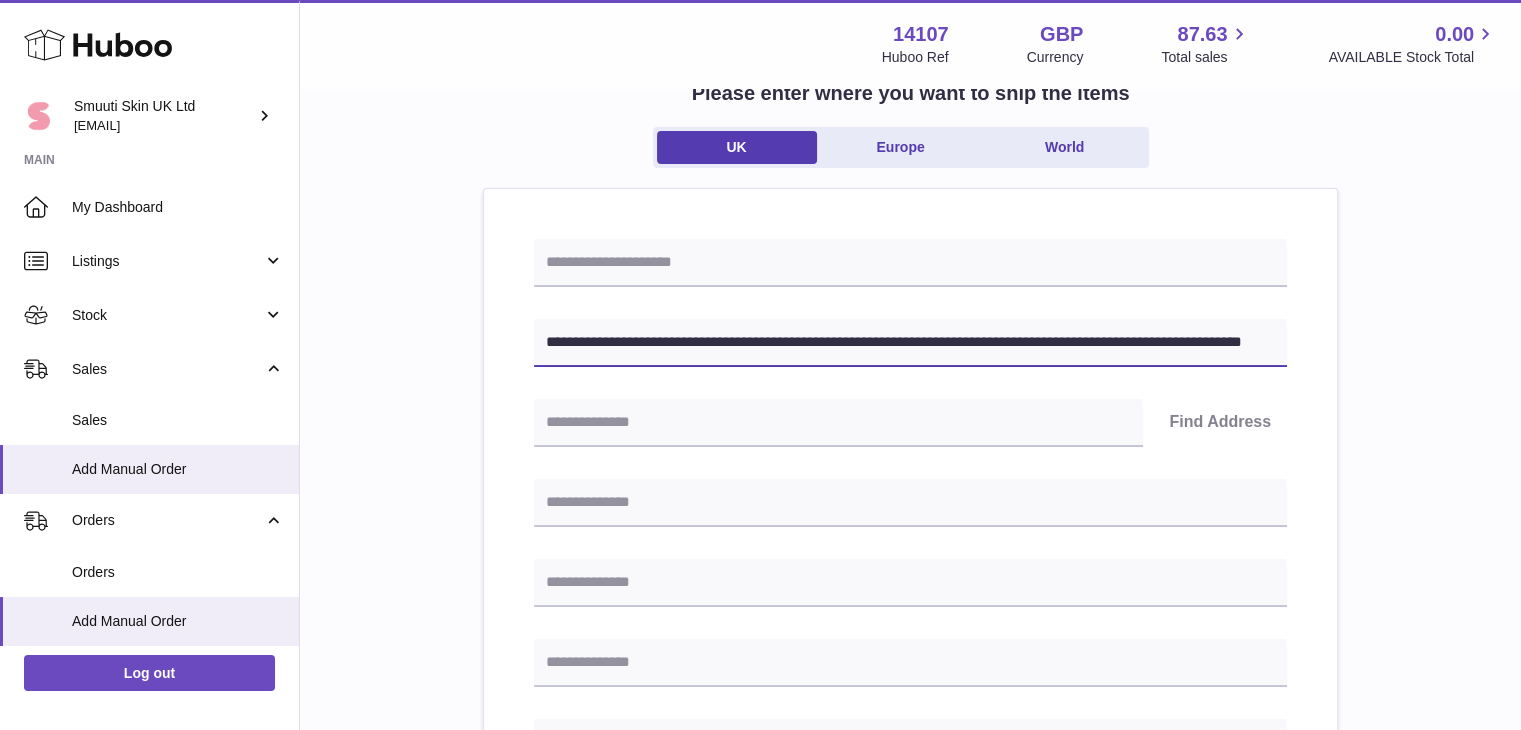 drag, startPoint x: 639, startPoint y: 346, endPoint x: 760, endPoint y: 342, distance: 121.0661 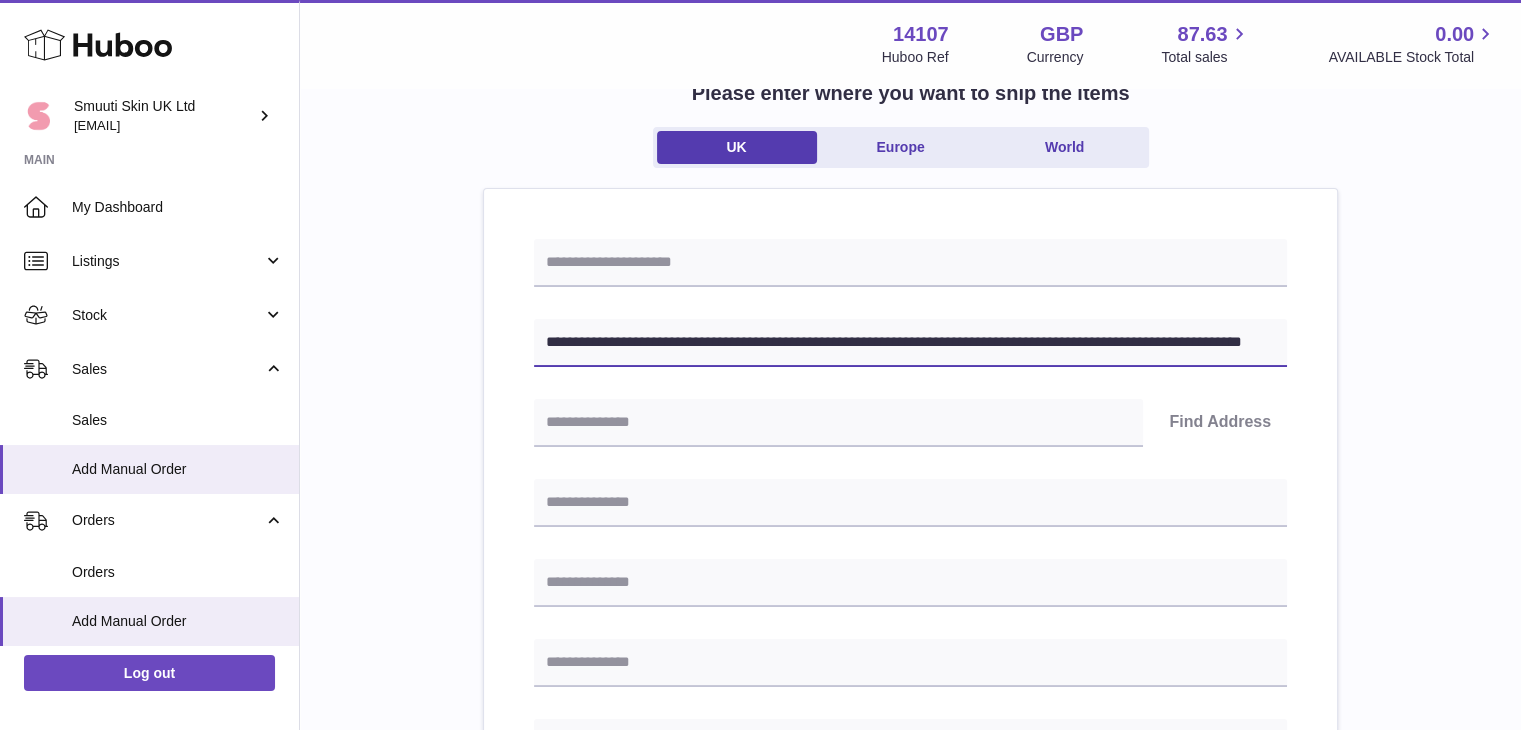 click on "**********" at bounding box center [910, 343] 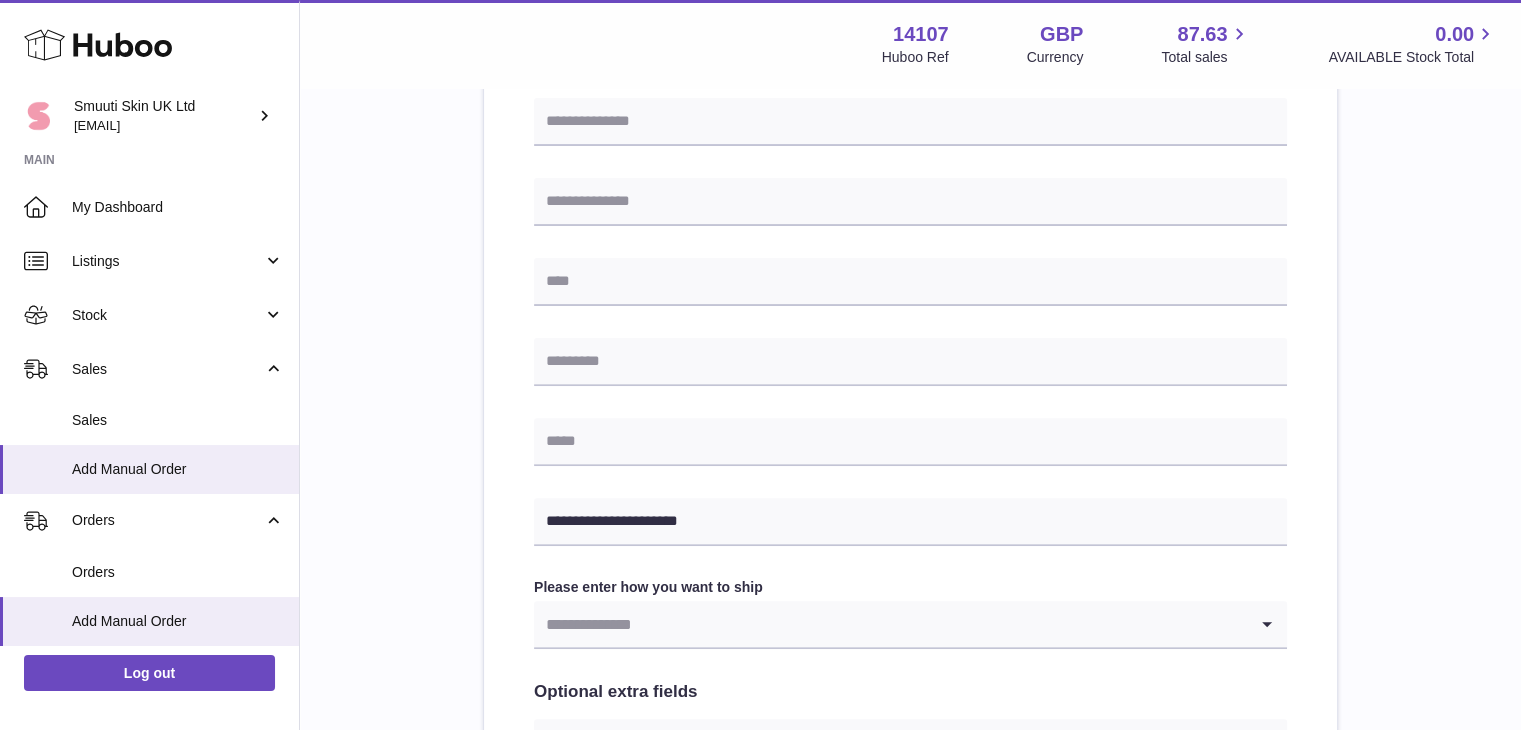 scroll, scrollTop: 630, scrollLeft: 0, axis: vertical 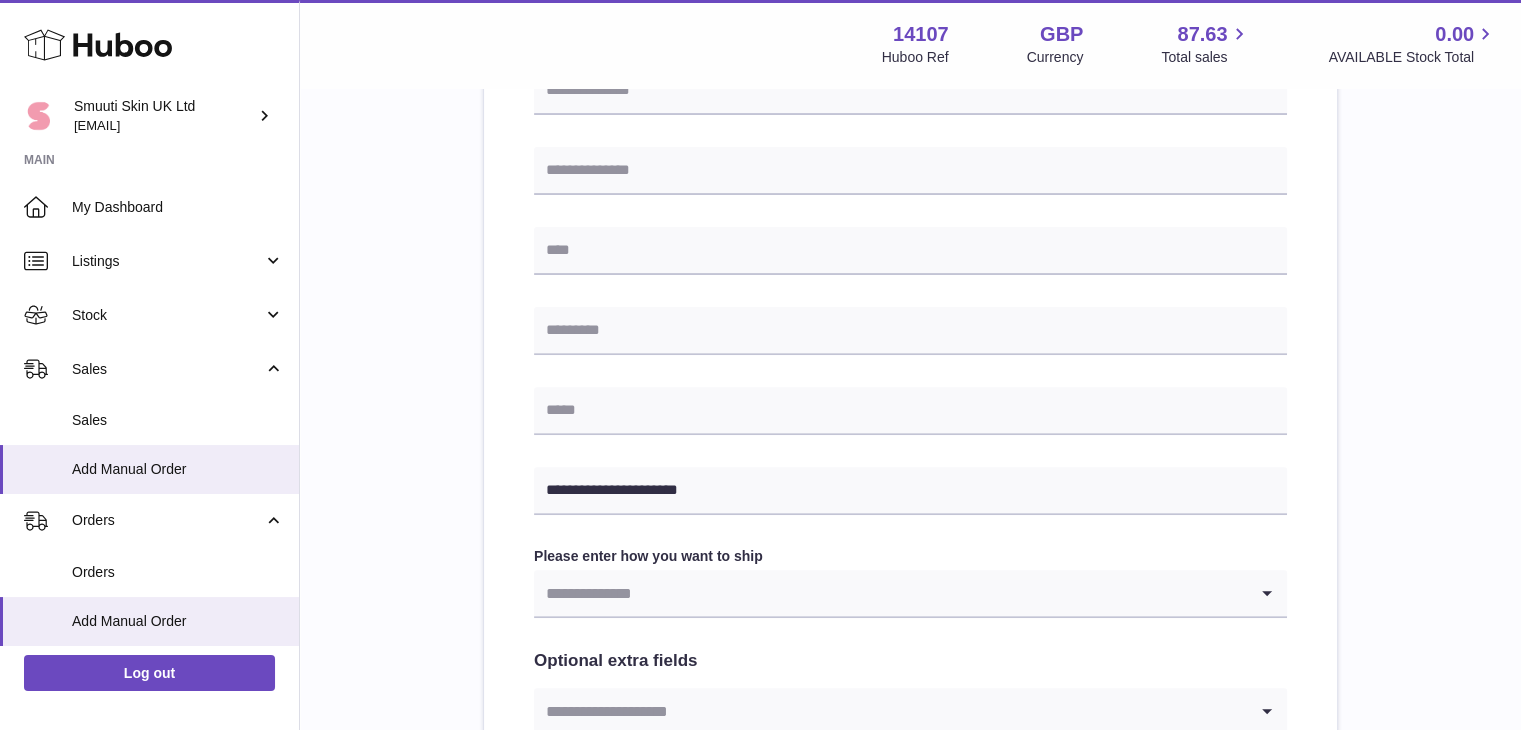 type on "**********" 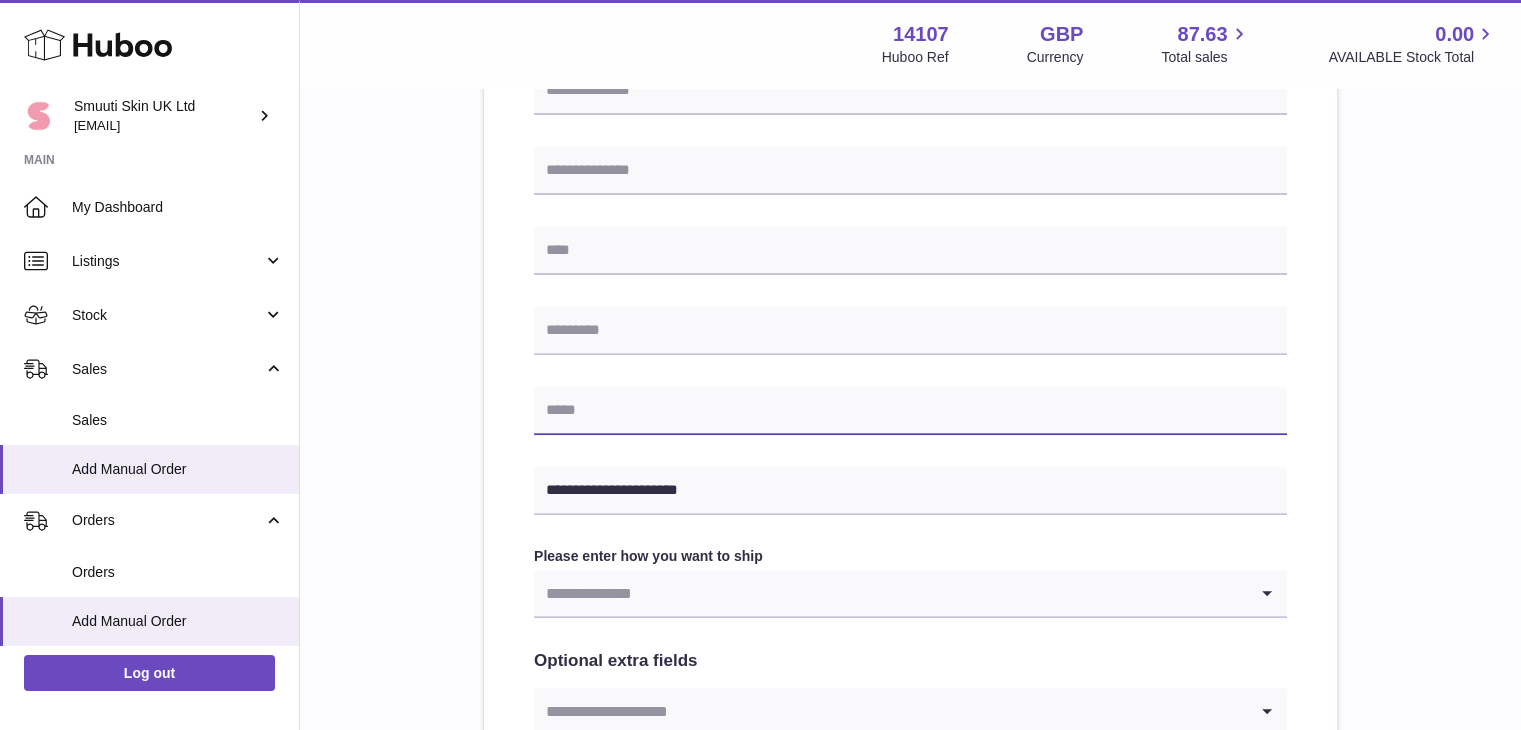 click at bounding box center [910, 411] 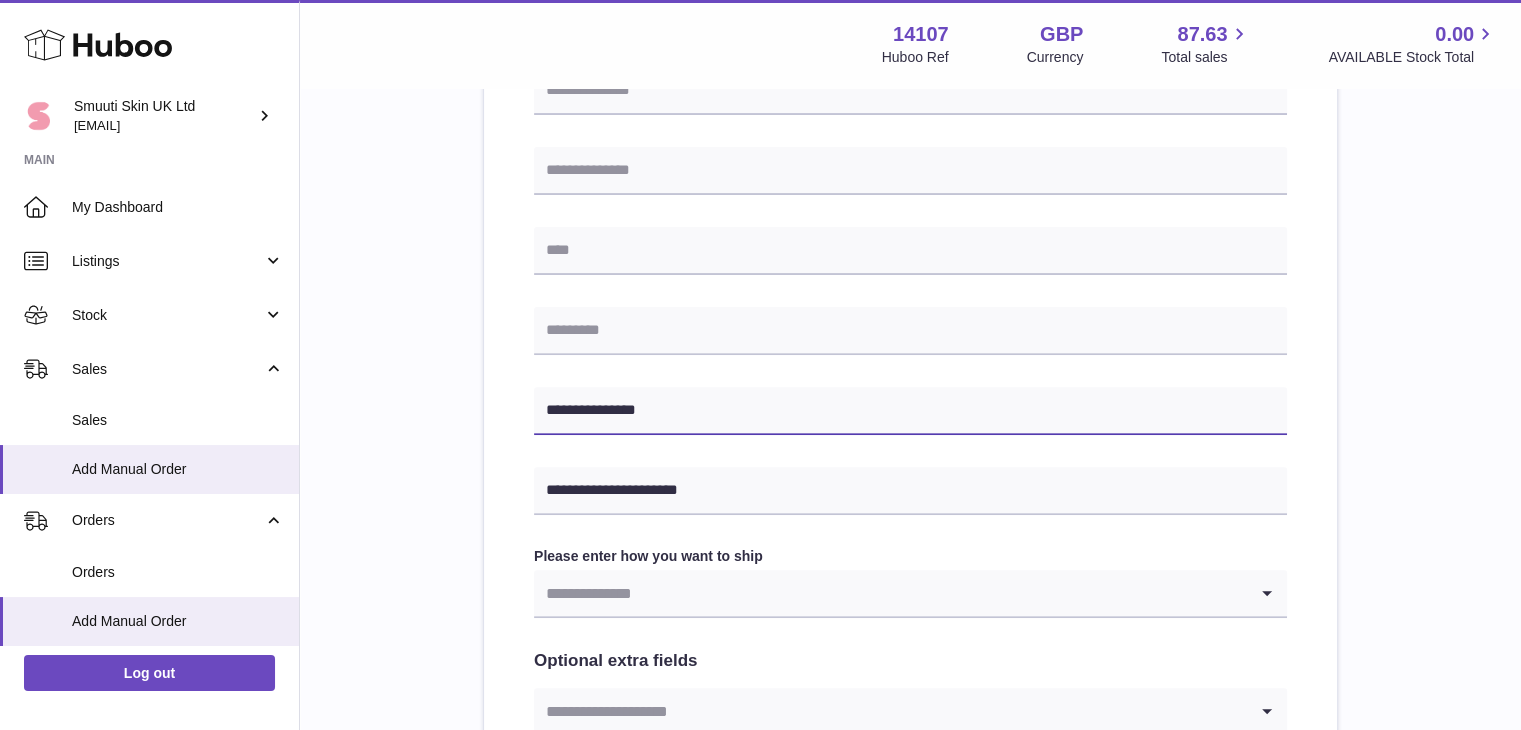 type on "**********" 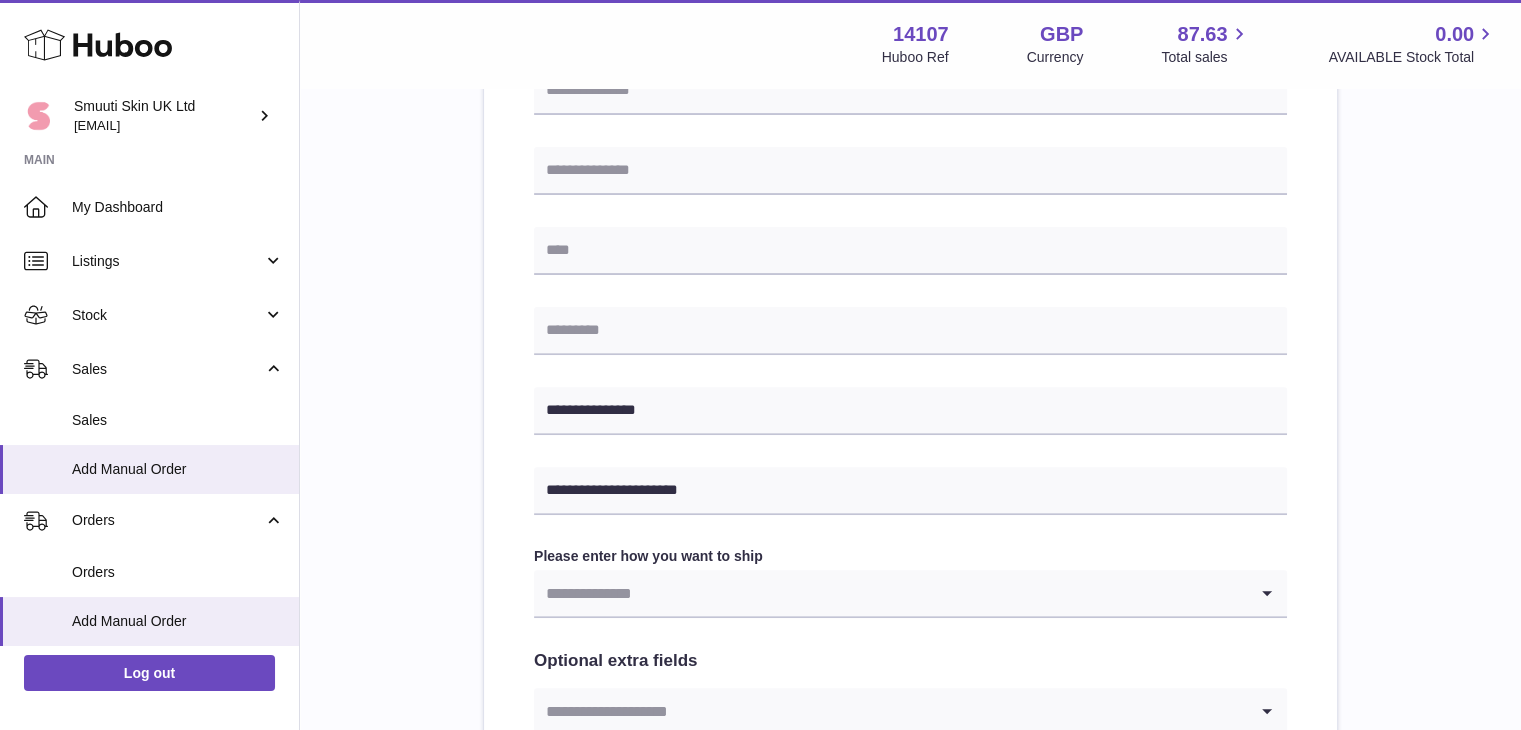 click on "**********" at bounding box center [910, 328] 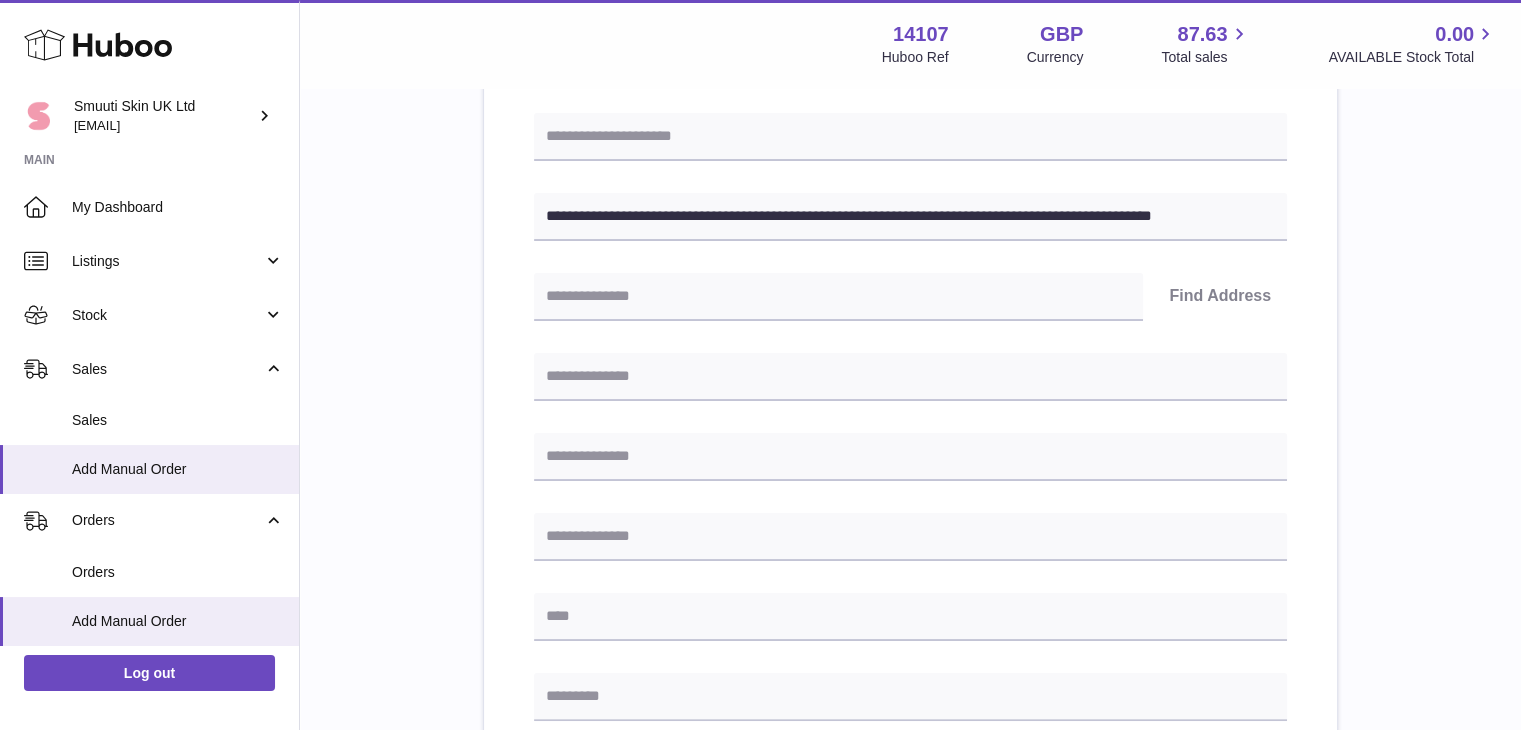 scroll, scrollTop: 262, scrollLeft: 0, axis: vertical 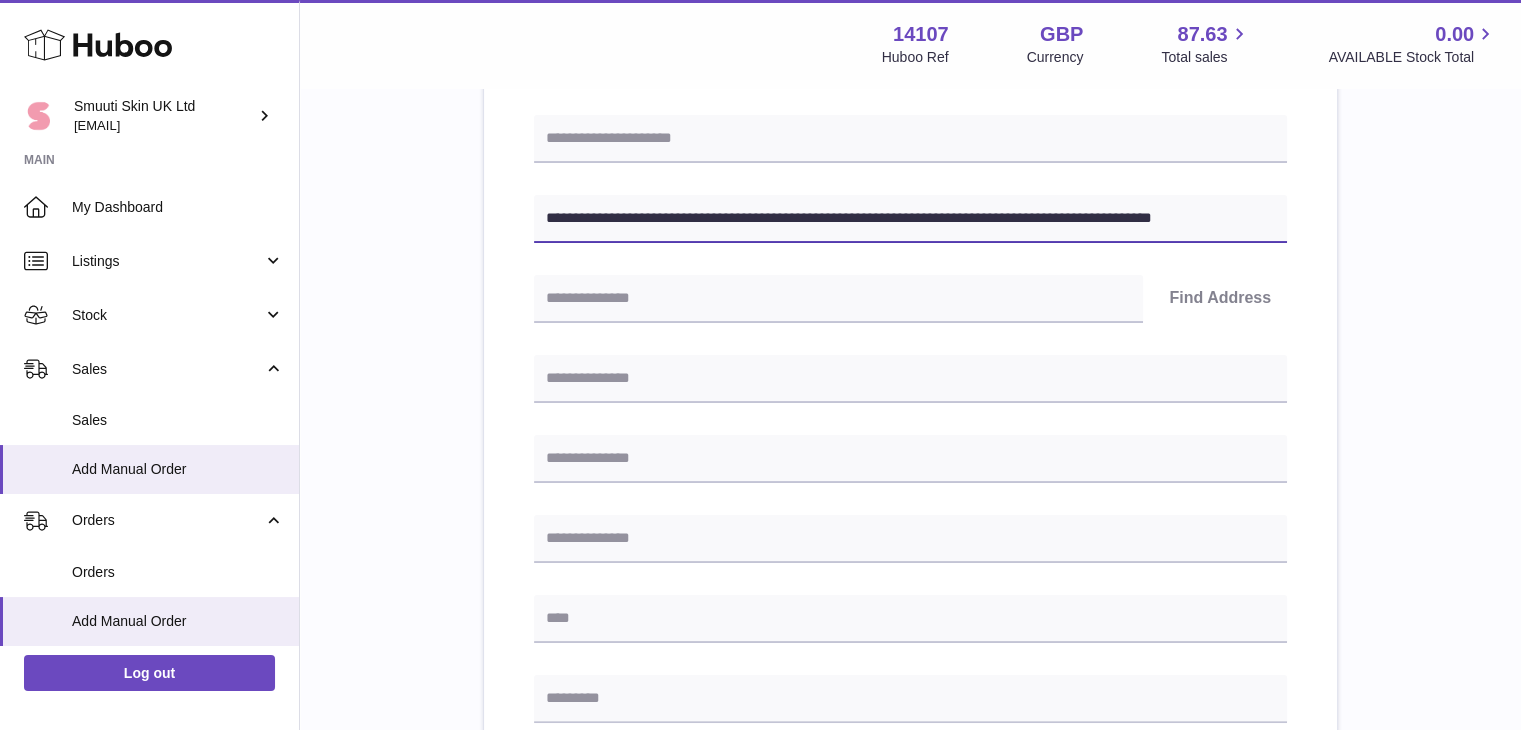 drag, startPoint x: 647, startPoint y: 210, endPoint x: 885, endPoint y: 210, distance: 238 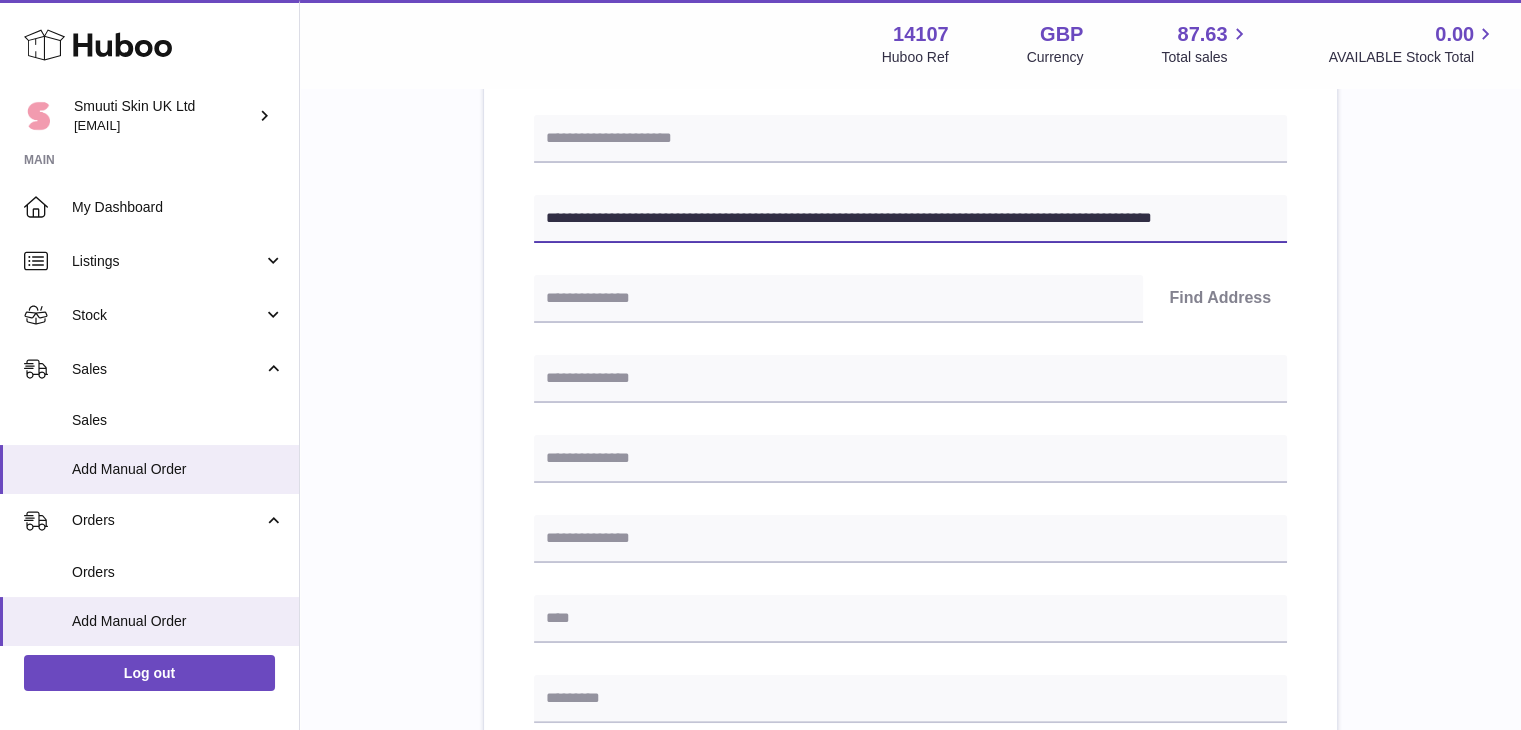 click on "**********" at bounding box center (910, 219) 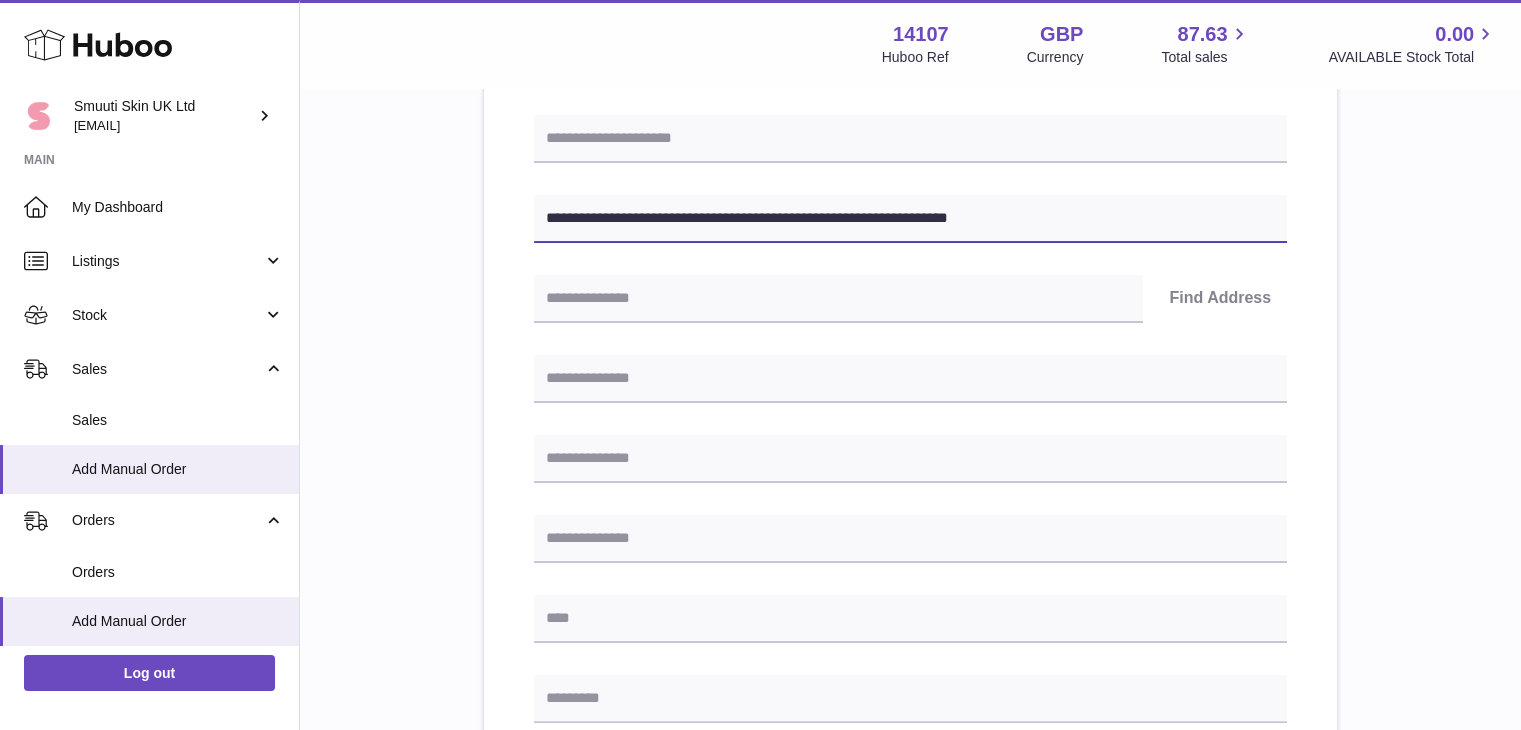 type on "**********" 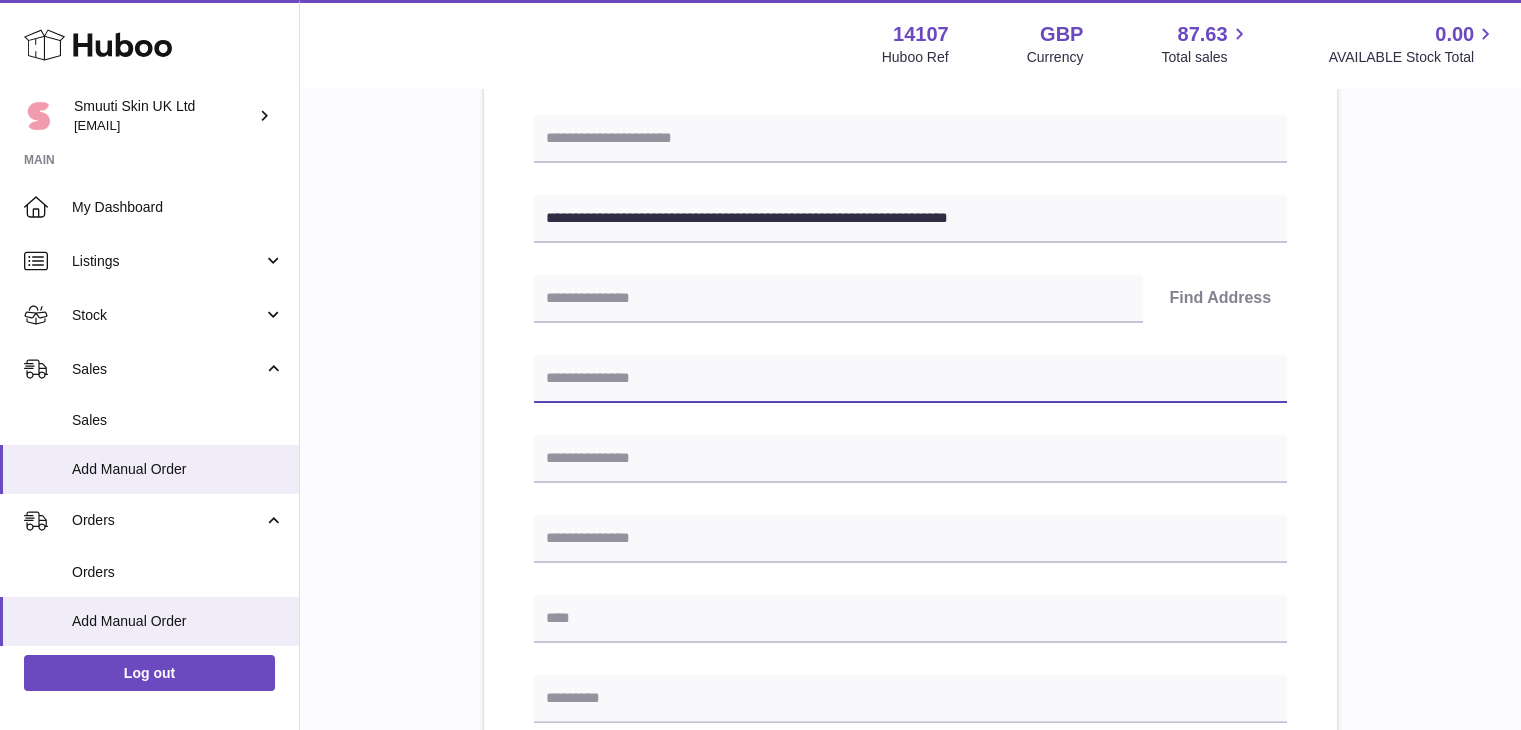 click at bounding box center [910, 379] 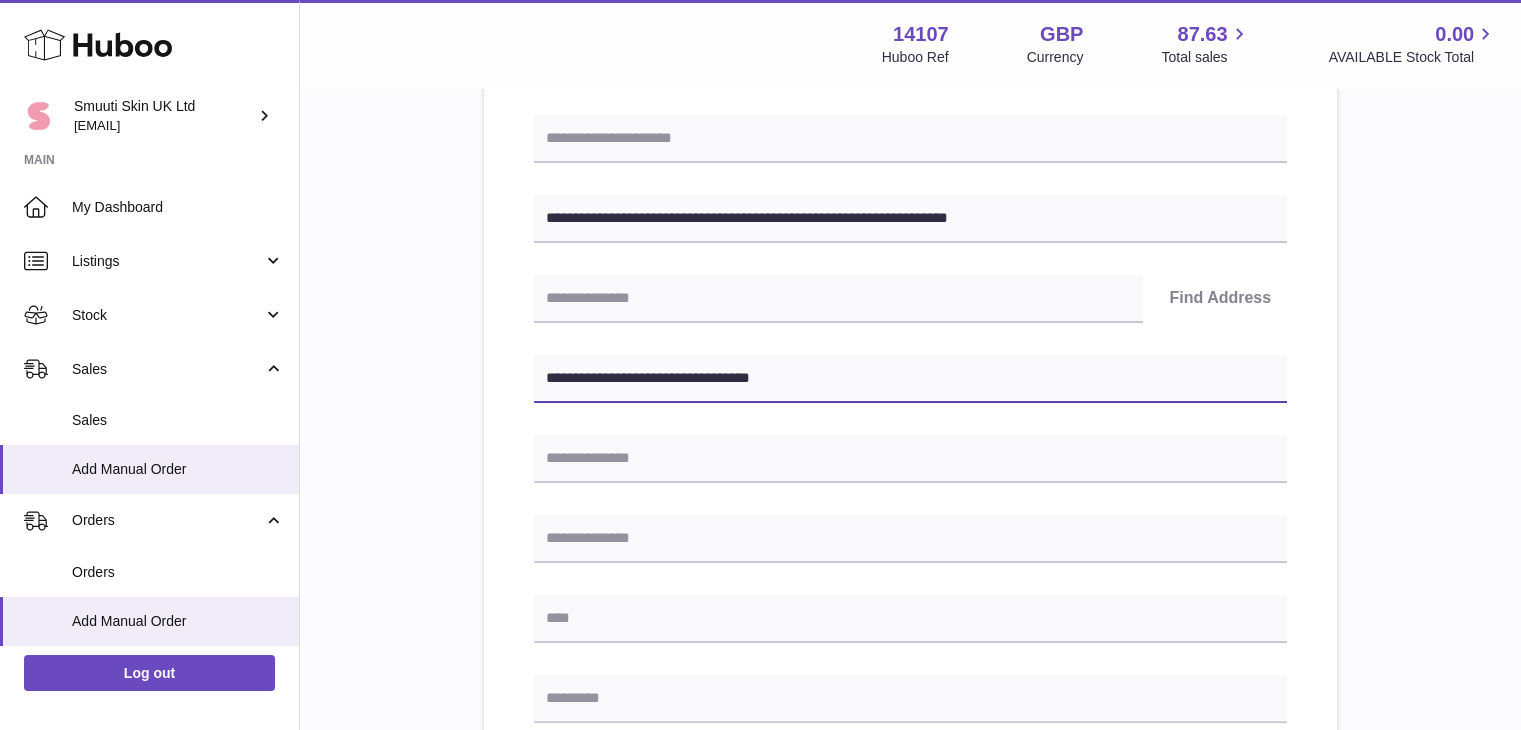 type on "**********" 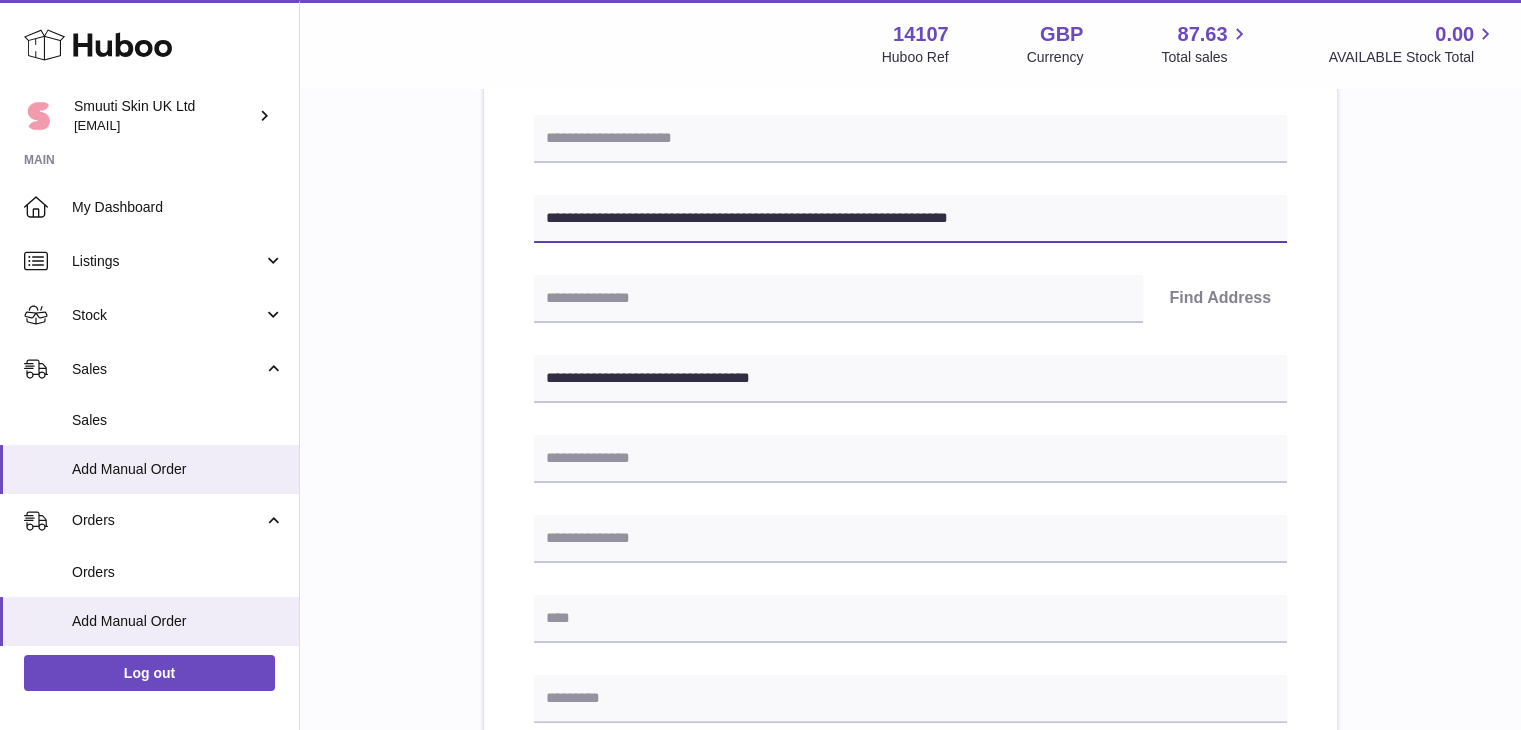 drag, startPoint x: 1055, startPoint y: 216, endPoint x: 985, endPoint y: 212, distance: 70.11419 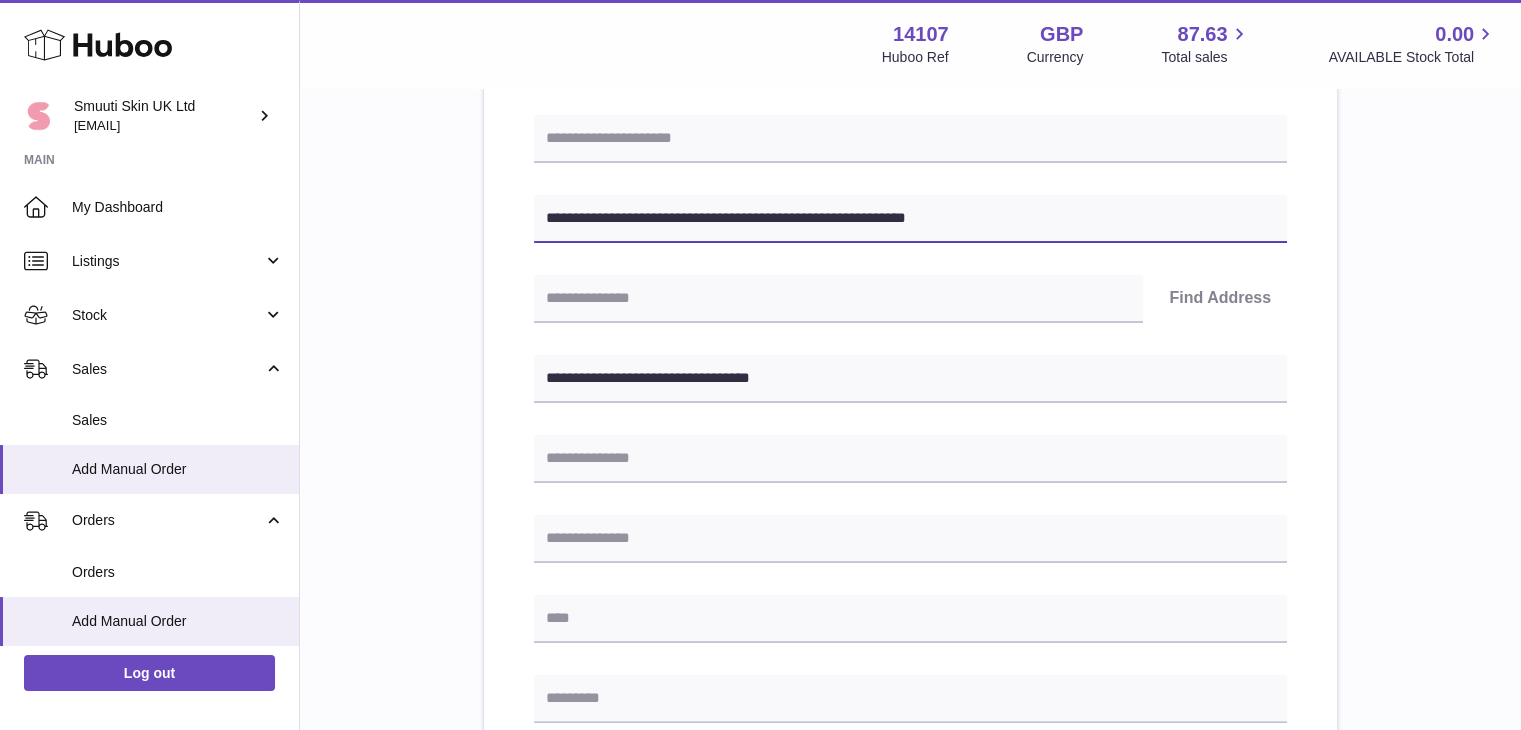 type on "**********" 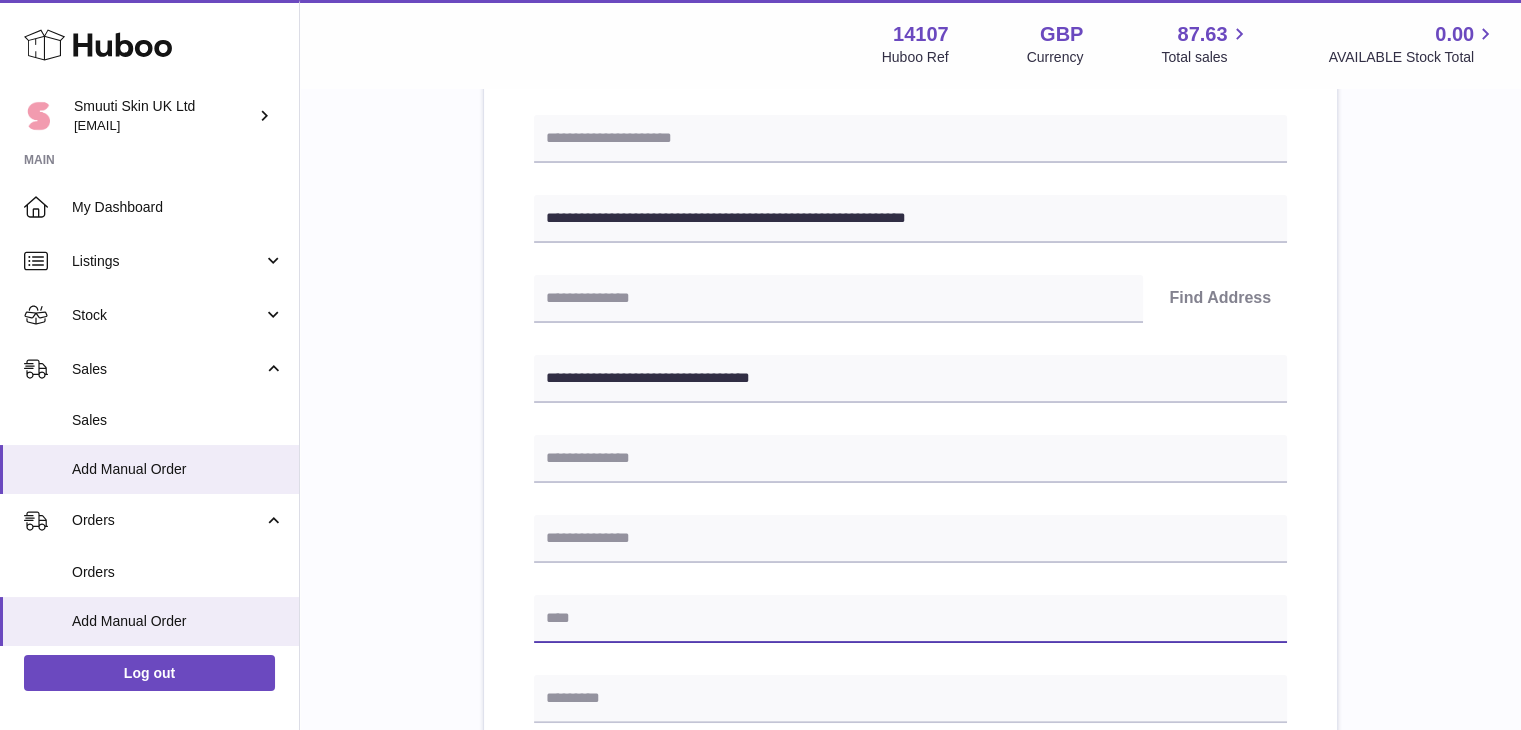 click at bounding box center (910, 619) 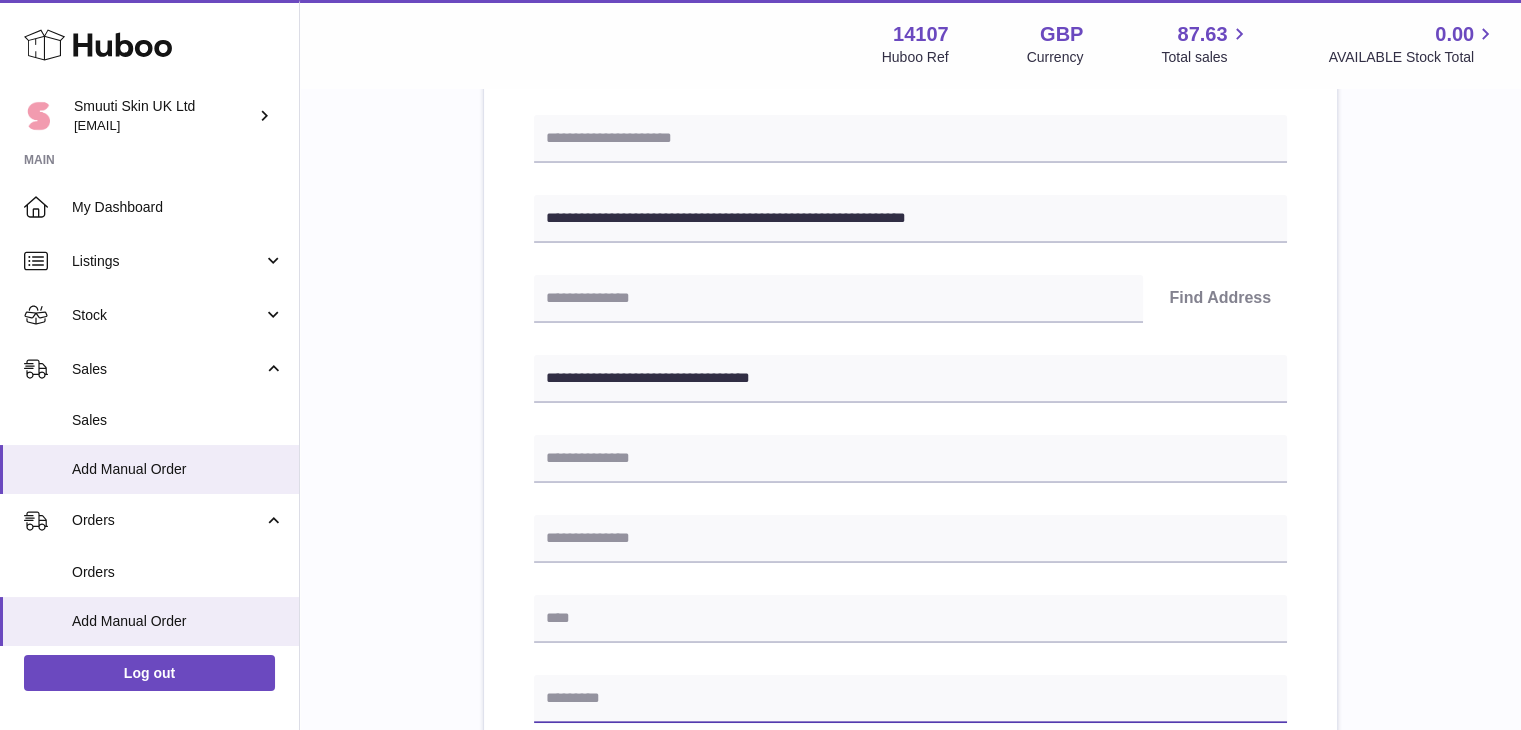click at bounding box center (910, 699) 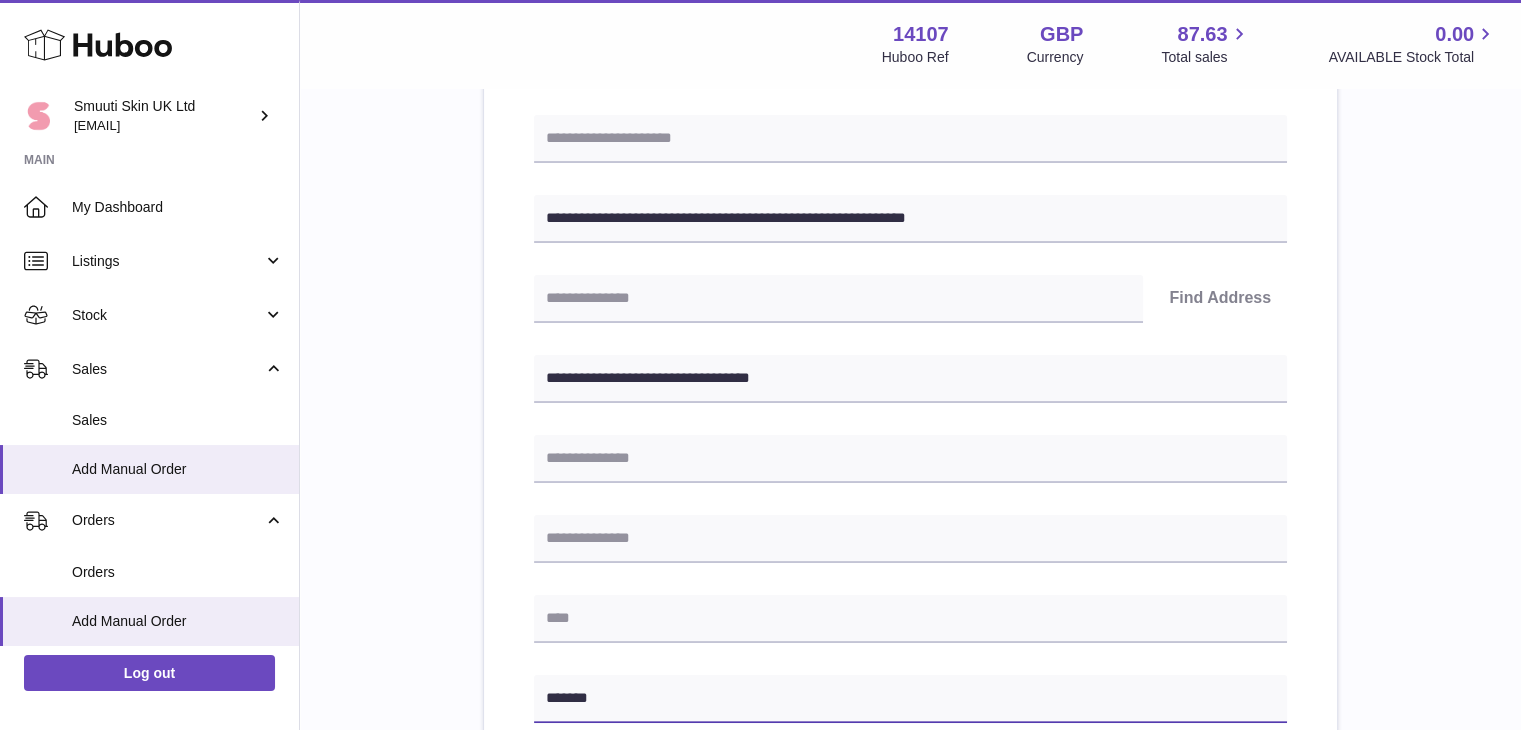 type on "*******" 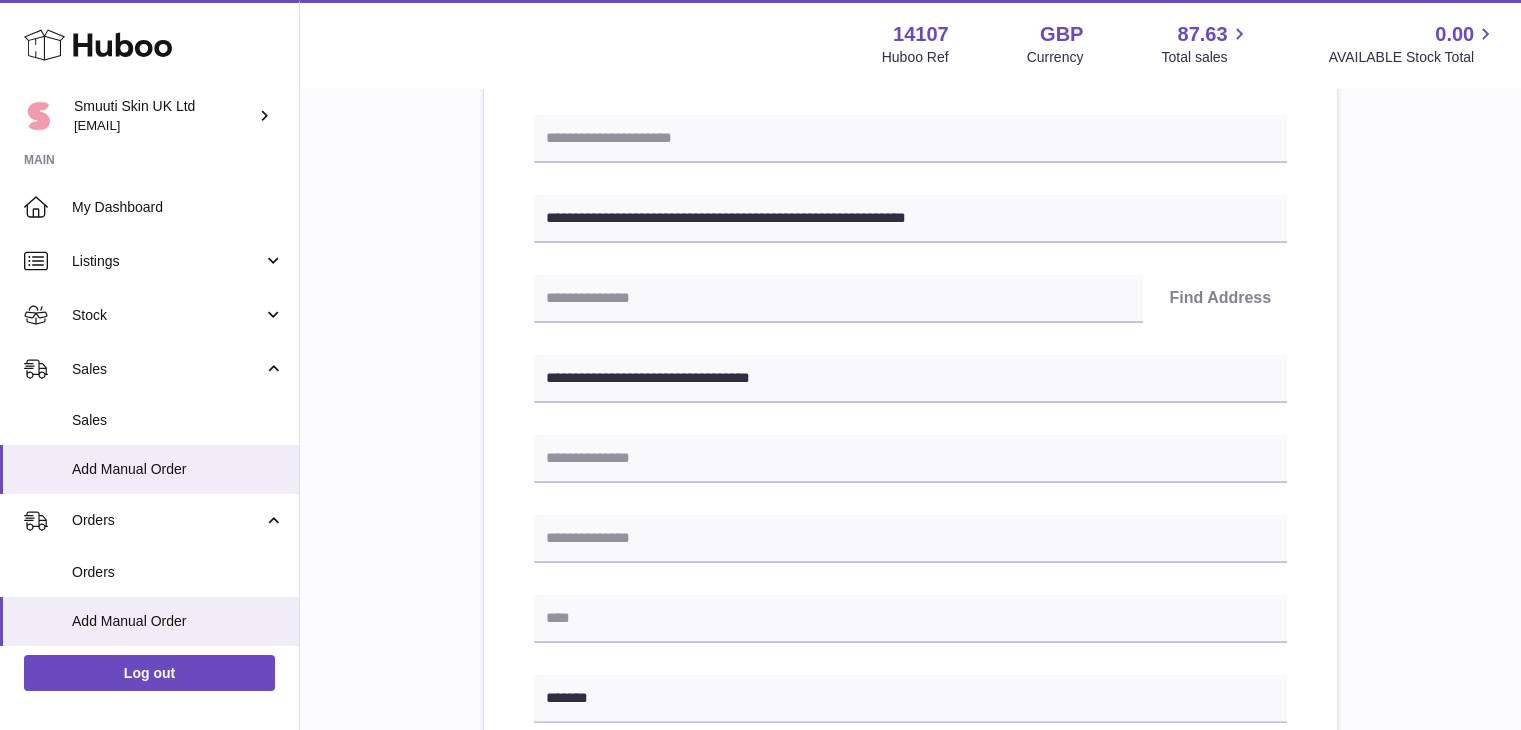 click on "**********" at bounding box center (910, 696) 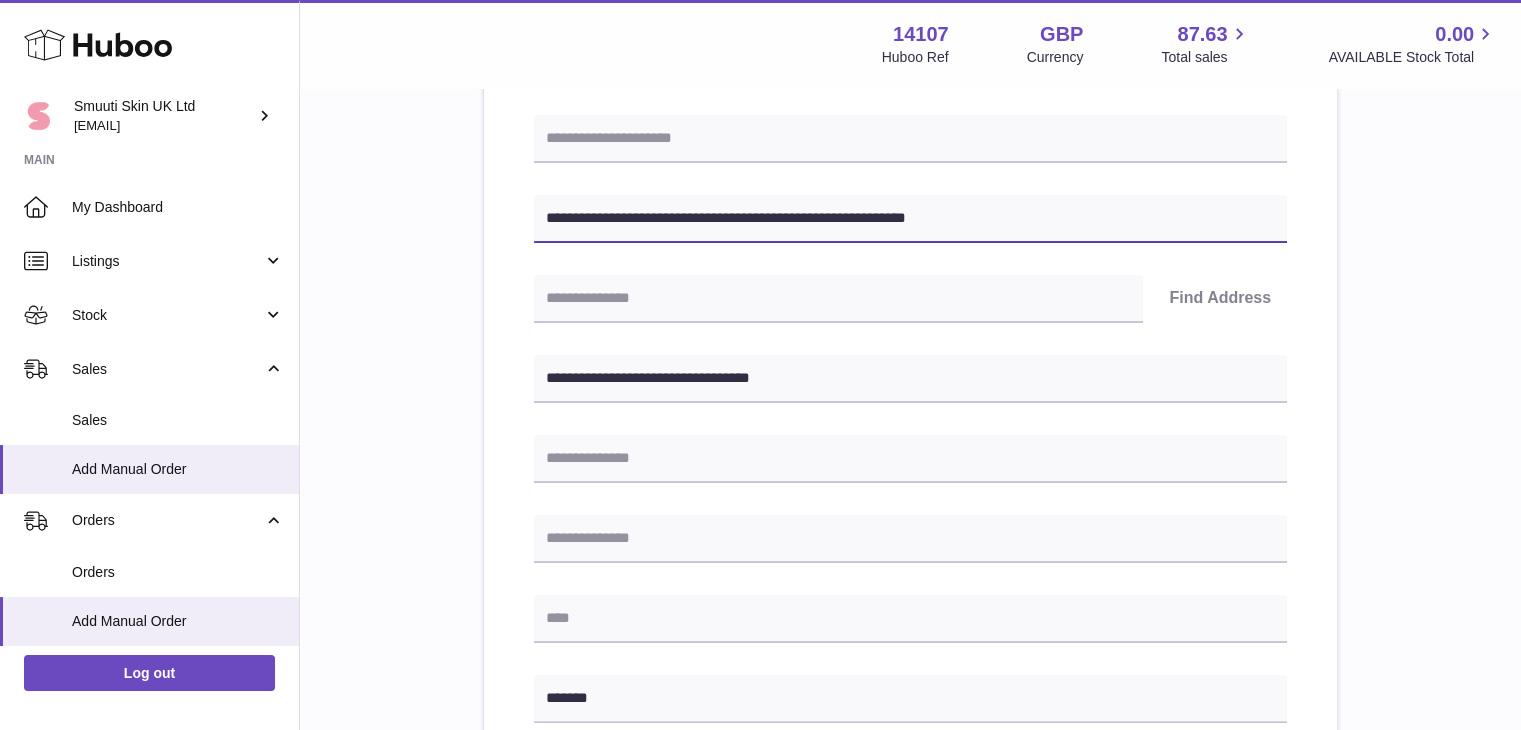 drag, startPoint x: 811, startPoint y: 212, endPoint x: 764, endPoint y: 220, distance: 47.67599 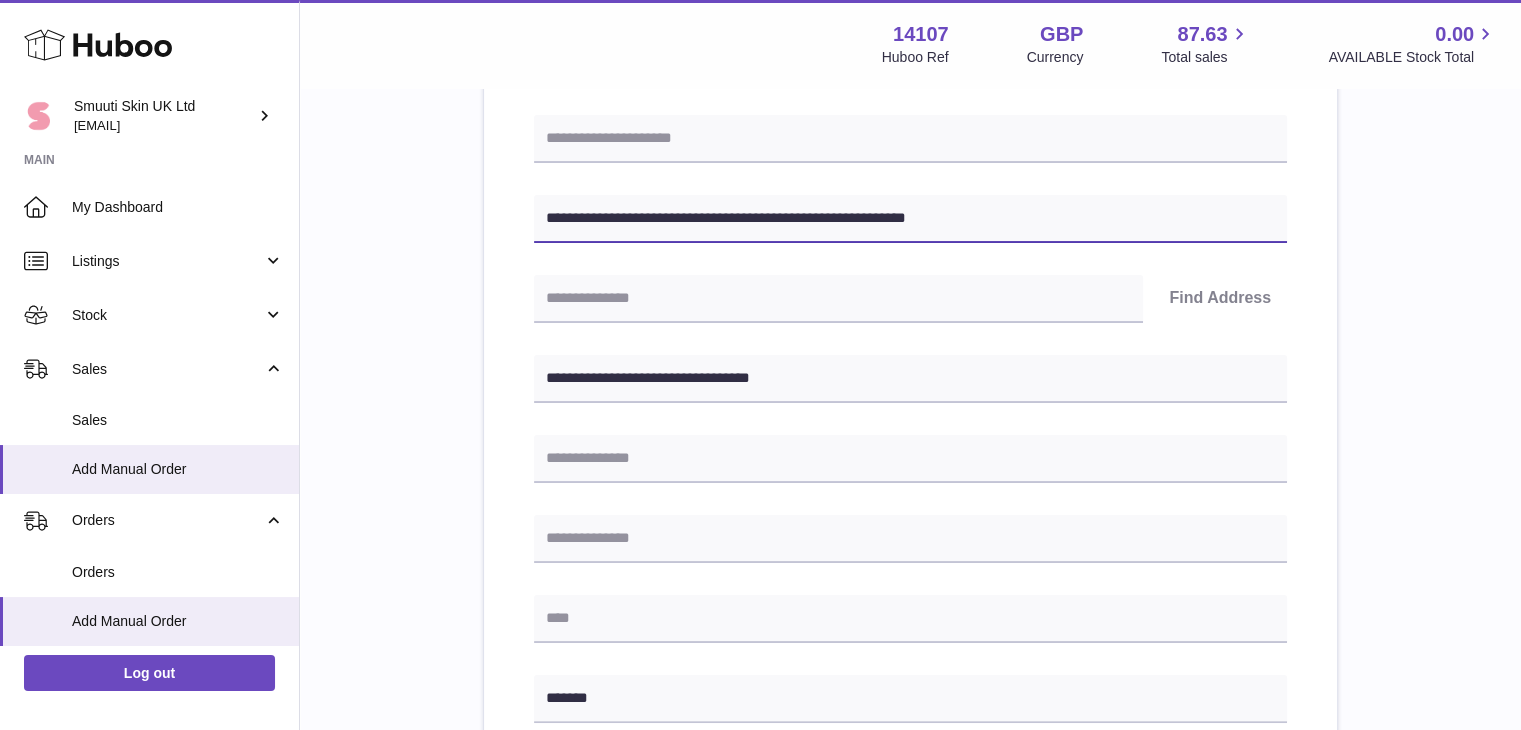 click on "**********" at bounding box center (910, 219) 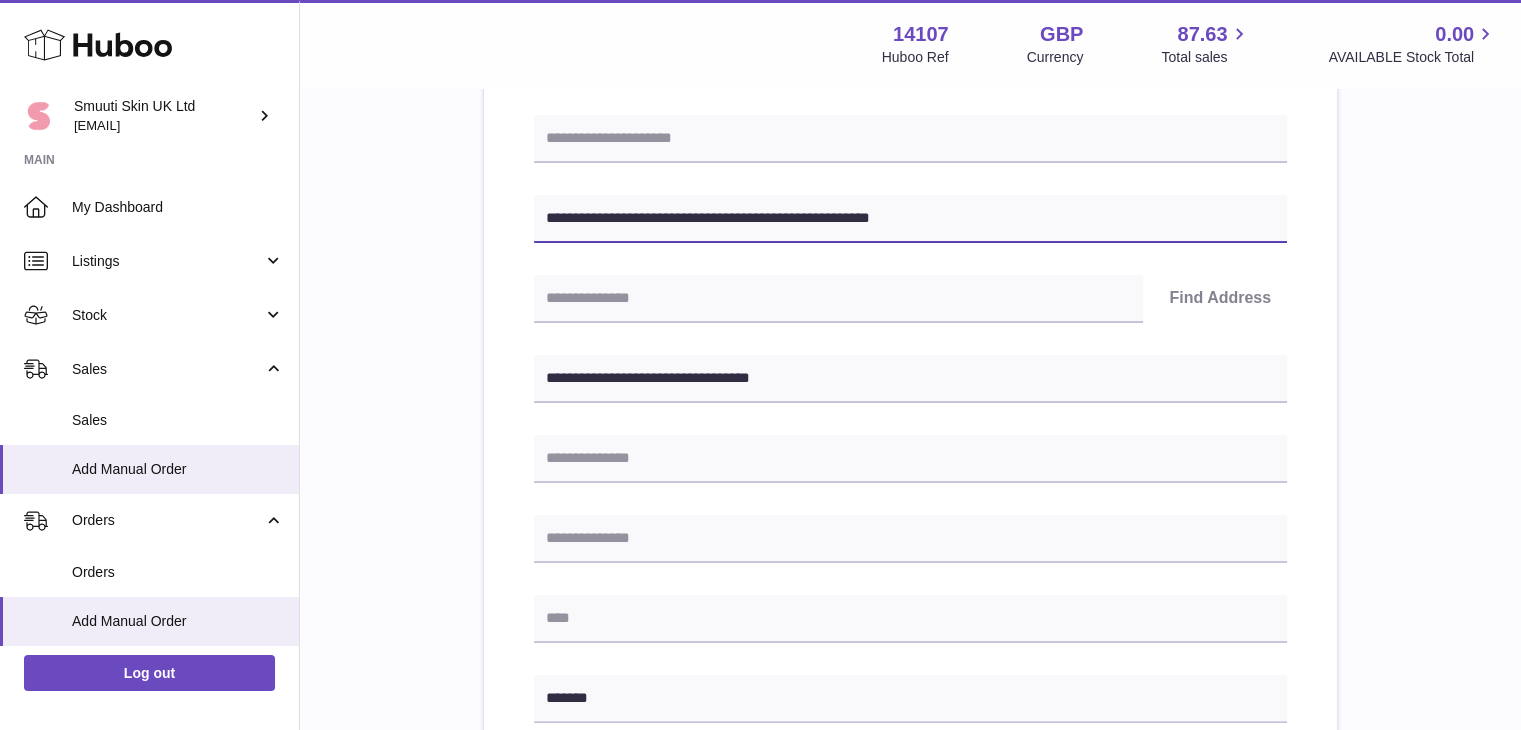 type on "**********" 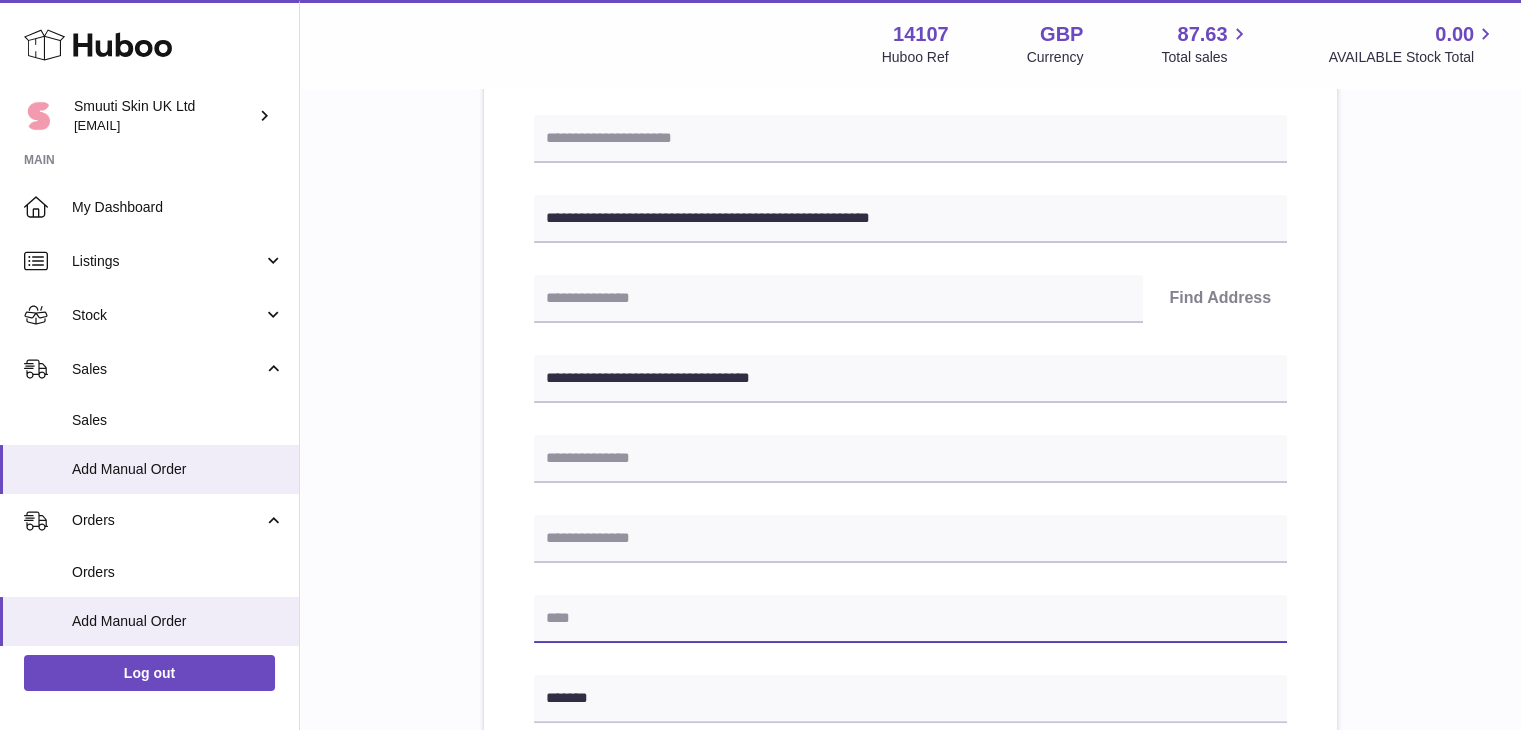 click at bounding box center [910, 619] 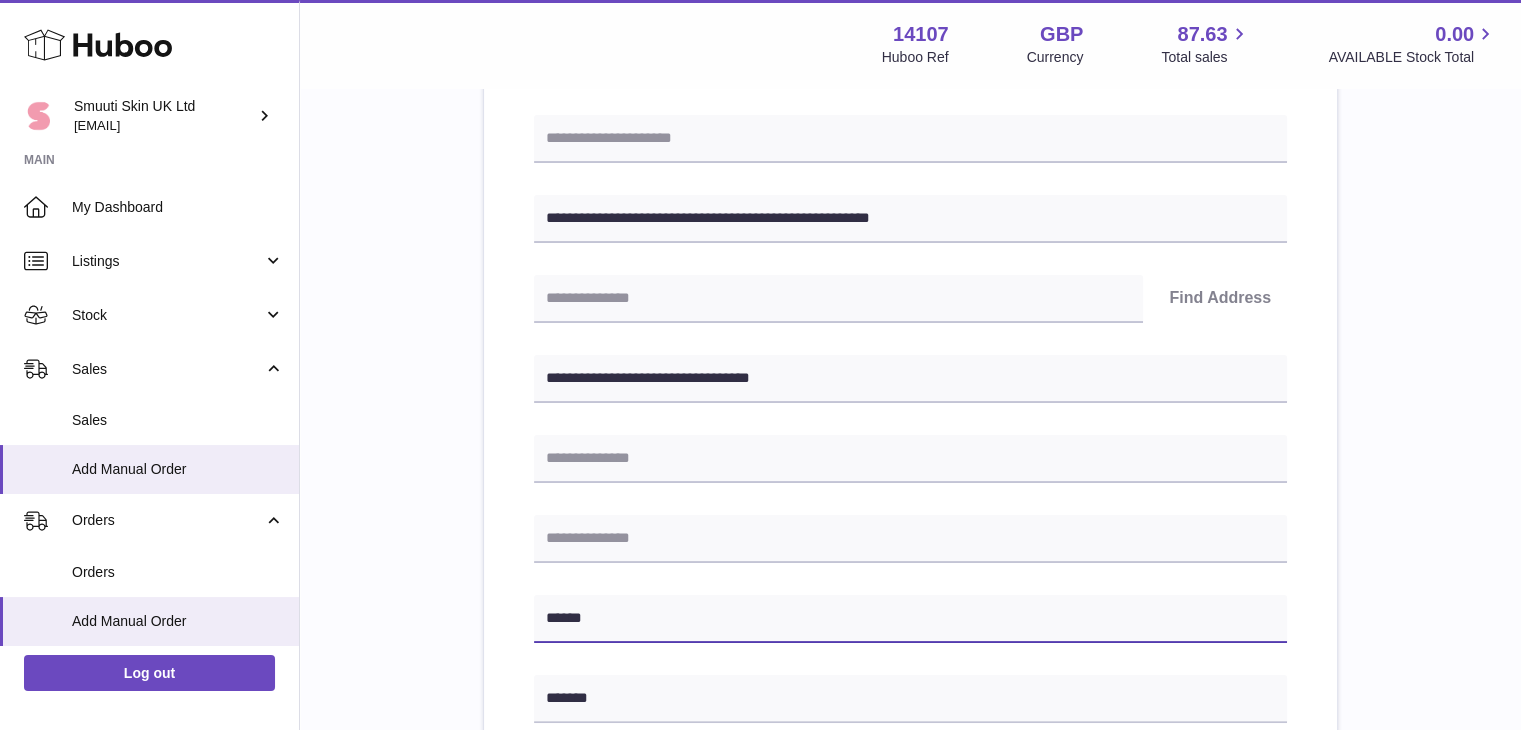 type on "******" 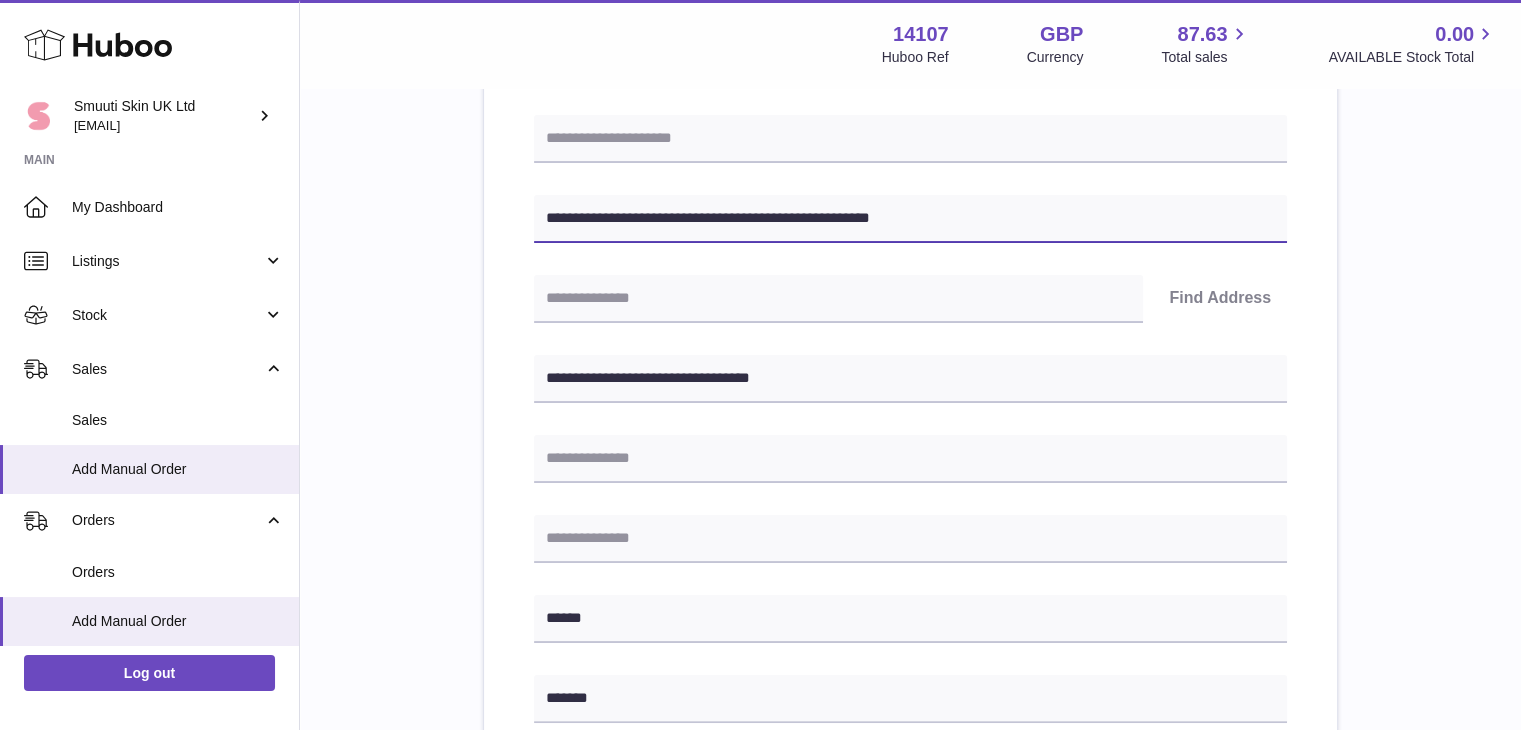 drag, startPoint x: 953, startPoint y: 218, endPoint x: 622, endPoint y: 214, distance: 331.02417 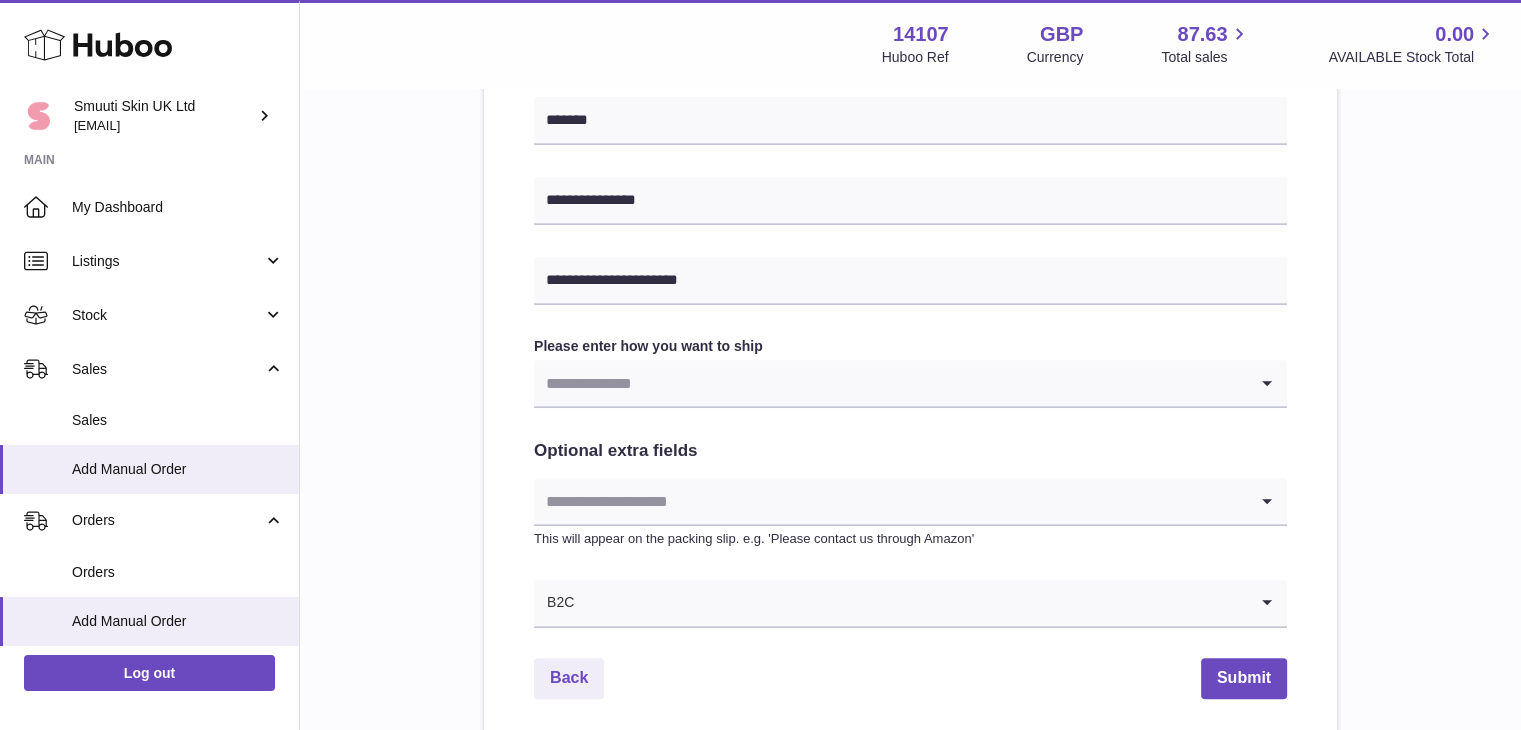 scroll, scrollTop: 848, scrollLeft: 0, axis: vertical 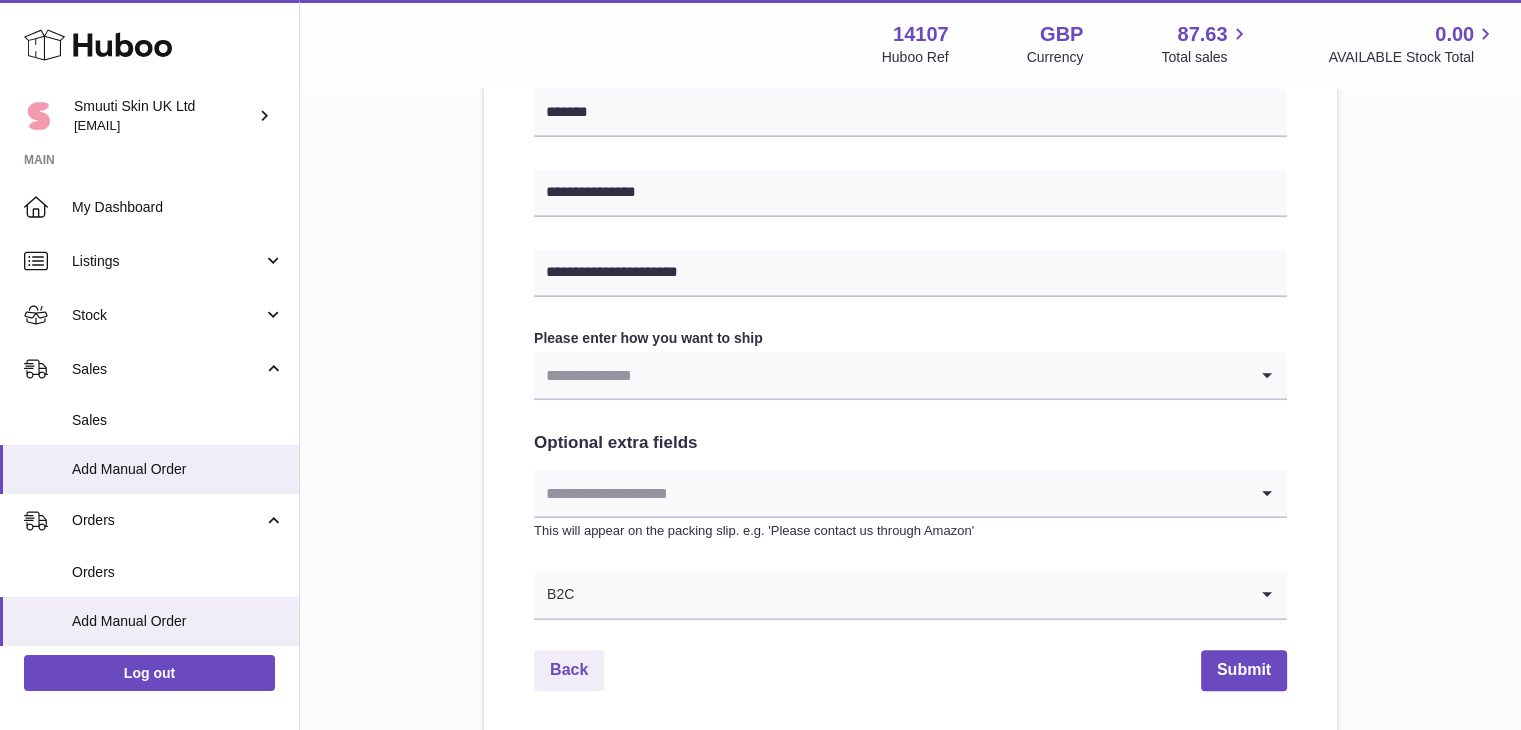 type on "**********" 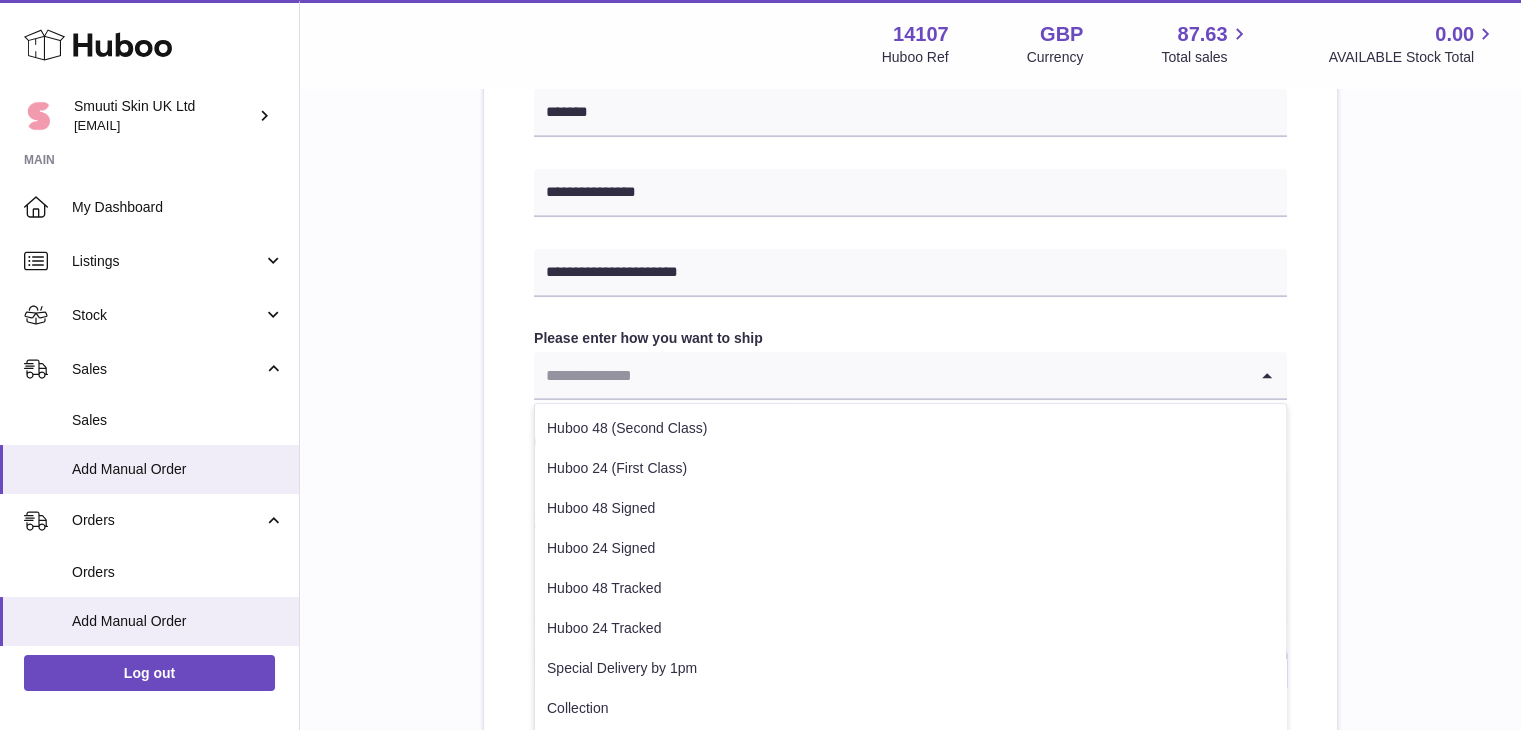 click 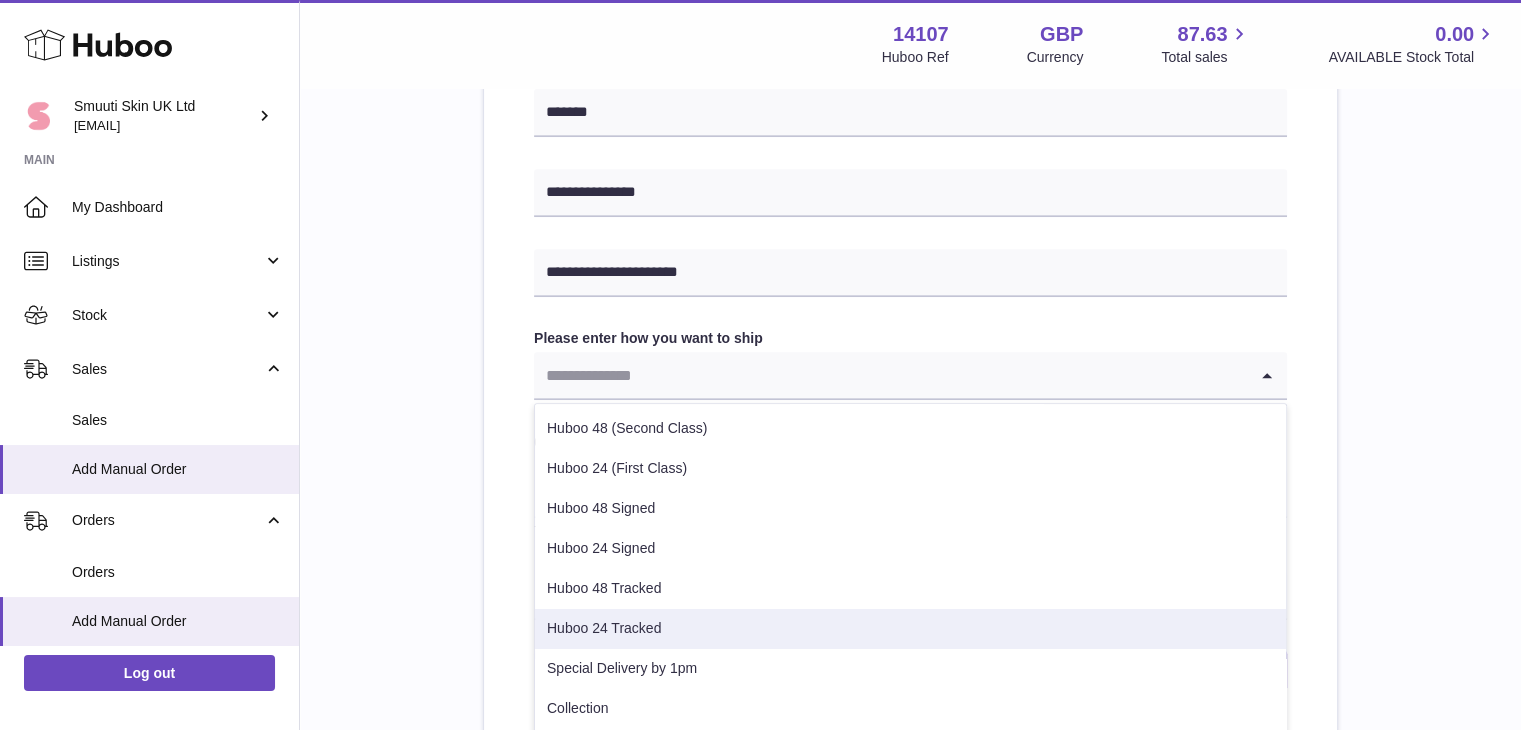 click on "Huboo 24 Tracked" at bounding box center [910, 629] 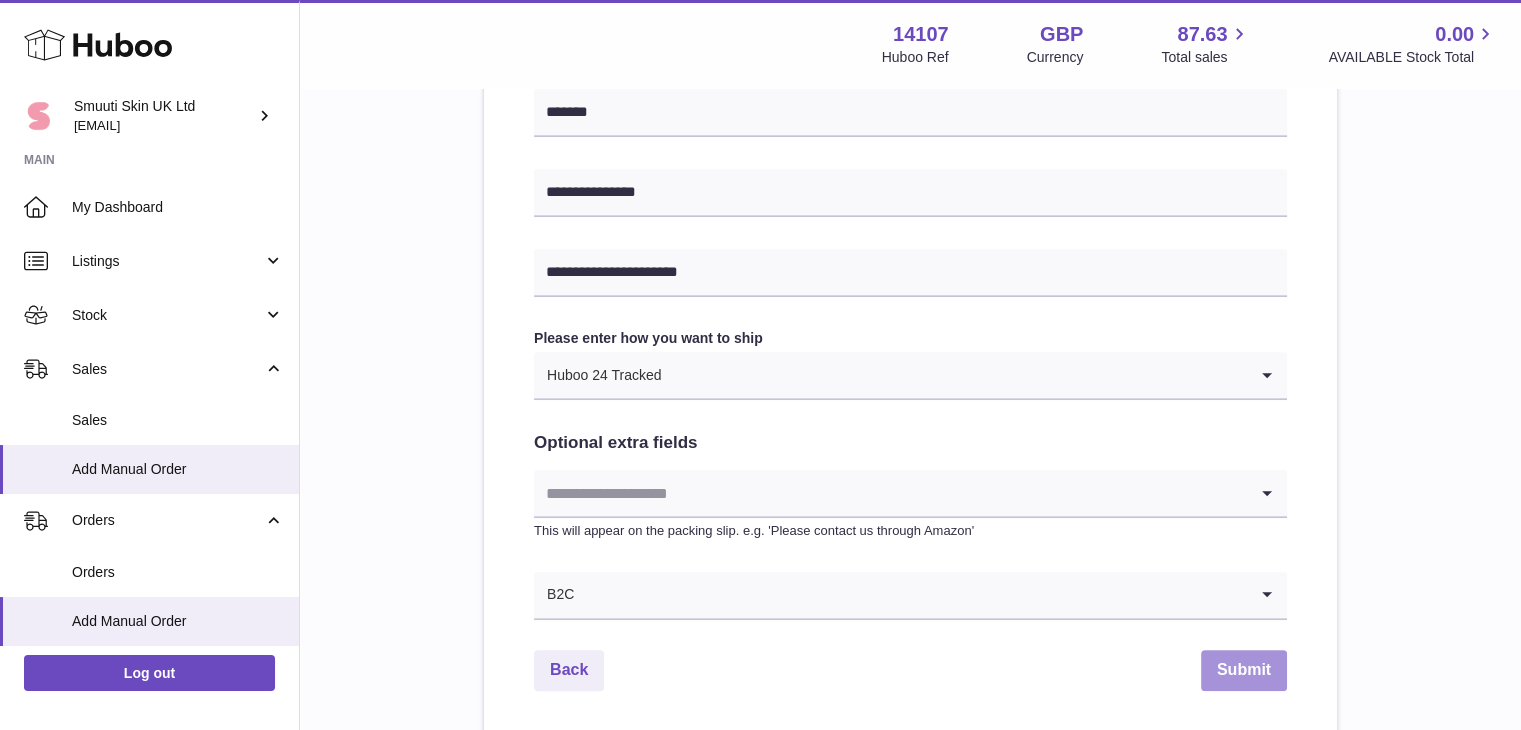 click on "Submit" at bounding box center [1244, 670] 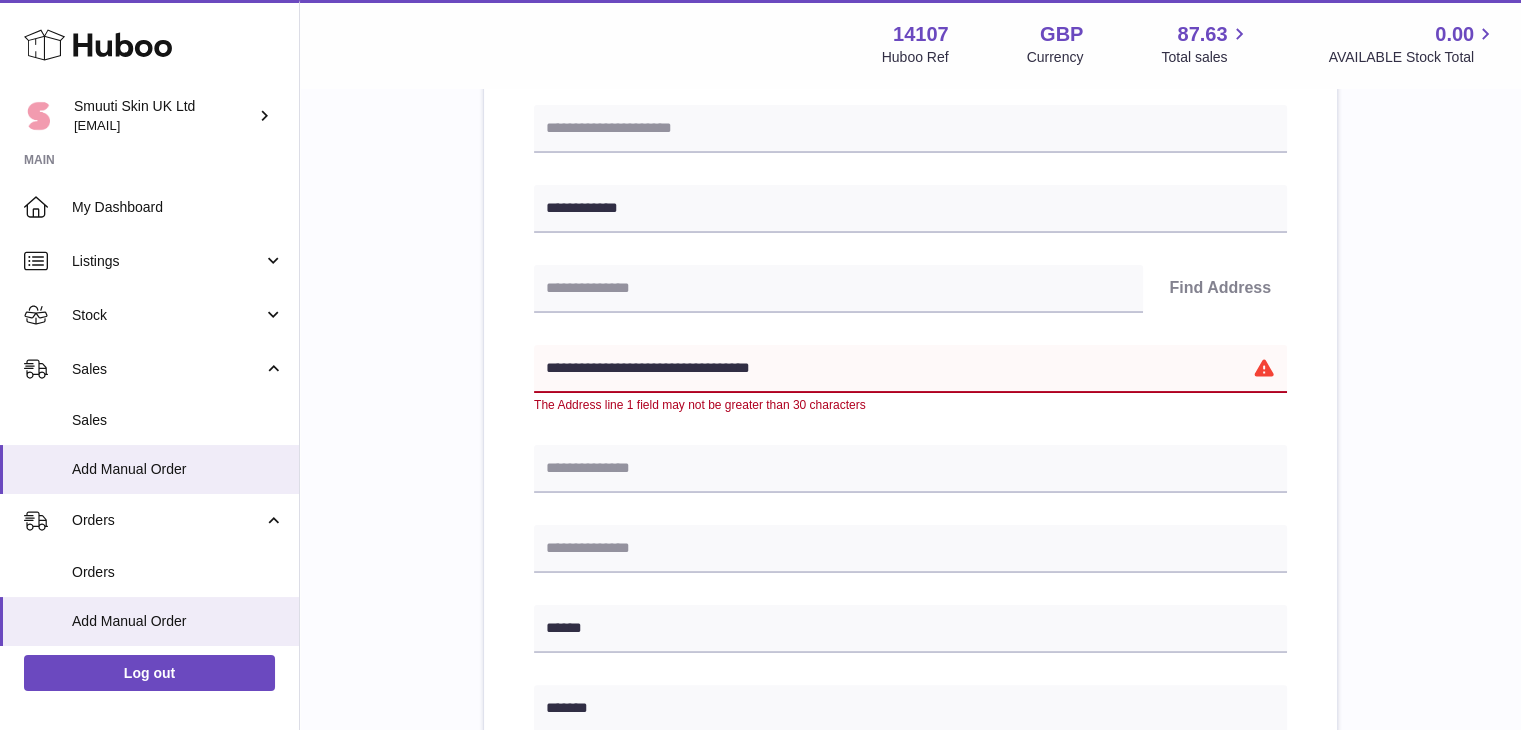 scroll, scrollTop: 267, scrollLeft: 0, axis: vertical 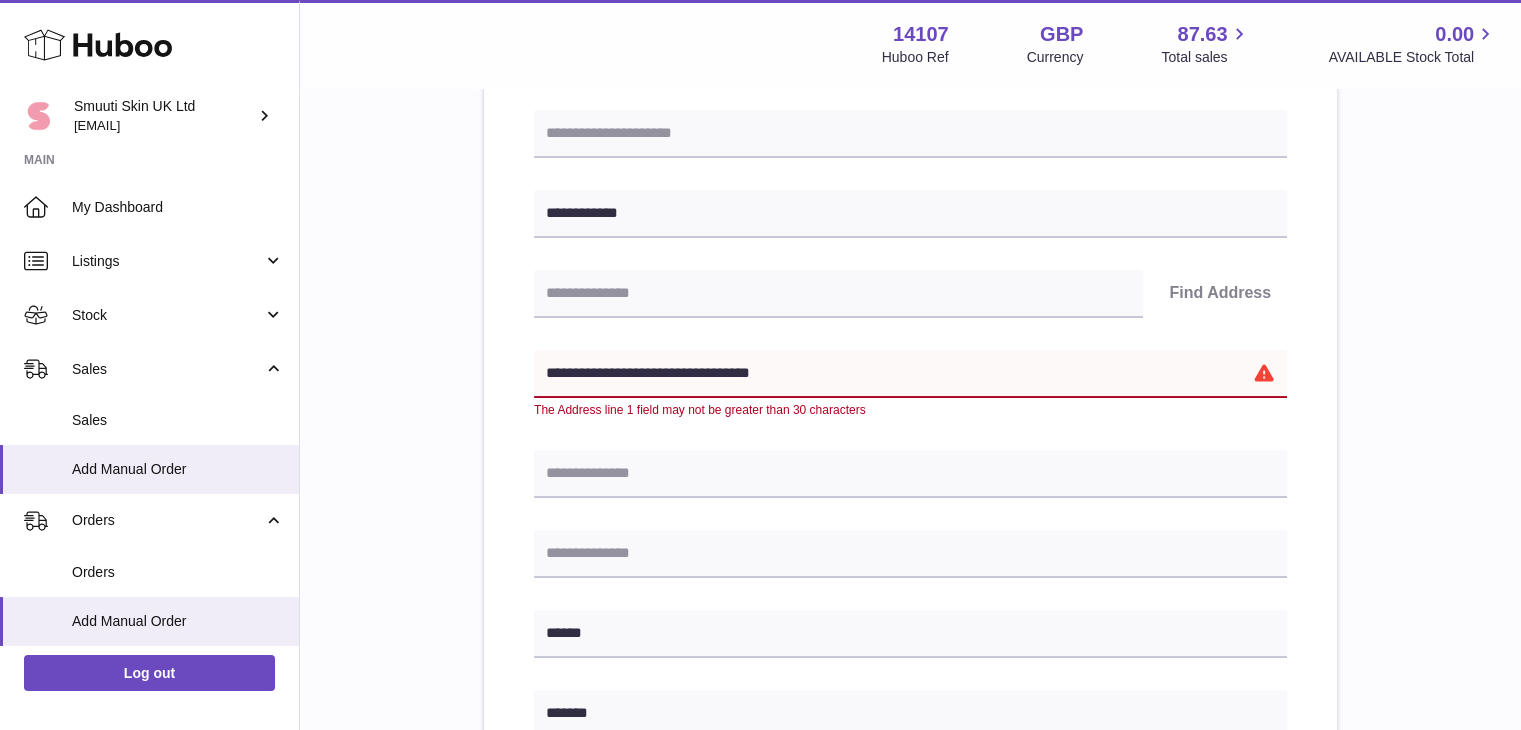click on "**********" at bounding box center [910, 374] 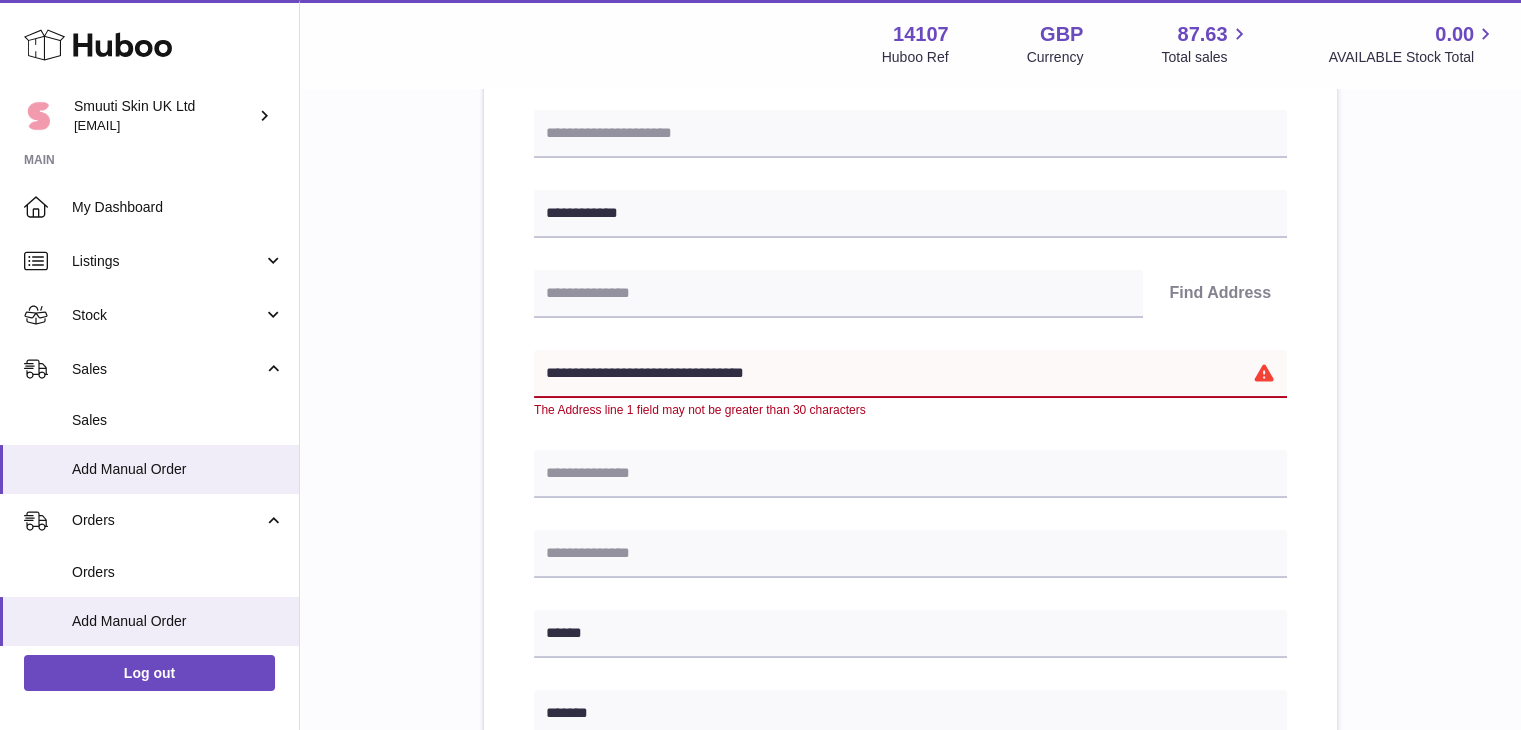 click on "**********" at bounding box center [910, 374] 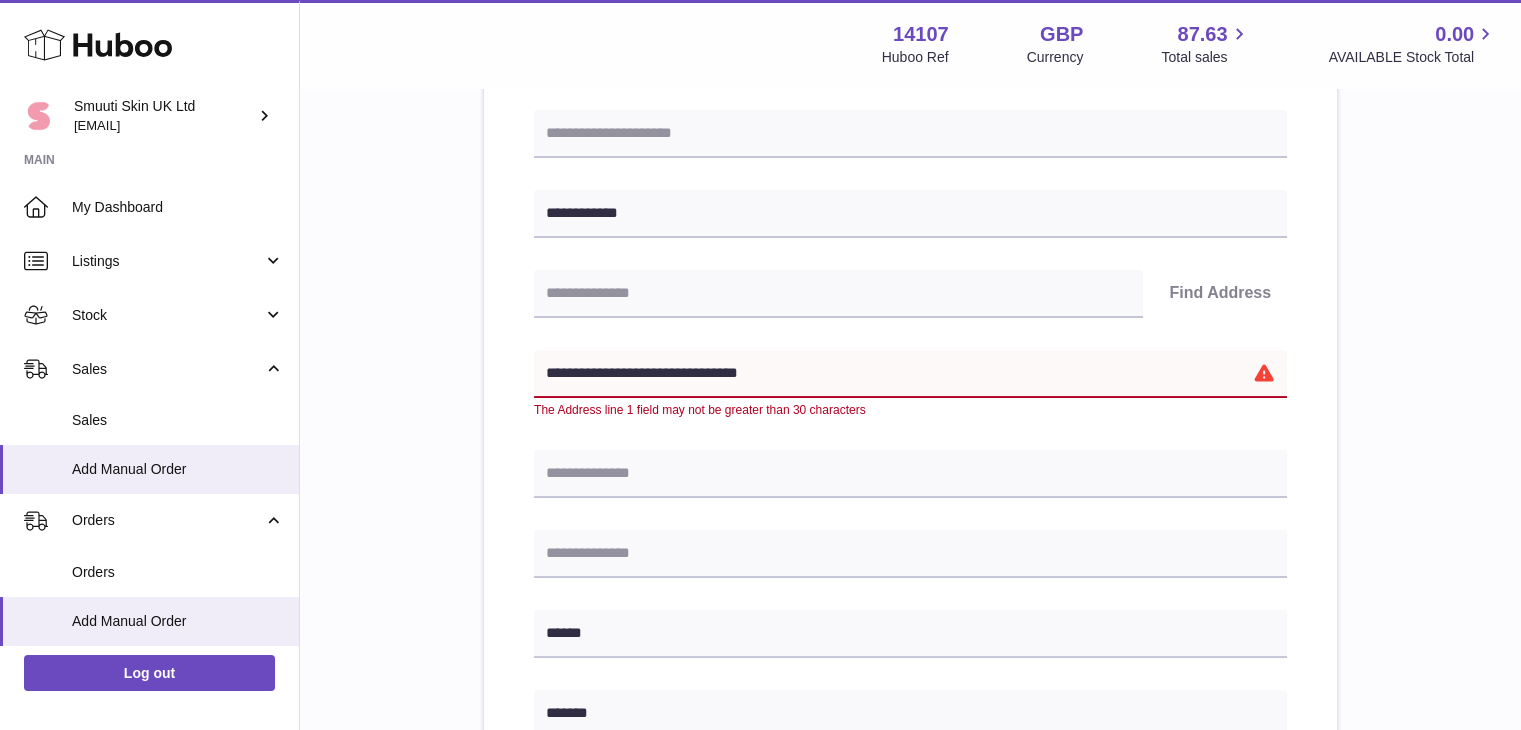 click on "**********" at bounding box center [910, 701] 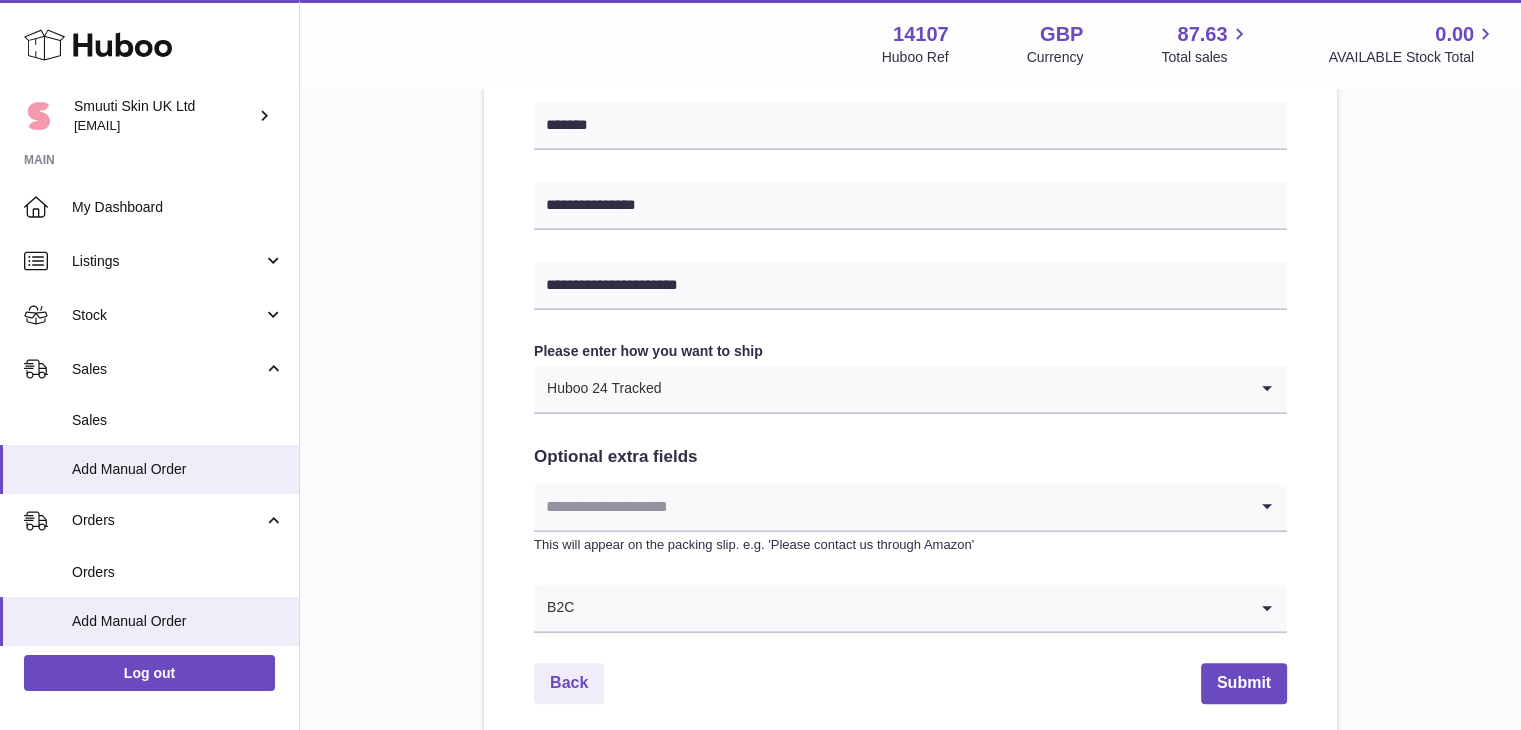 scroll, scrollTop: 1037, scrollLeft: 0, axis: vertical 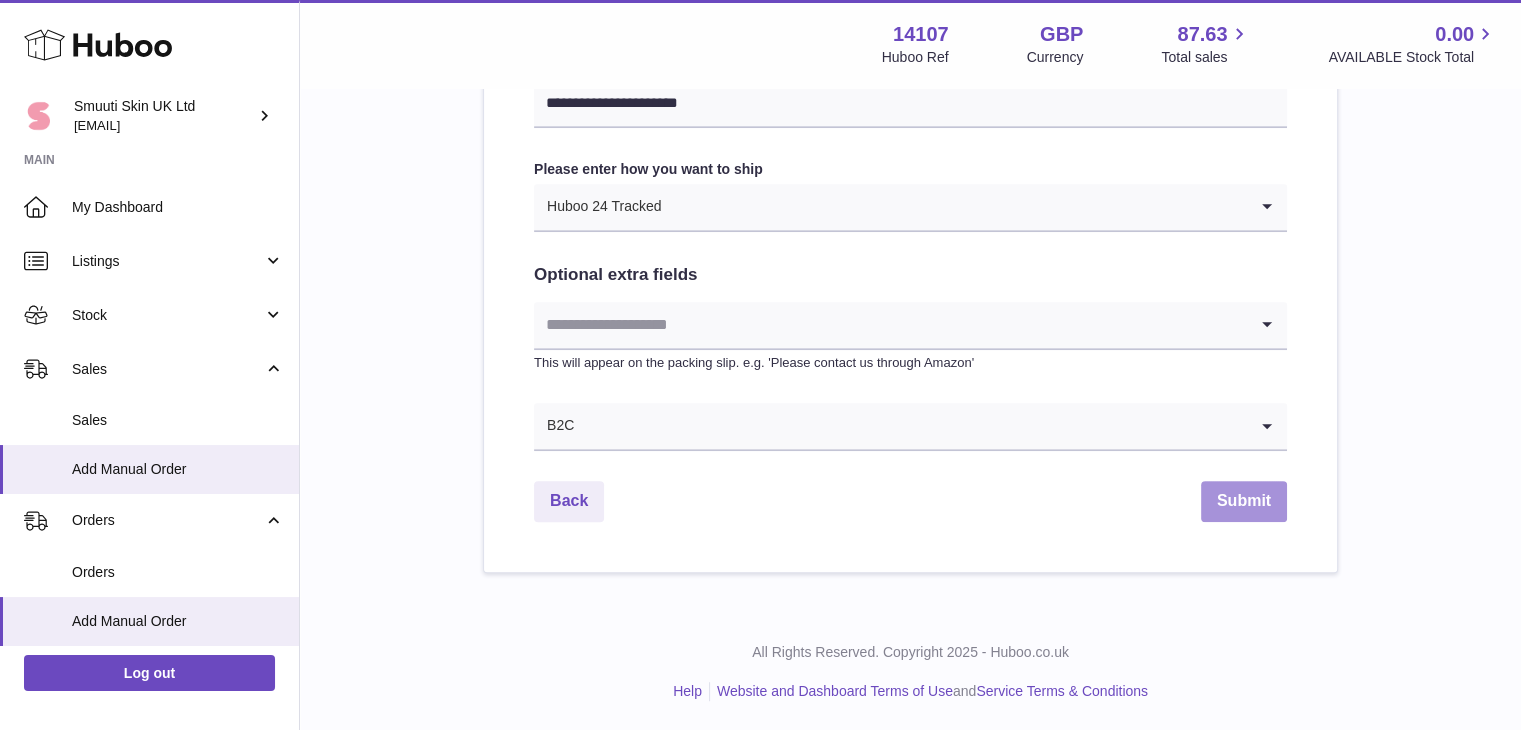 click on "Submit" at bounding box center (1244, 501) 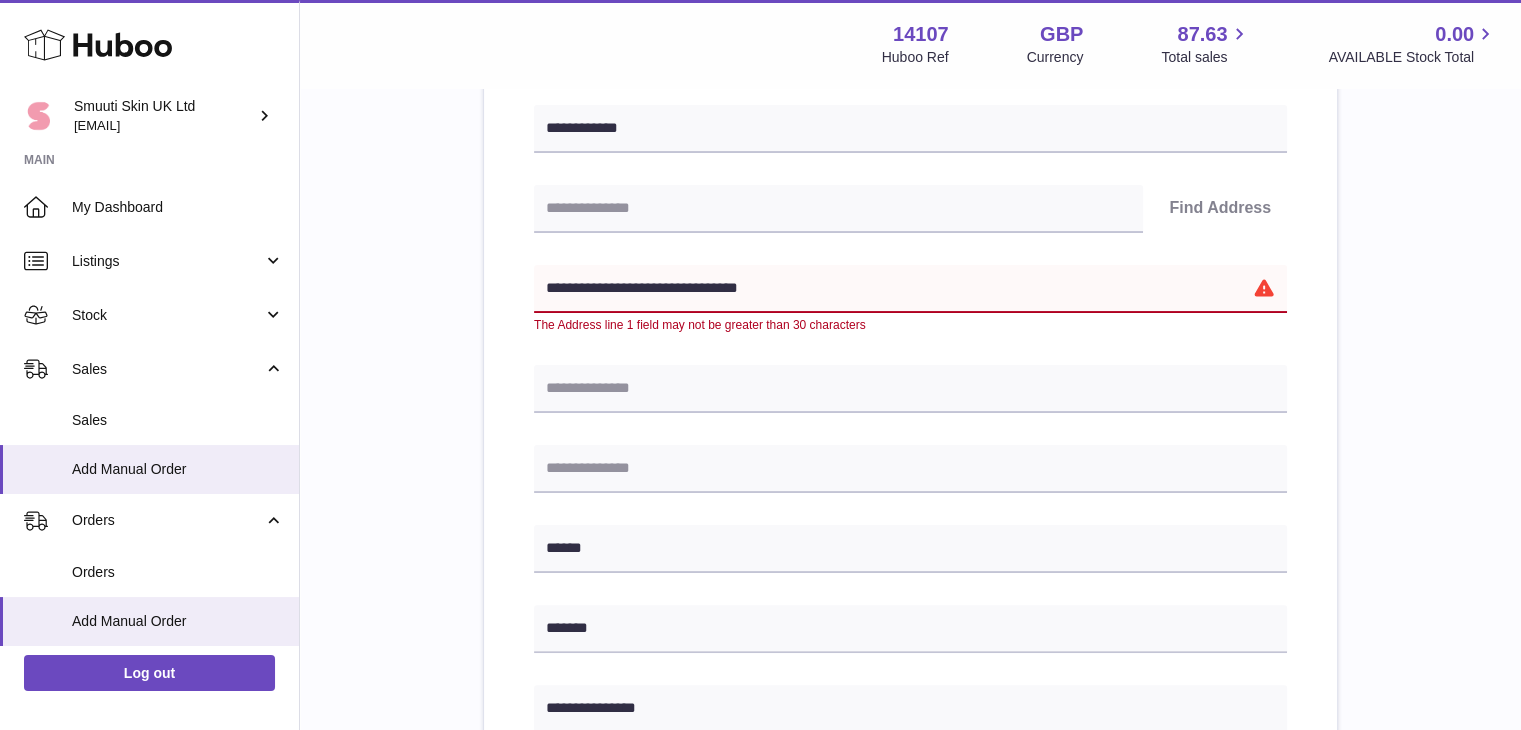scroll, scrollTop: 412, scrollLeft: 0, axis: vertical 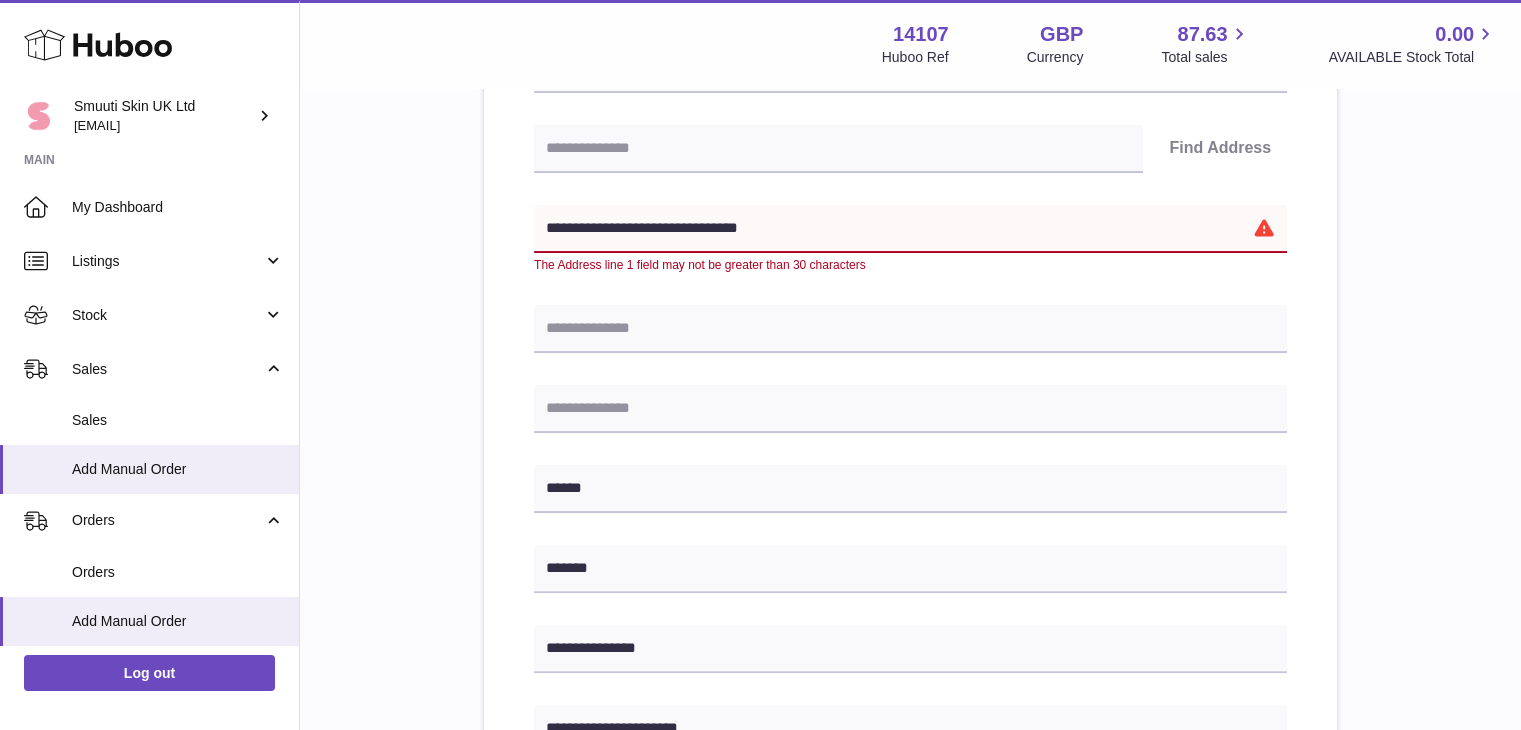 drag, startPoint x: 784, startPoint y: 229, endPoint x: 662, endPoint y: 209, distance: 123.62848 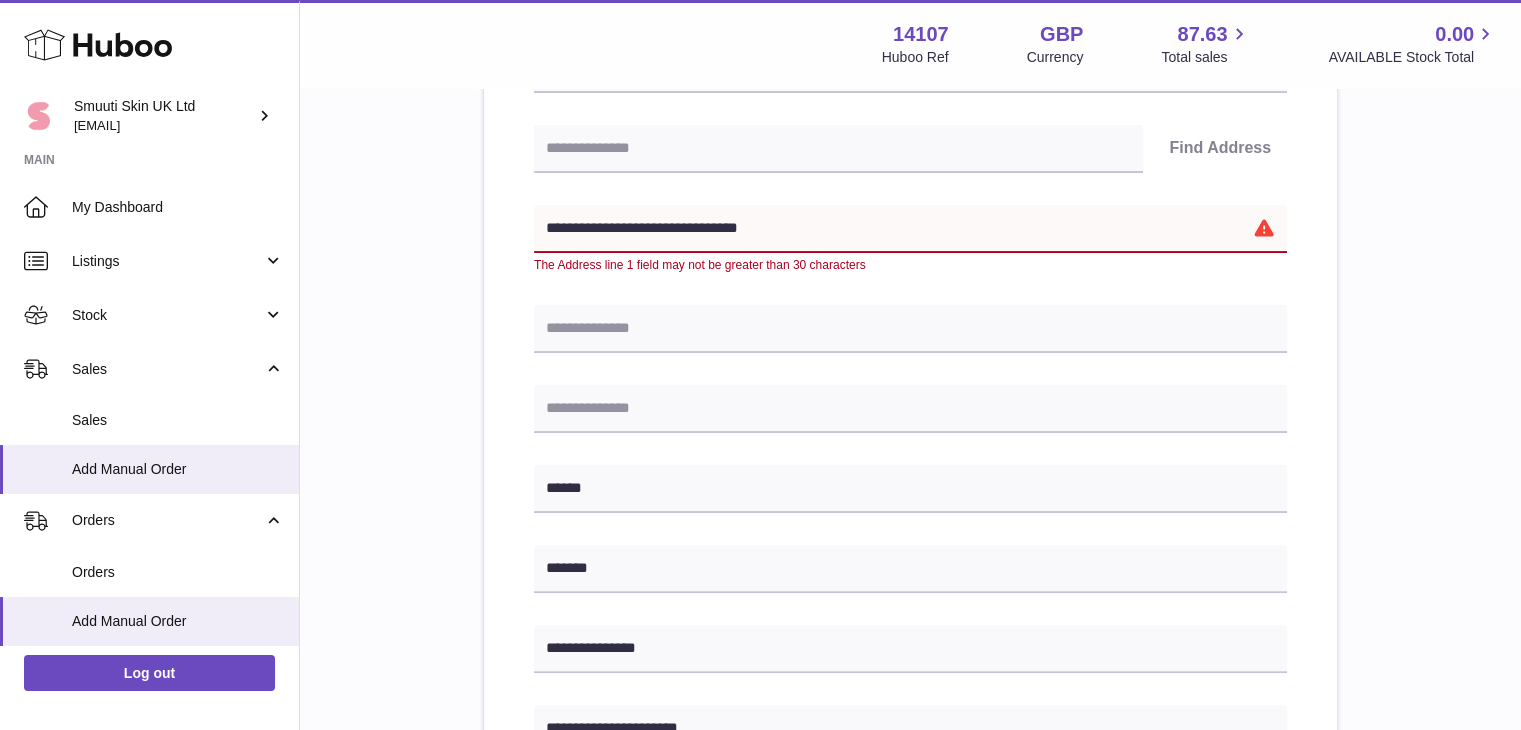 click on "**********" at bounding box center (910, 229) 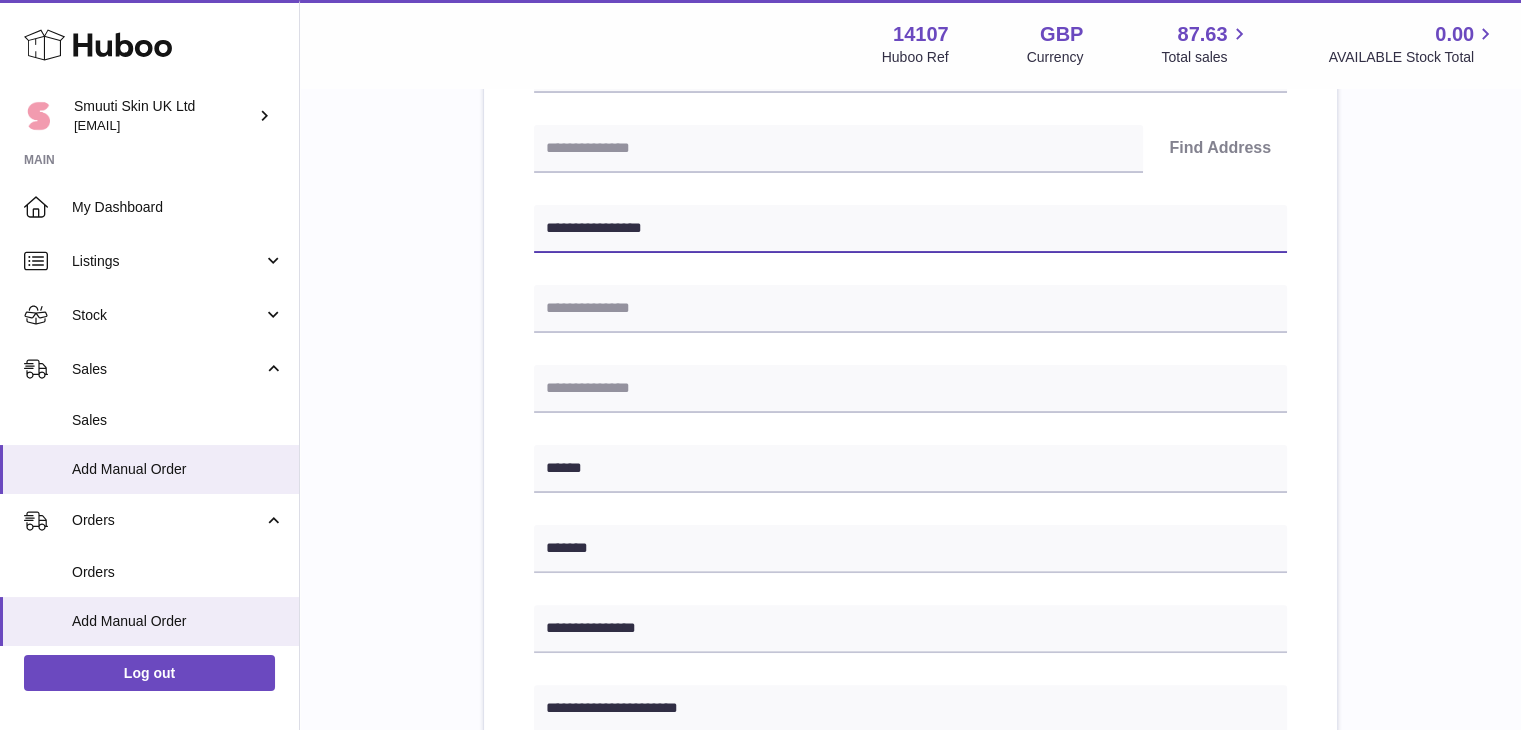 type on "**********" 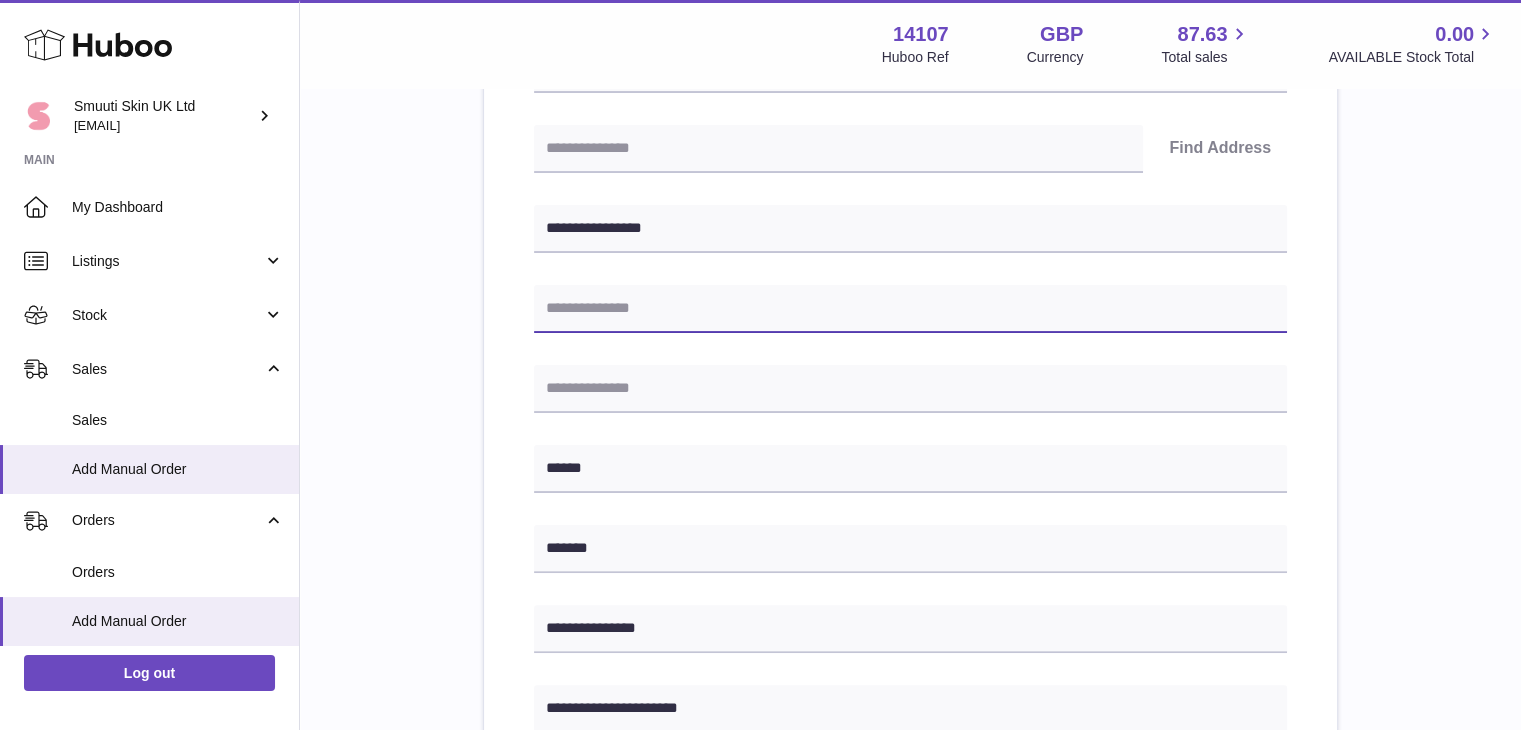 click at bounding box center (910, 309) 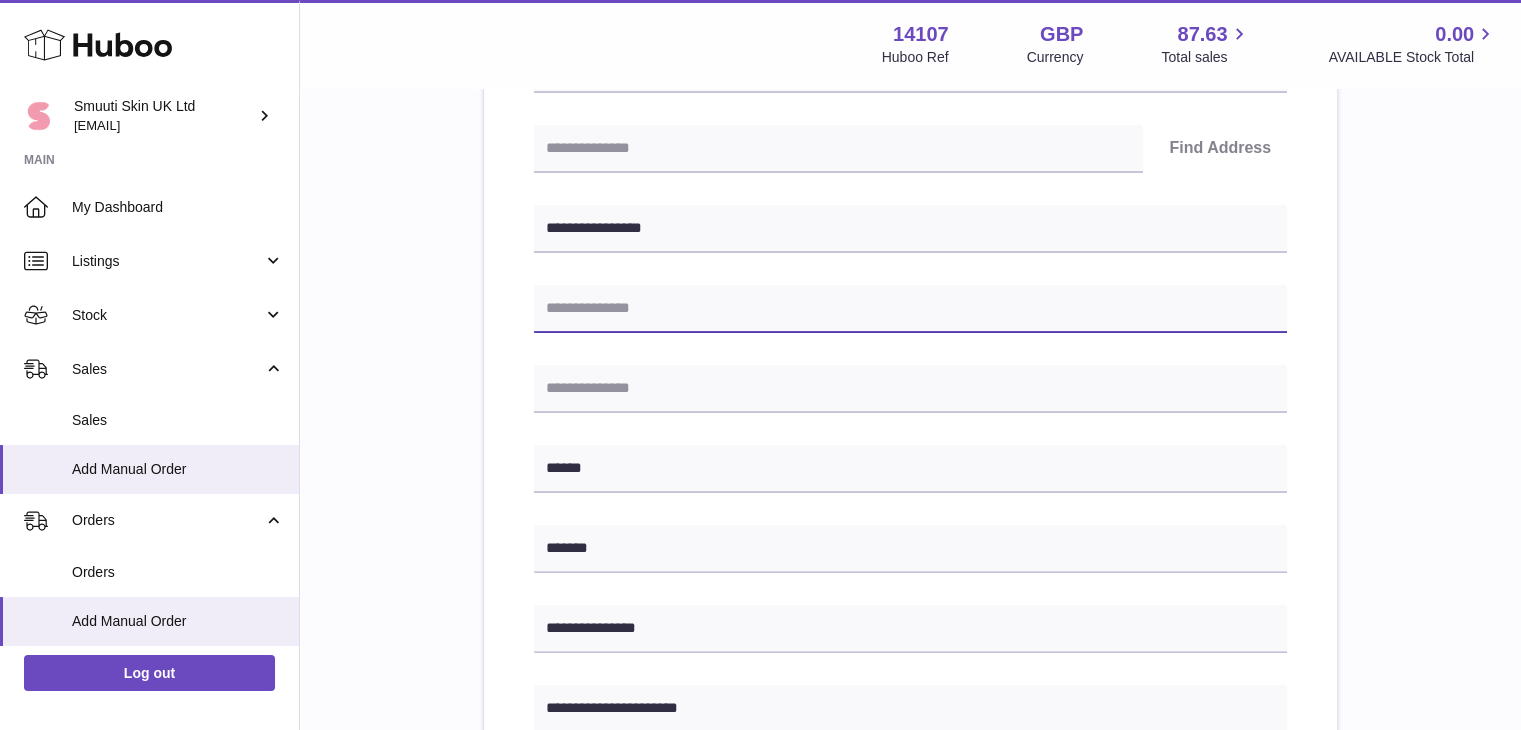 paste on "**********" 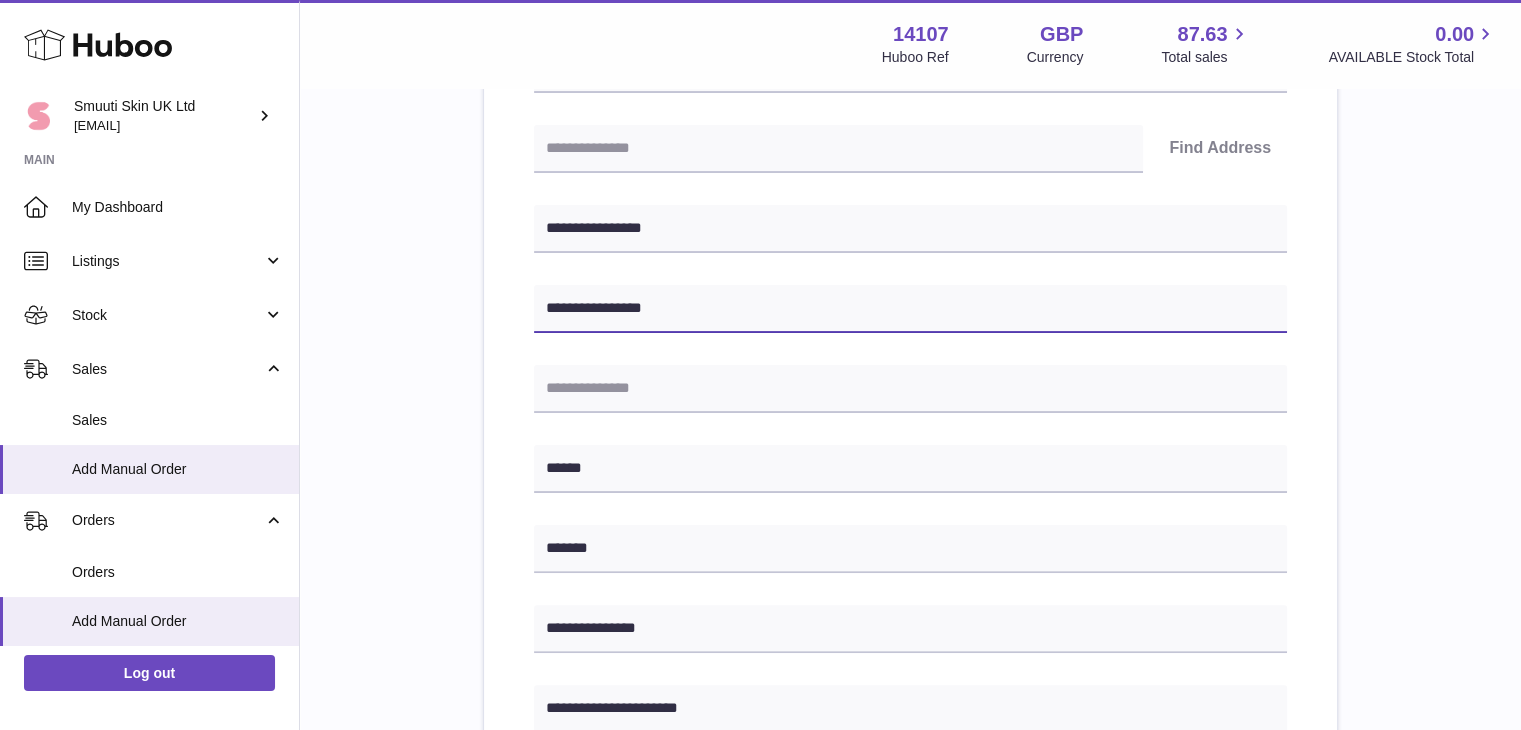 type on "**********" 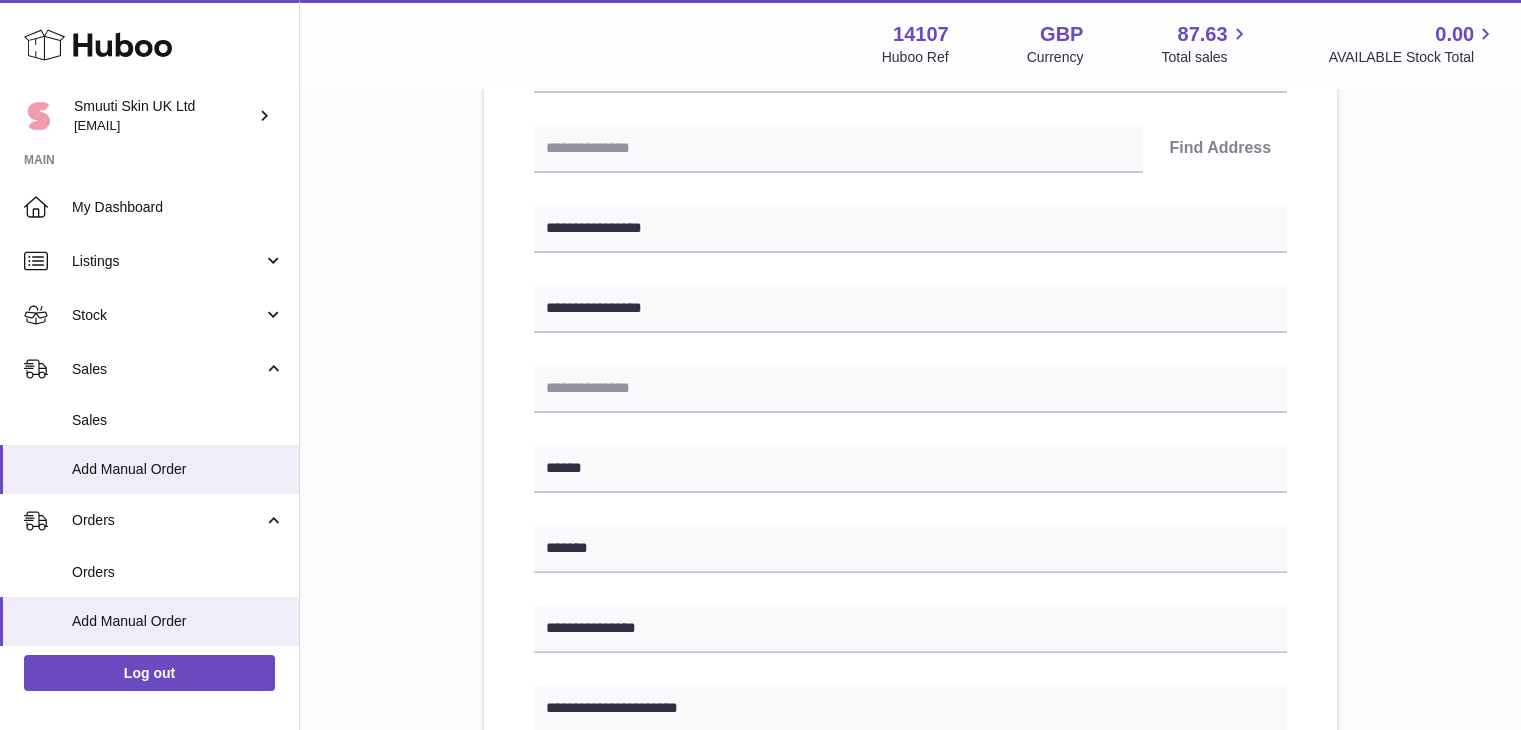 click on "**********" at bounding box center [910, 481] 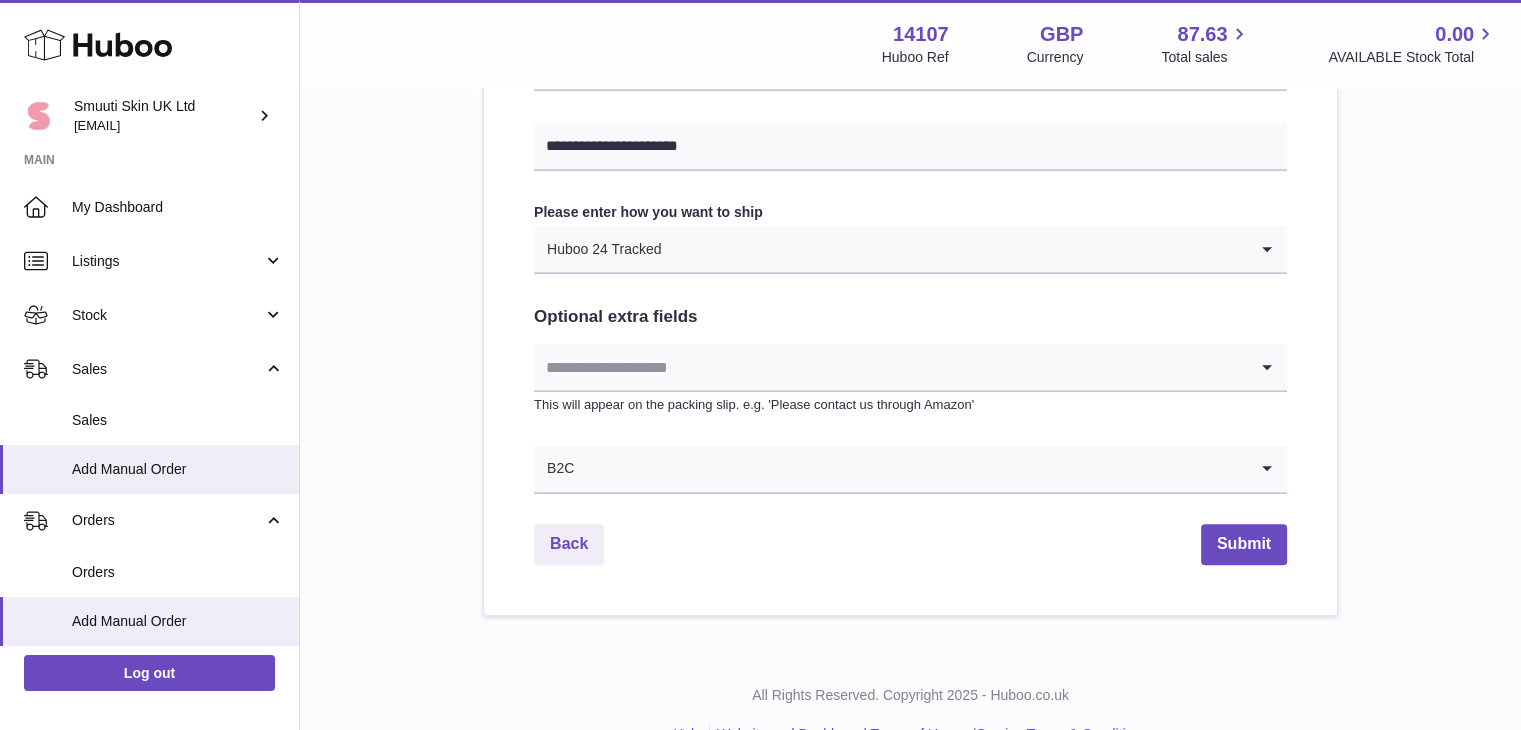 scroll, scrollTop: 1017, scrollLeft: 0, axis: vertical 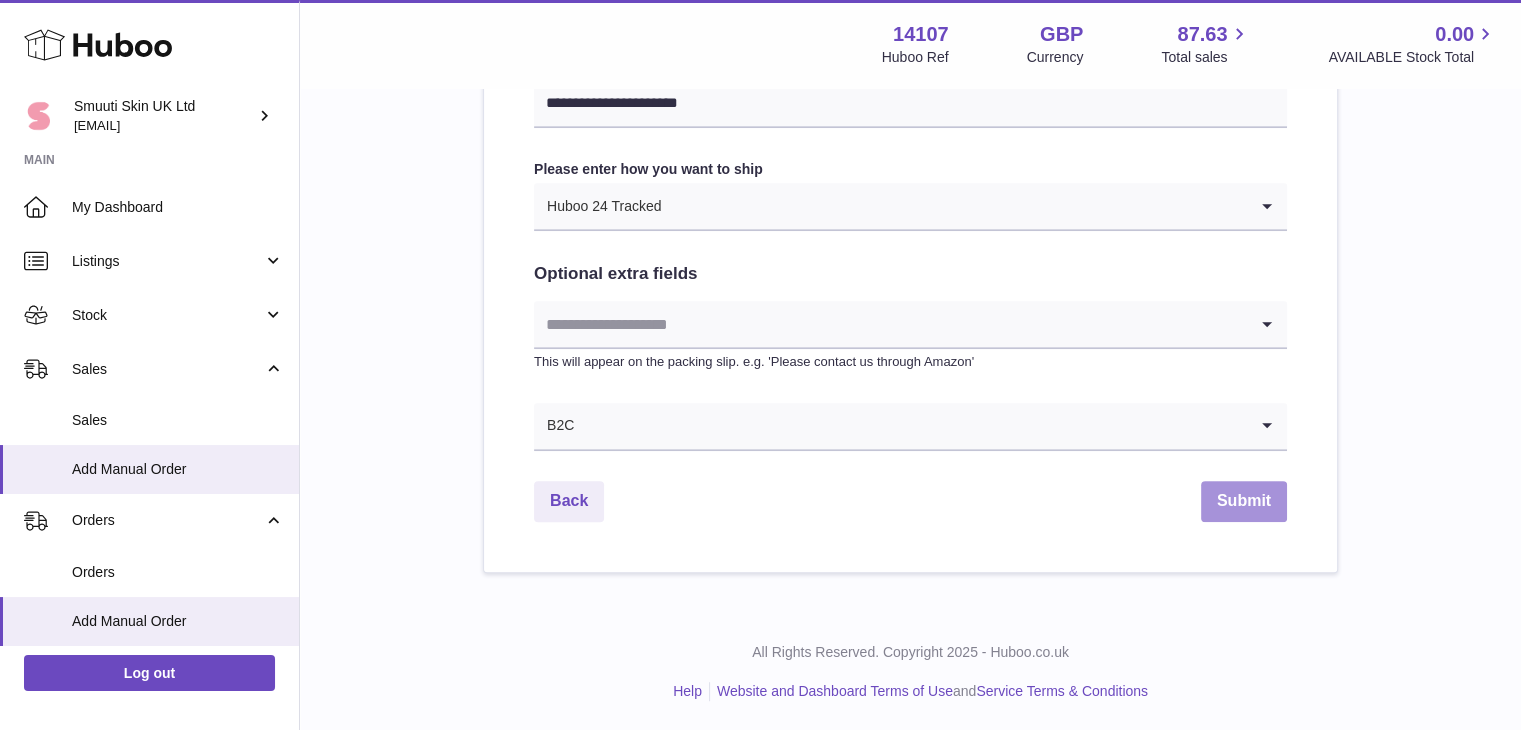 click on "Submit" at bounding box center (1244, 501) 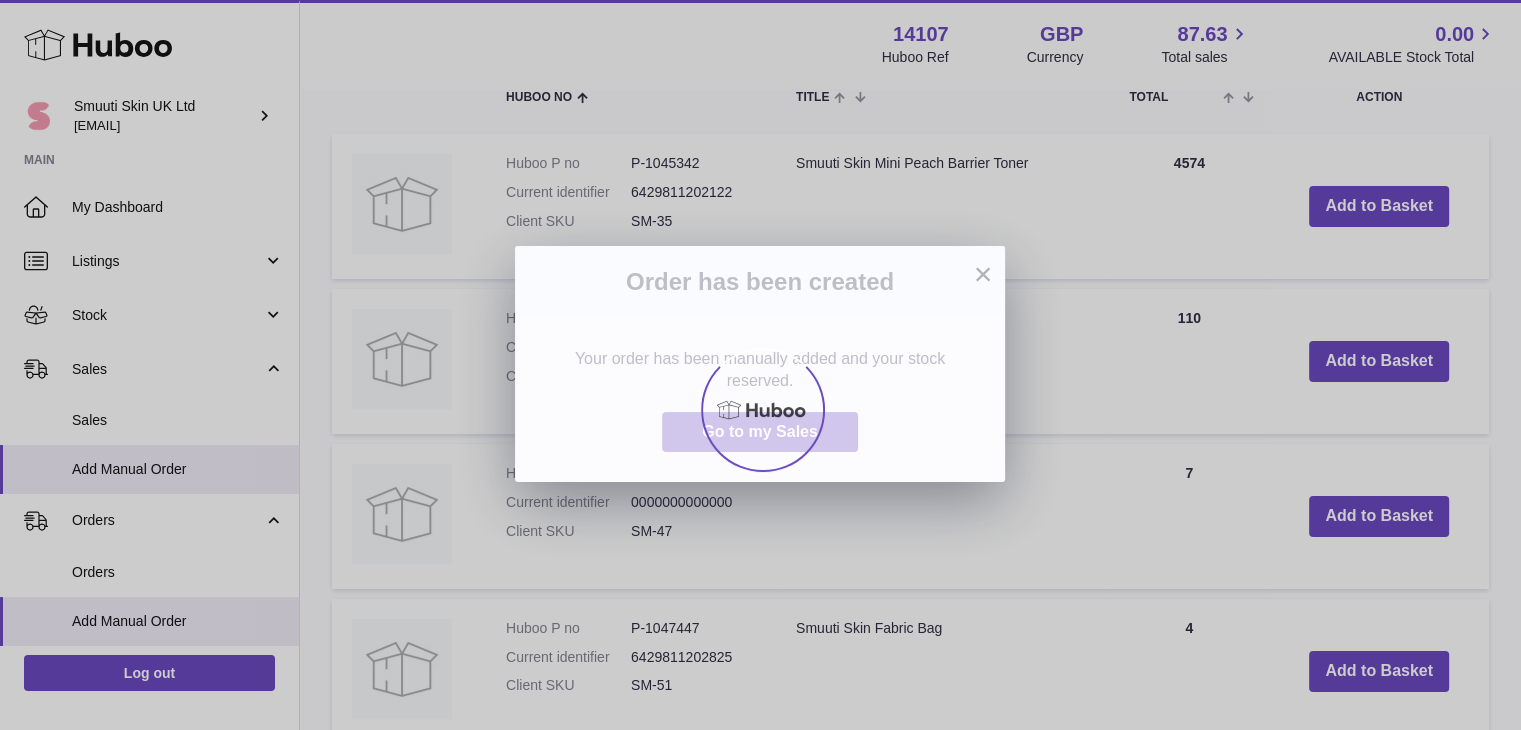 scroll, scrollTop: 0, scrollLeft: 0, axis: both 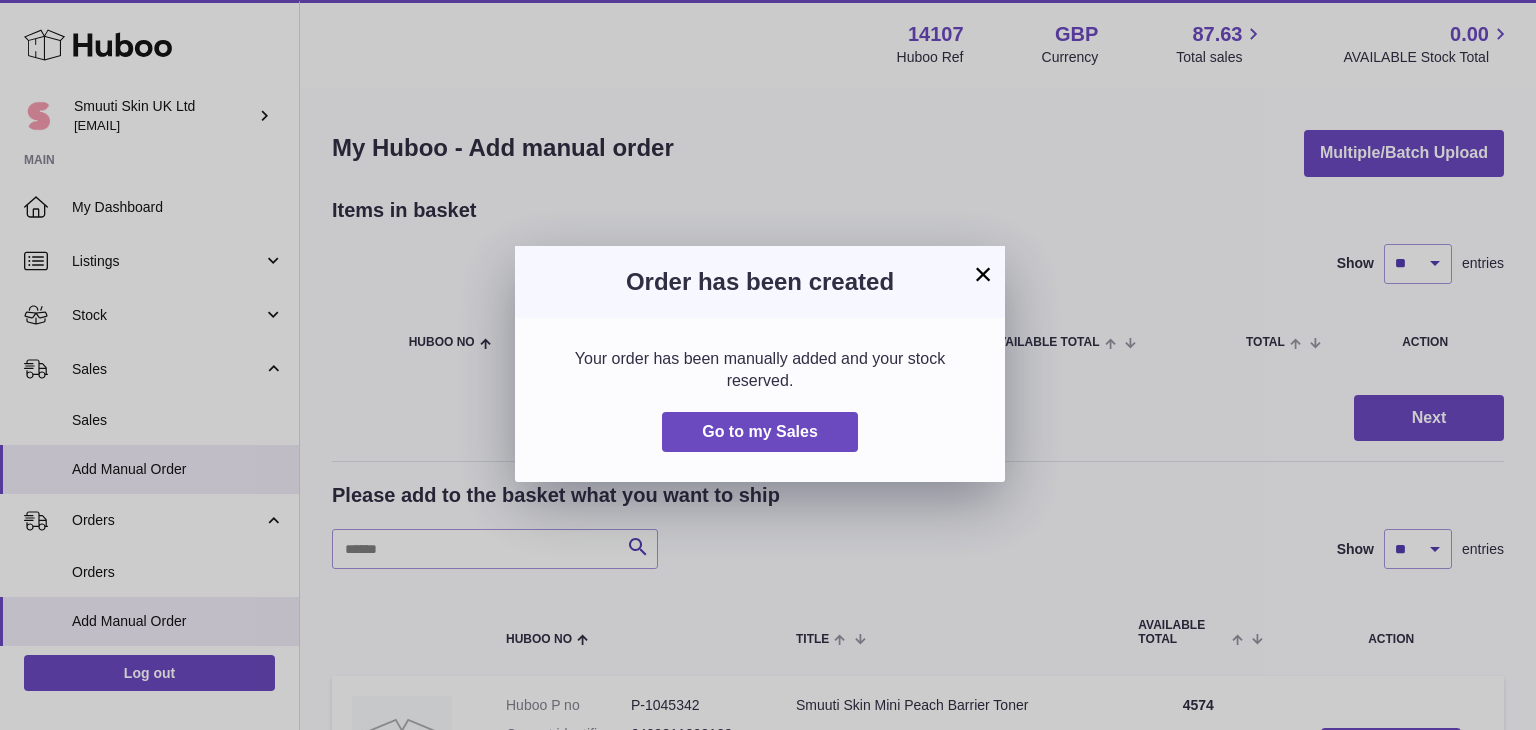 click on "×" at bounding box center (983, 274) 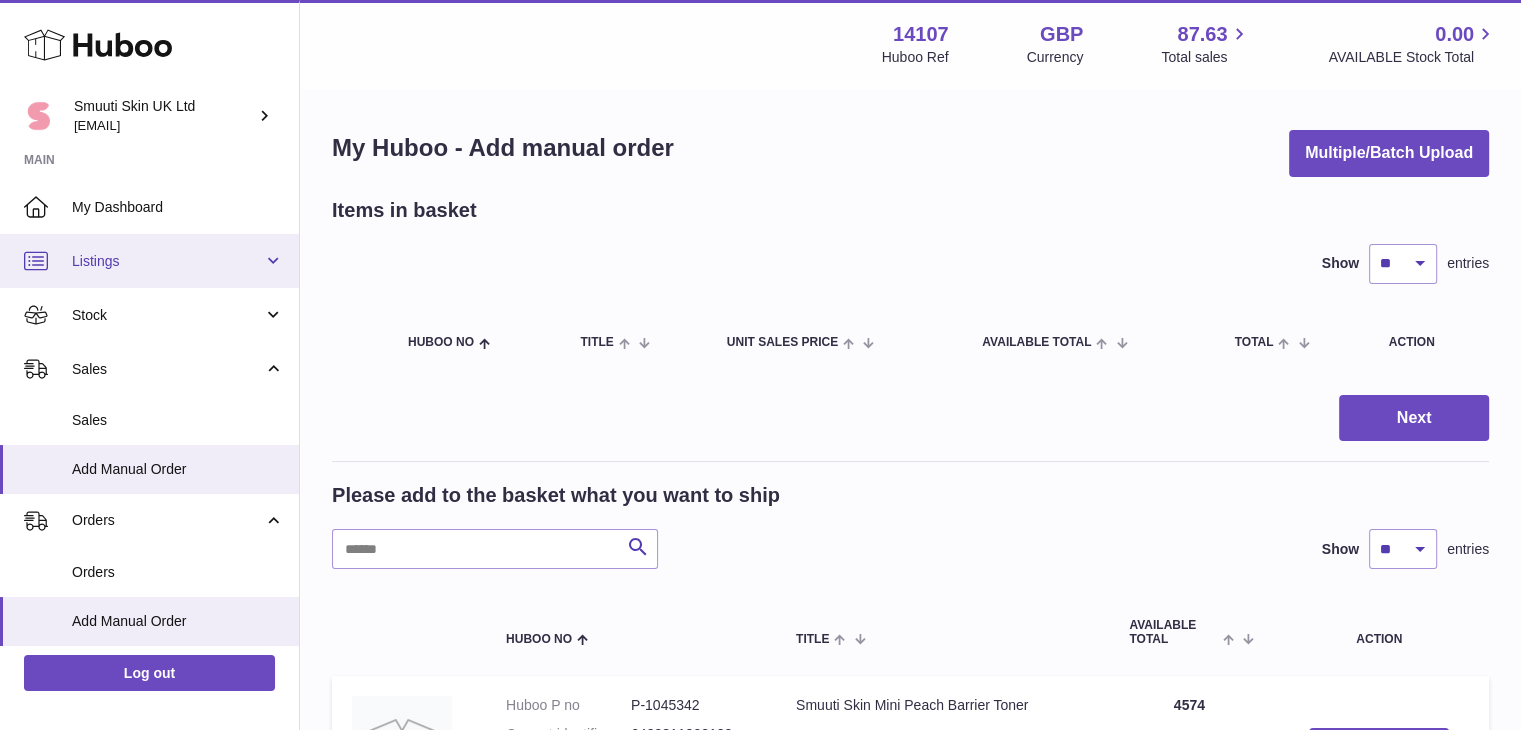click on "Listings" at bounding box center (149, 261) 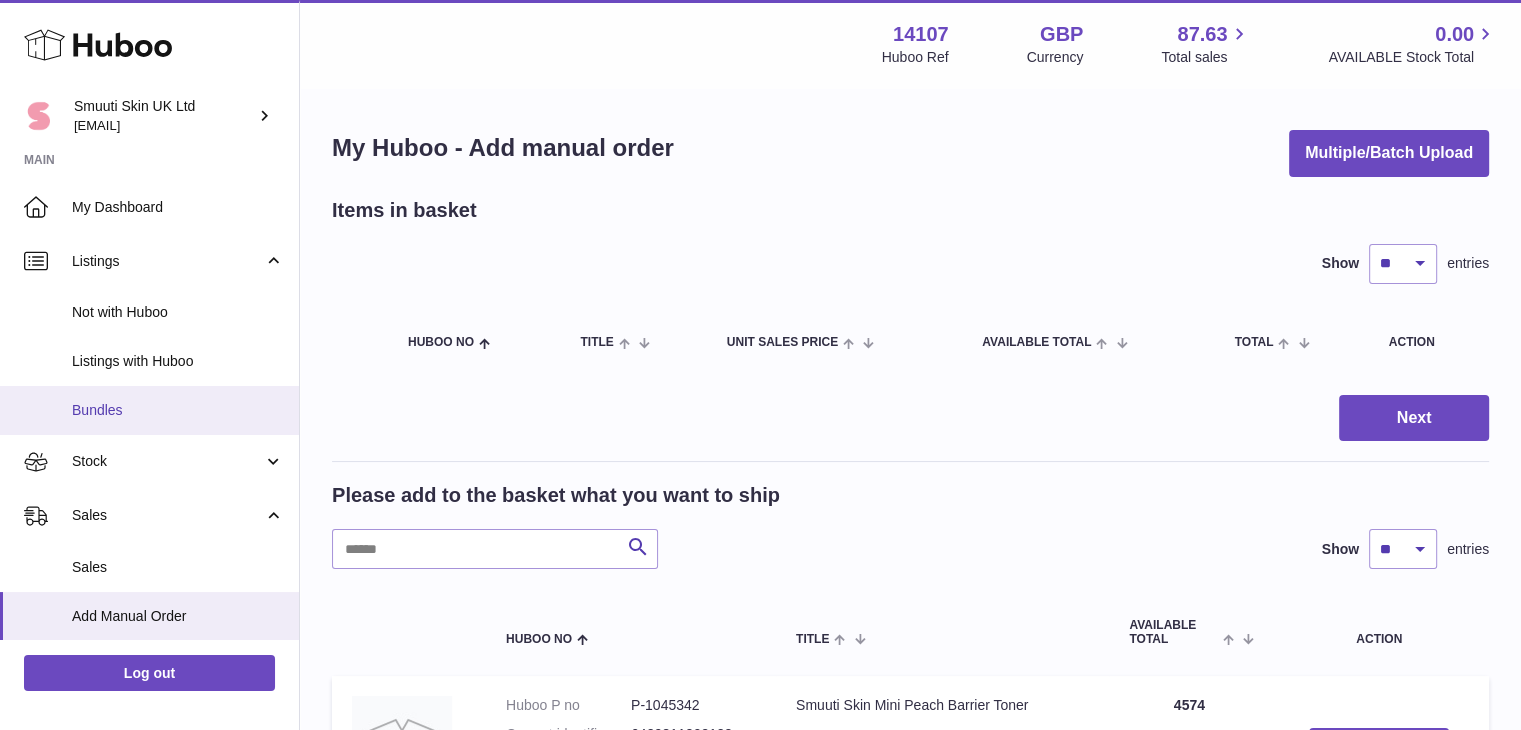click on "Bundles" at bounding box center [178, 410] 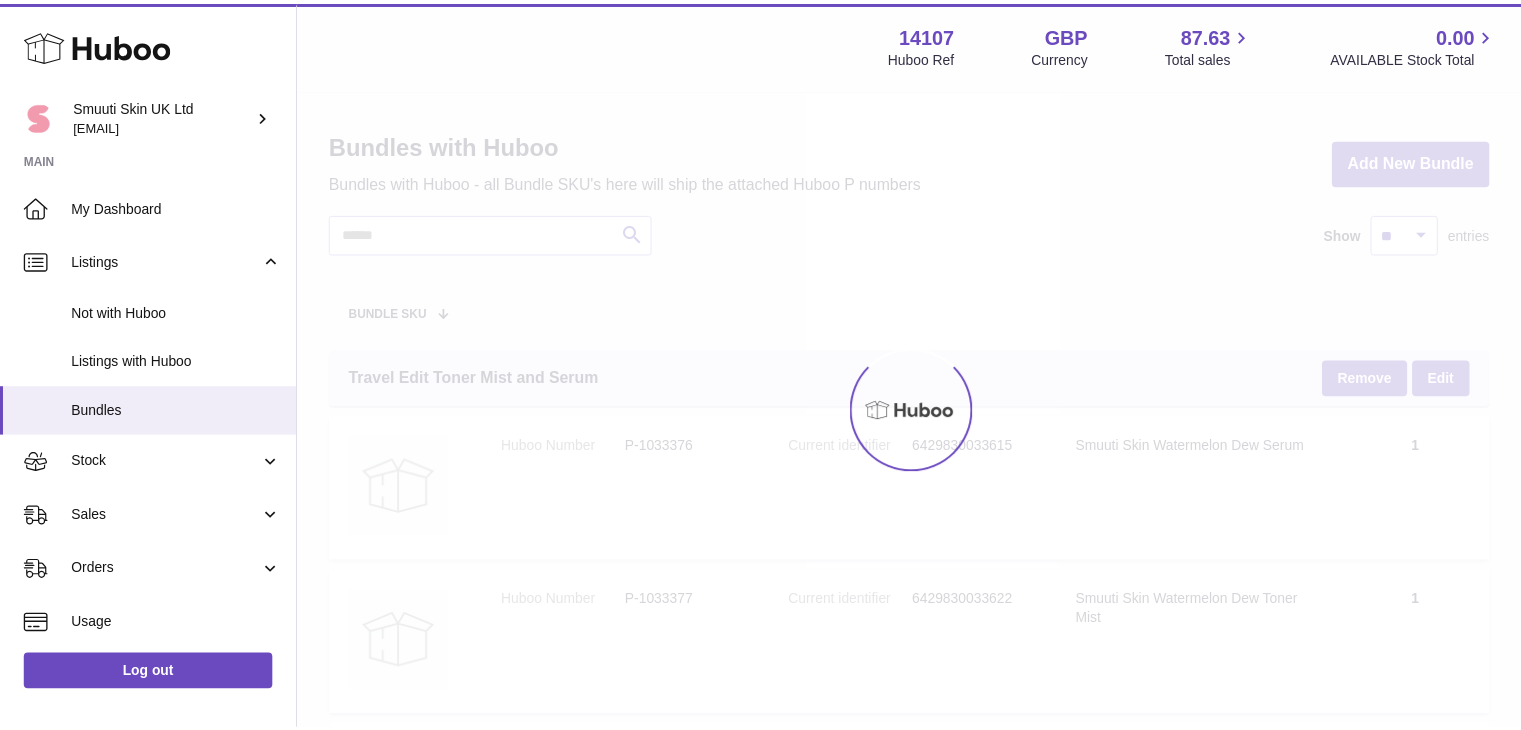 scroll, scrollTop: 0, scrollLeft: 0, axis: both 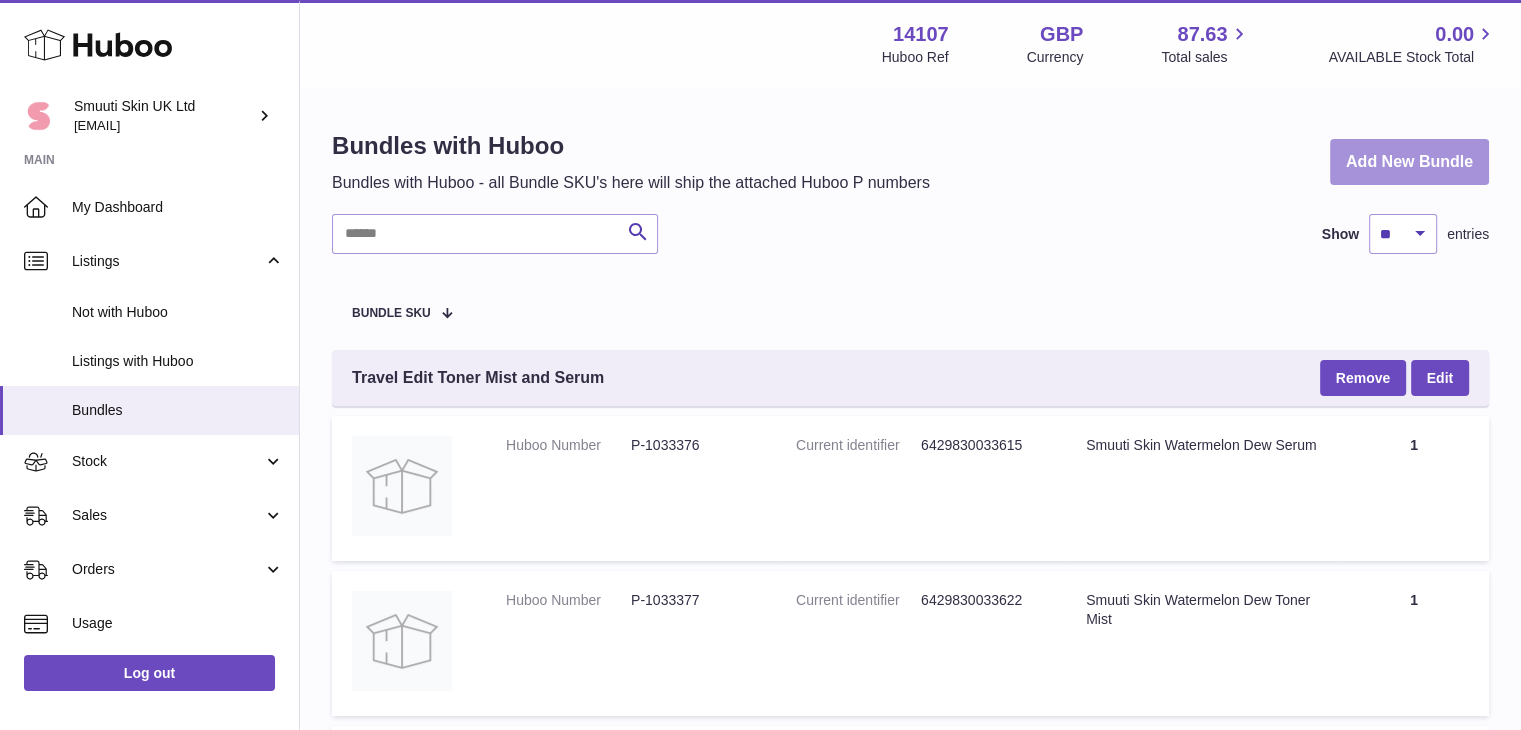 click on "Add New Bundle" at bounding box center [1409, 162] 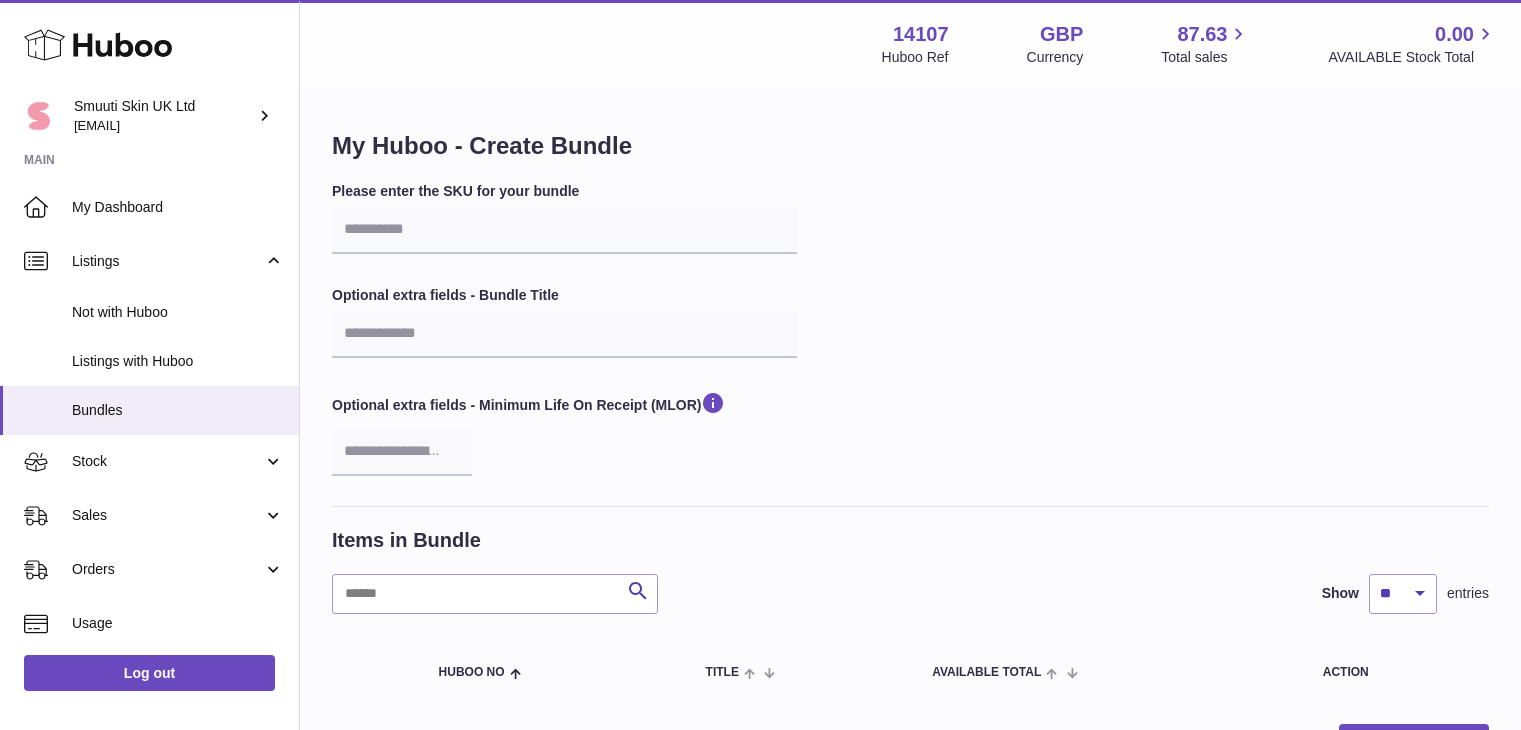 scroll, scrollTop: 0, scrollLeft: 0, axis: both 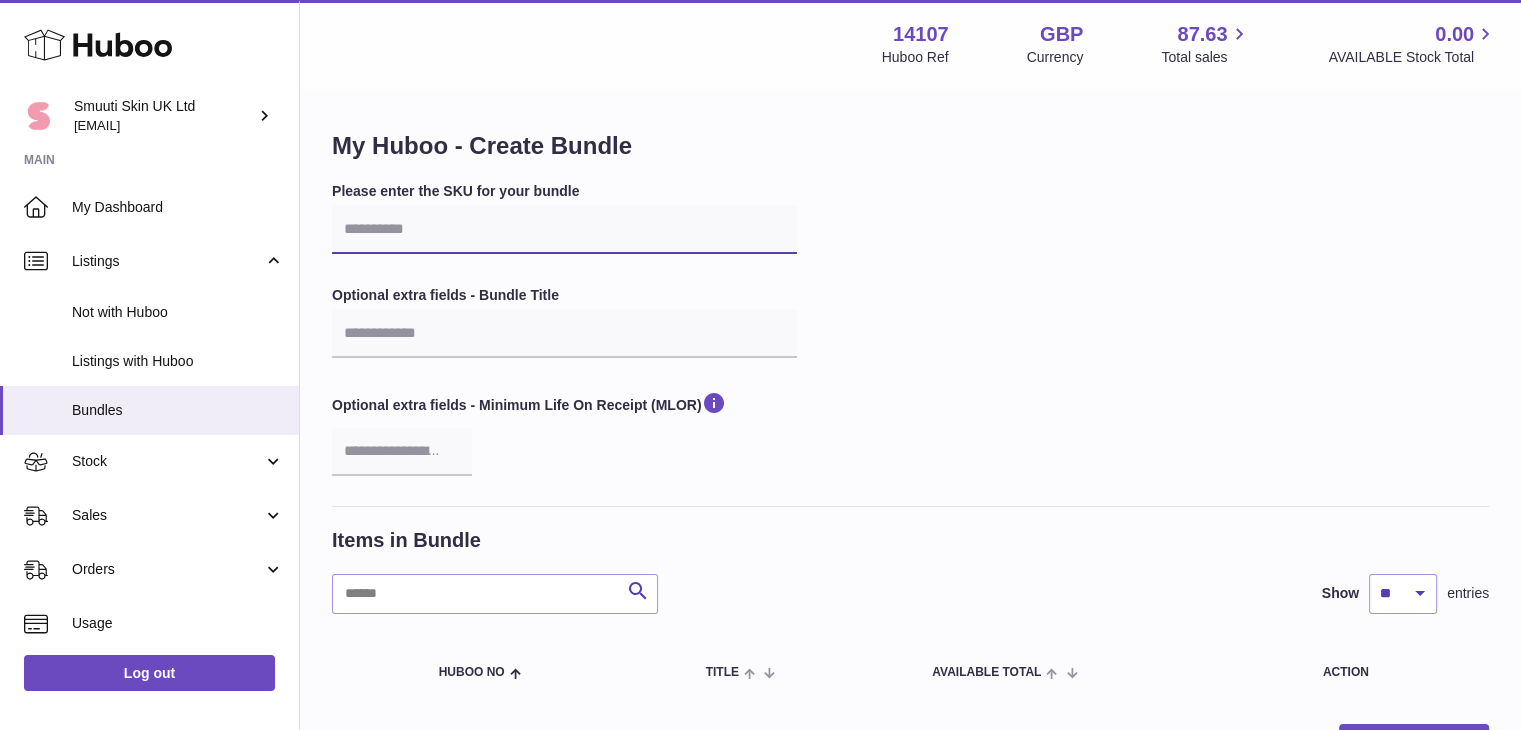 click at bounding box center [564, 230] 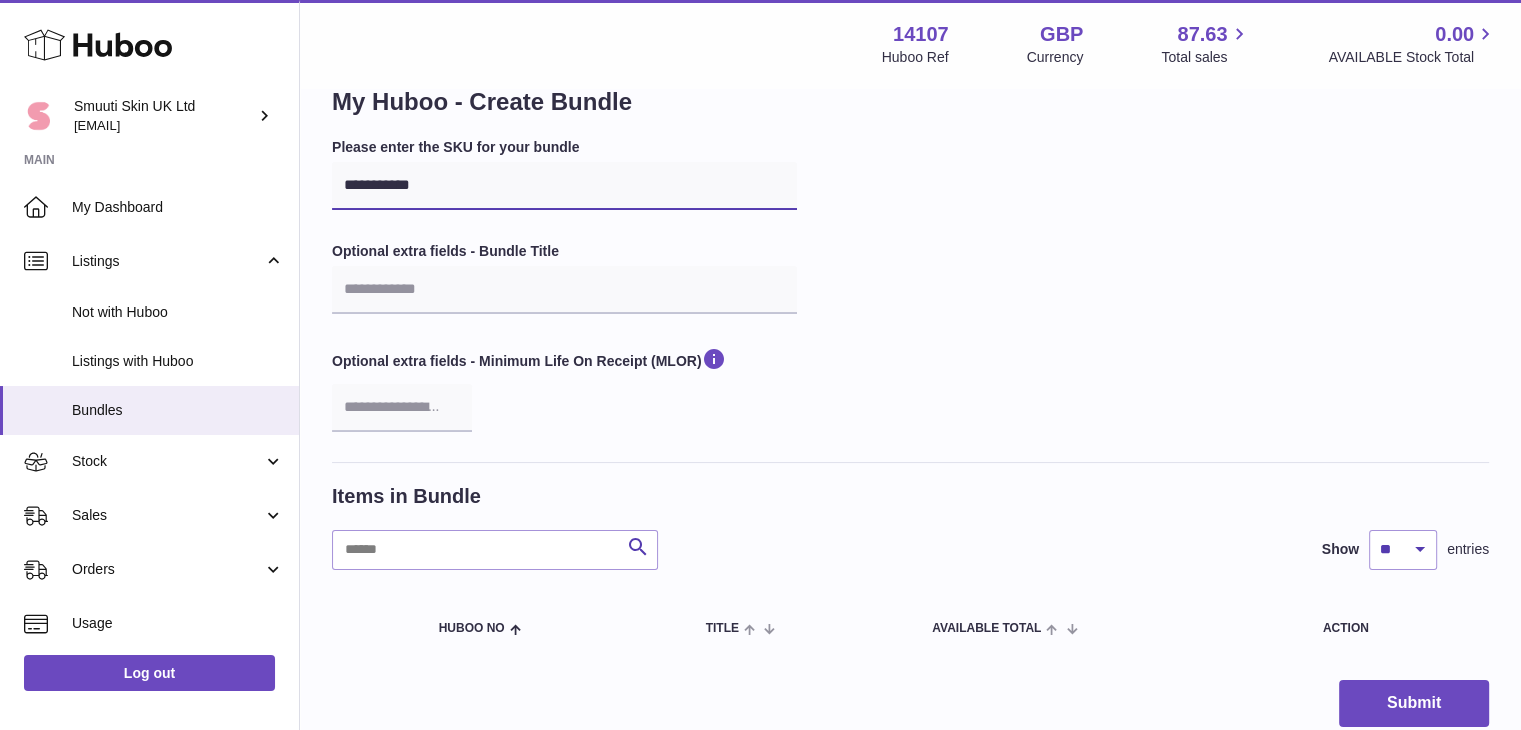 scroll, scrollTop: 0, scrollLeft: 0, axis: both 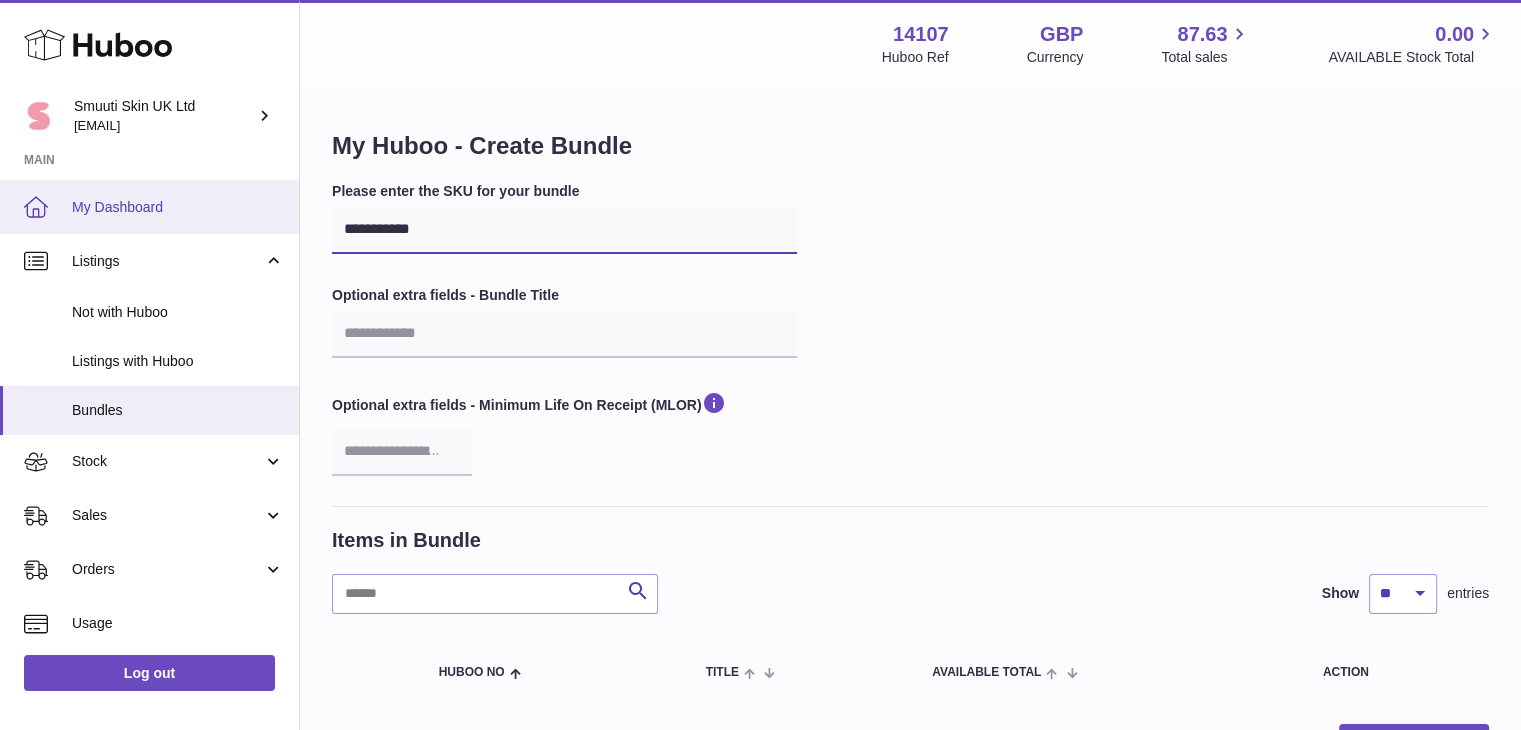 drag, startPoint x: 435, startPoint y: 225, endPoint x: 269, endPoint y: 206, distance: 167.08382 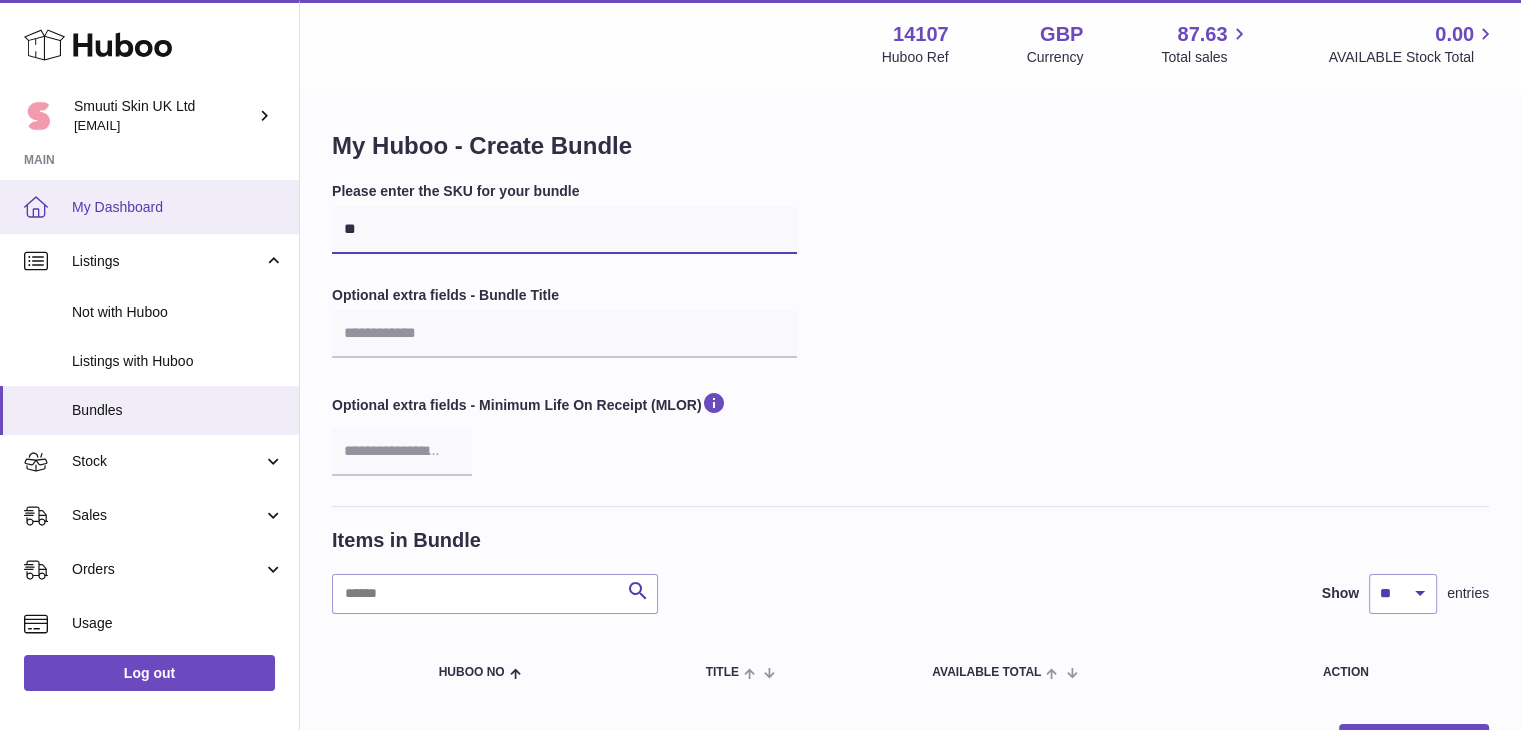 type on "*" 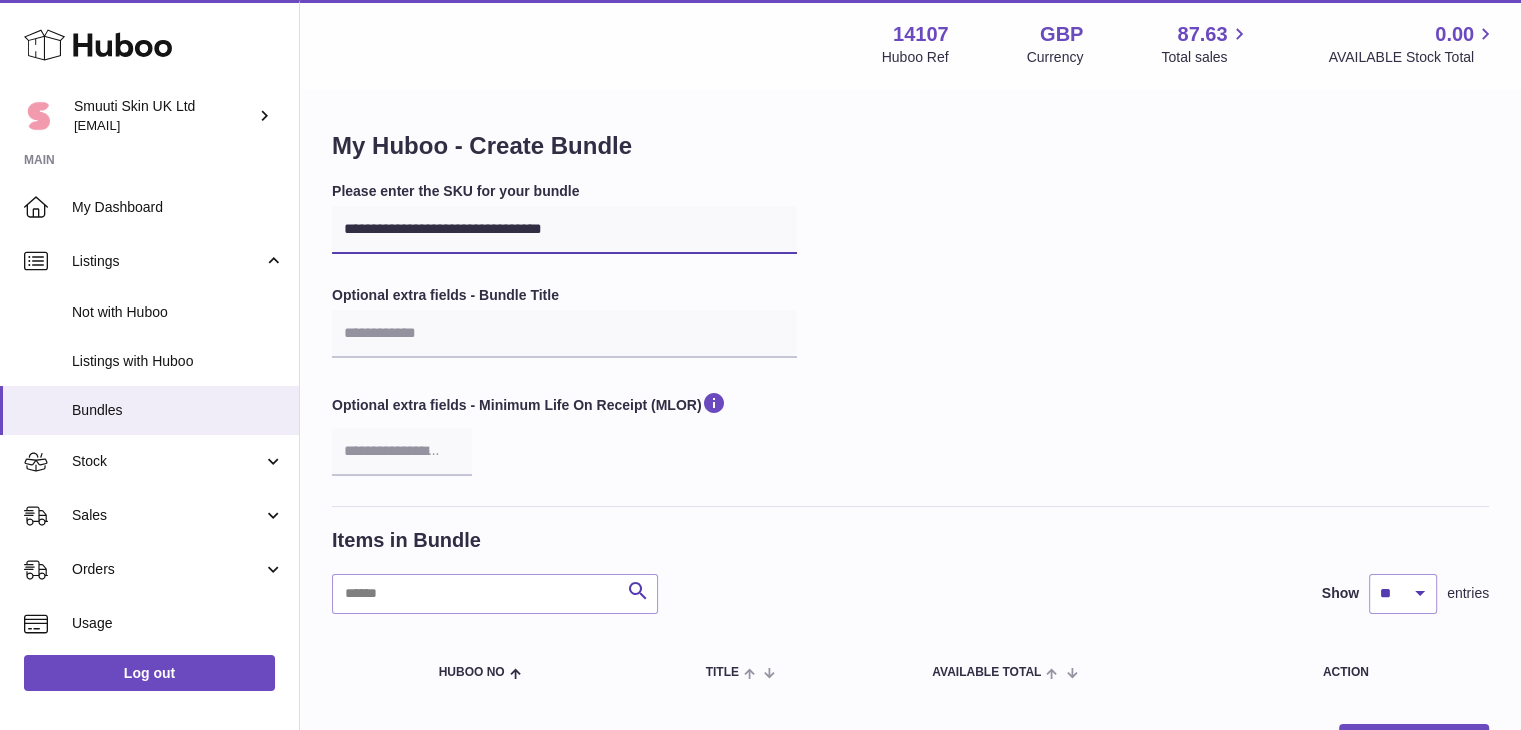 type on "**********" 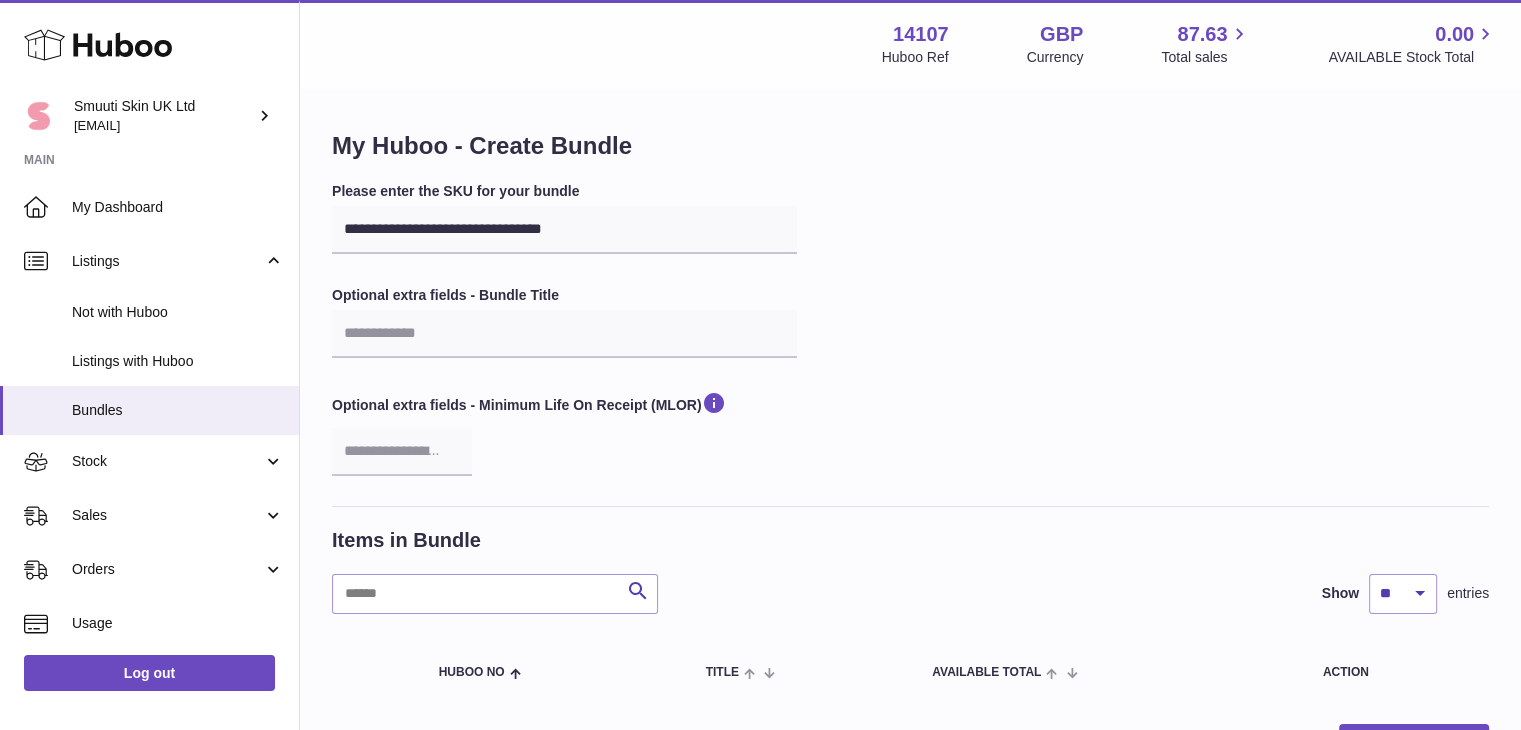 click on "**********" at bounding box center (910, 344) 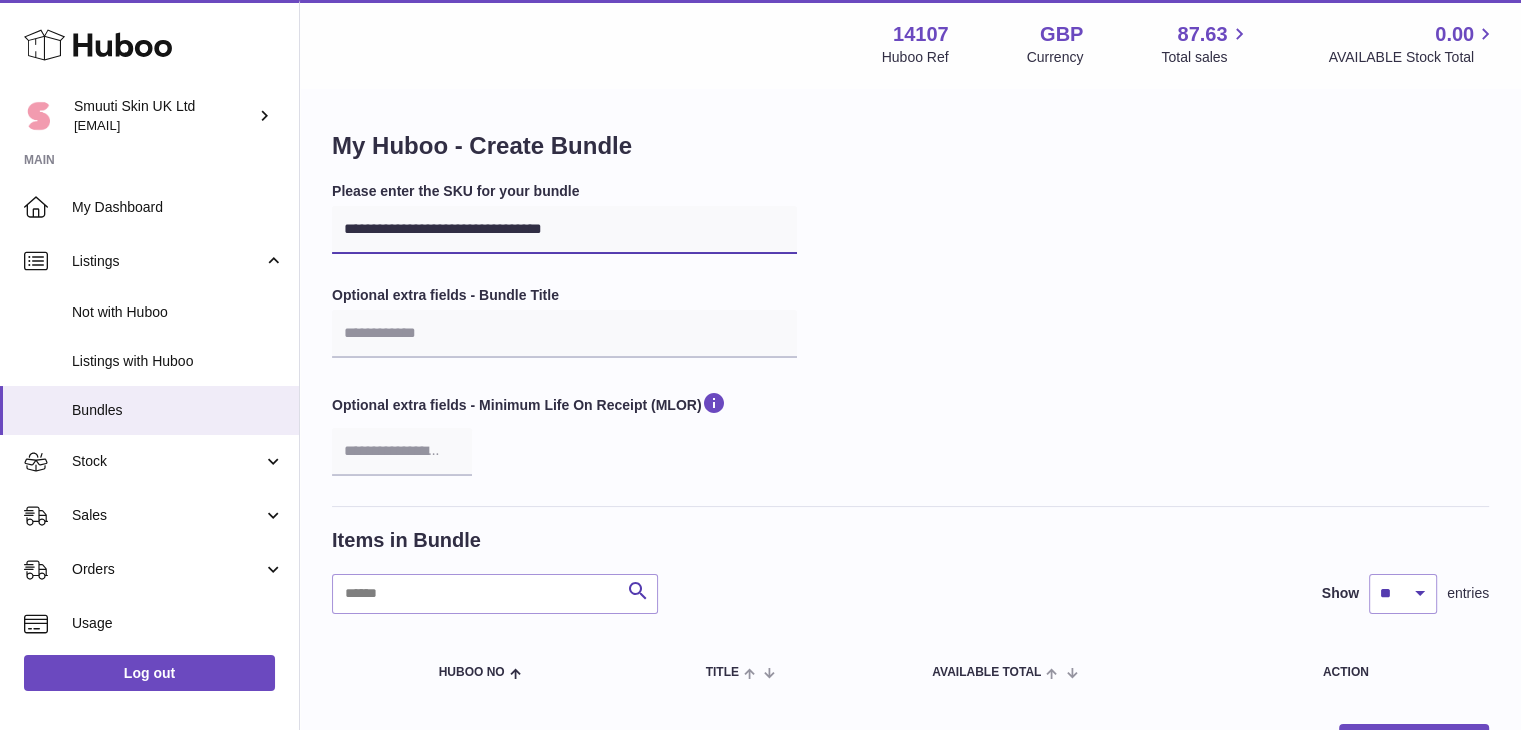 drag, startPoint x: 616, startPoint y: 226, endPoint x: 297, endPoint y: 189, distance: 321.1386 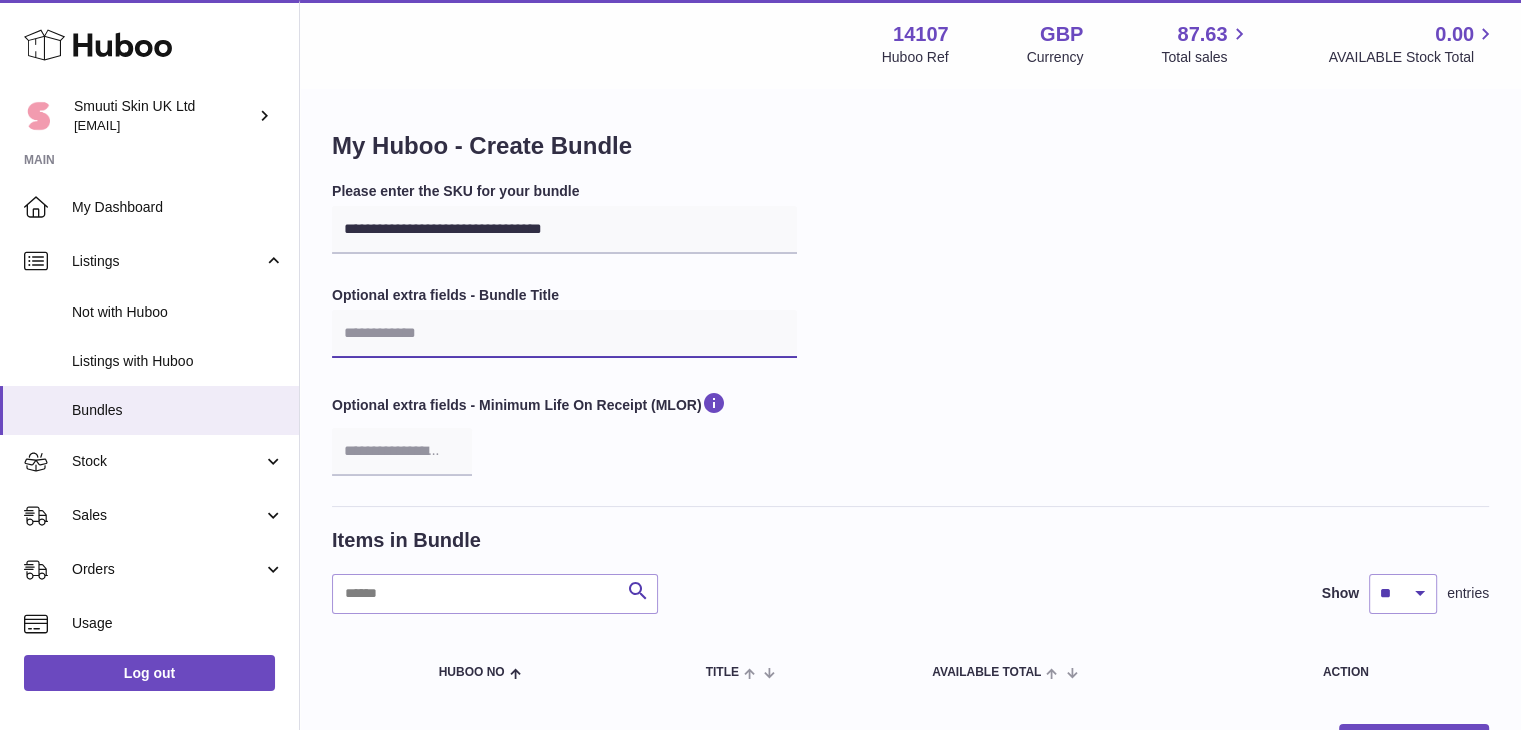 click at bounding box center (564, 334) 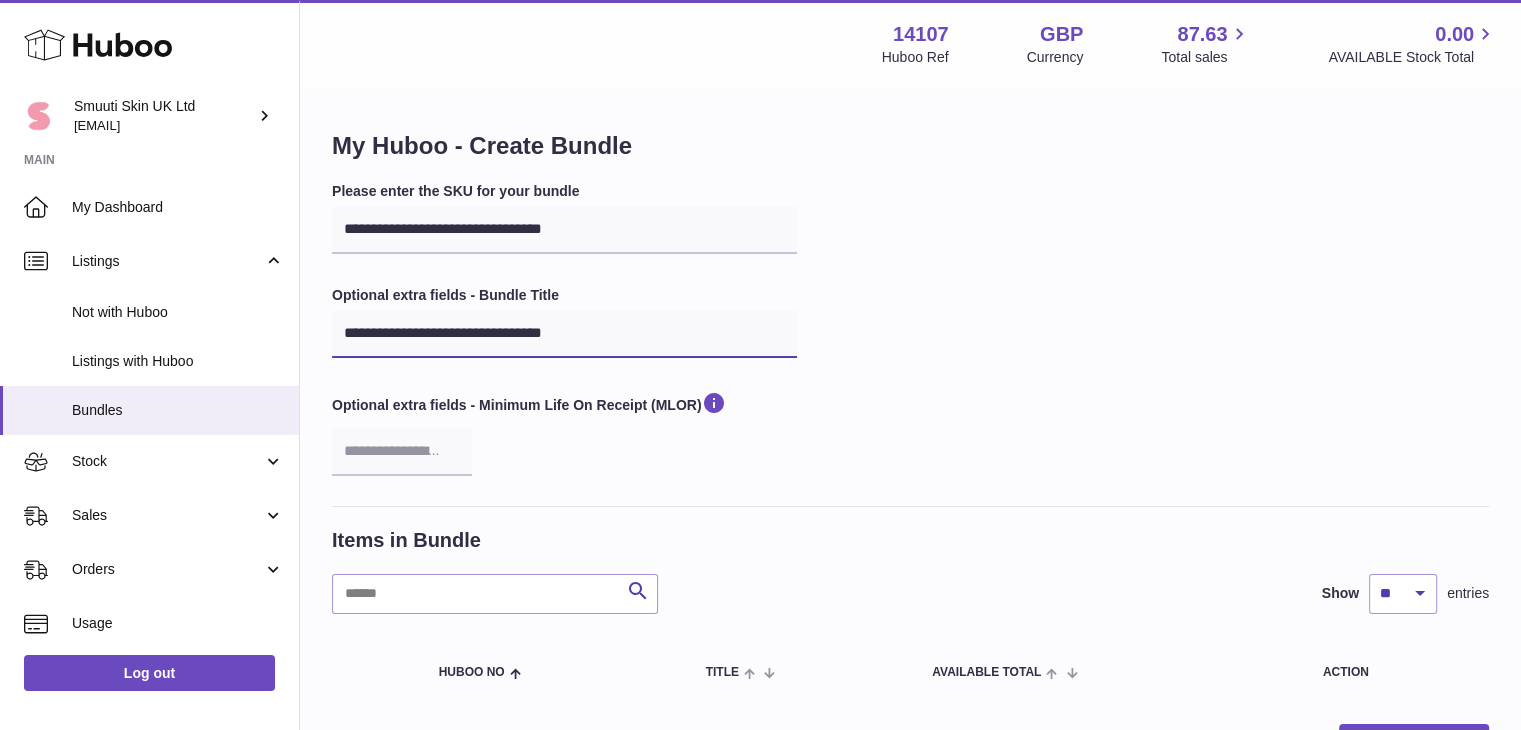 type on "**********" 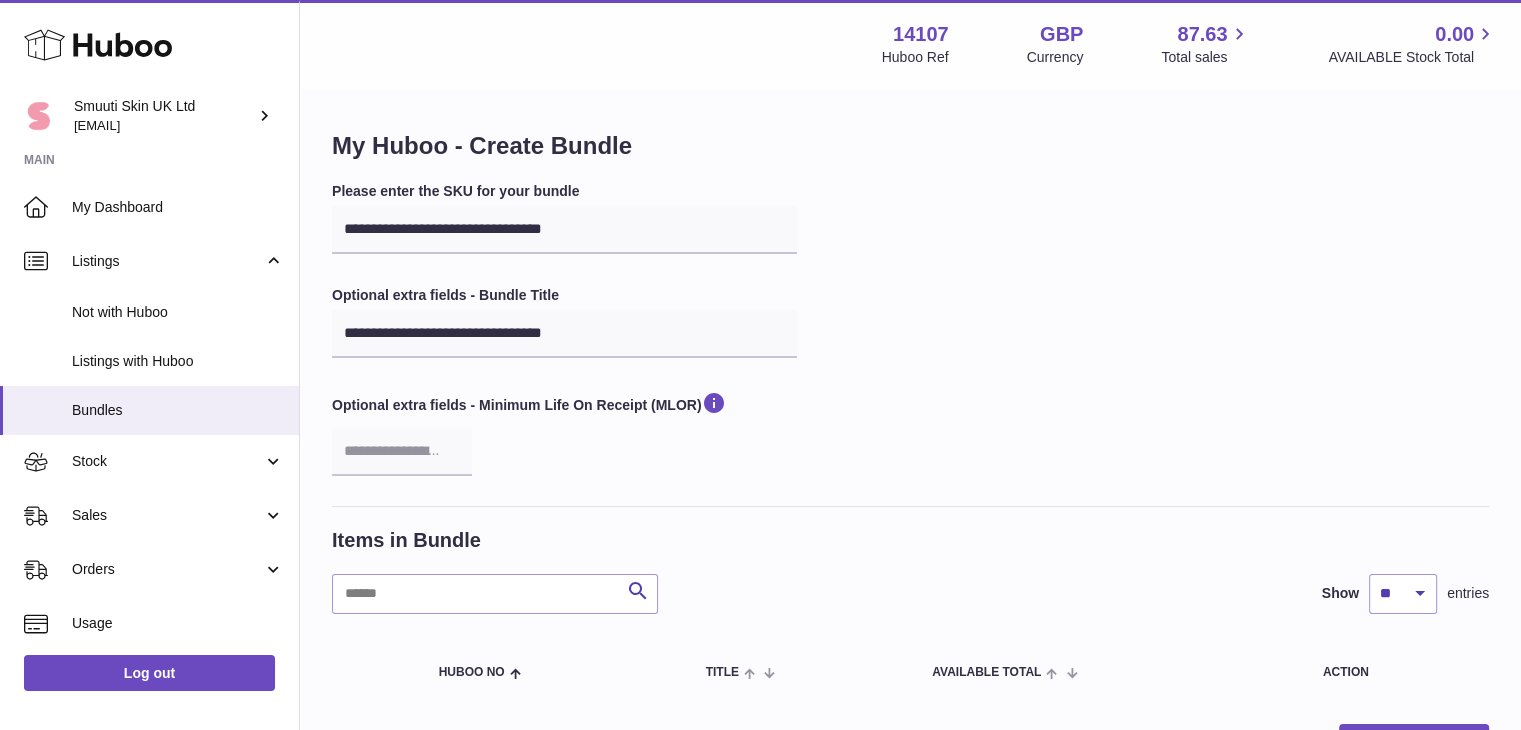 click on "**********" at bounding box center (910, 344) 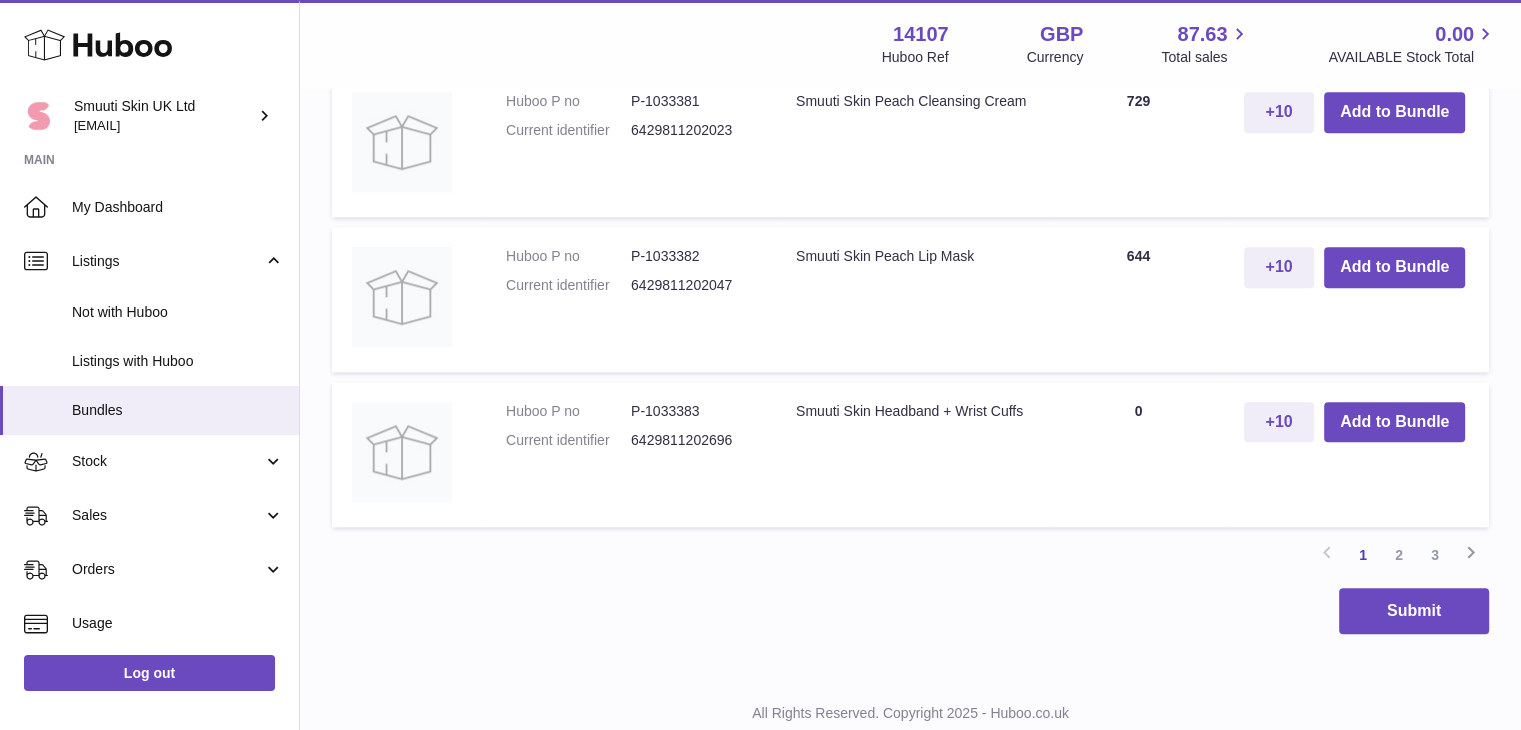 scroll, scrollTop: 2042, scrollLeft: 0, axis: vertical 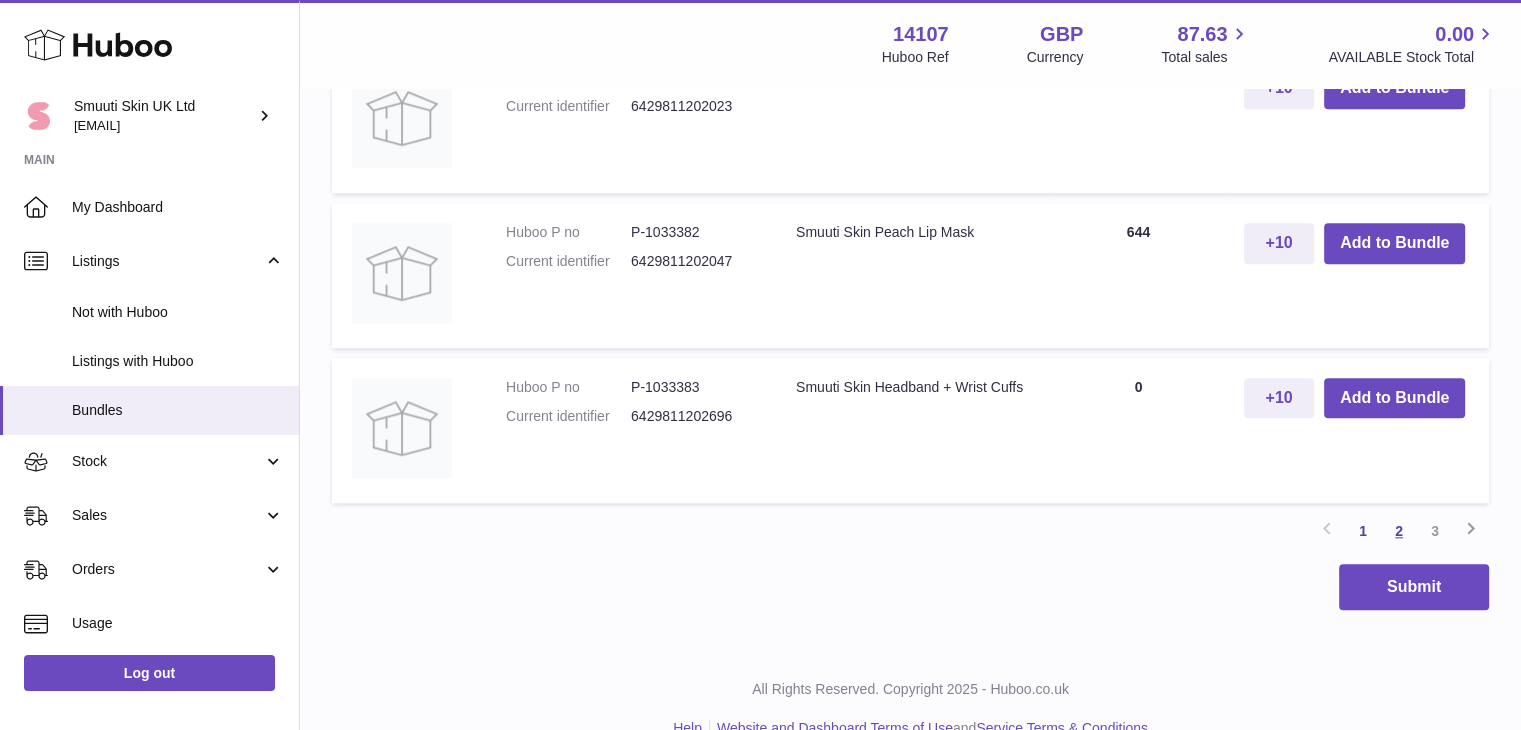 click on "2" at bounding box center (1399, 531) 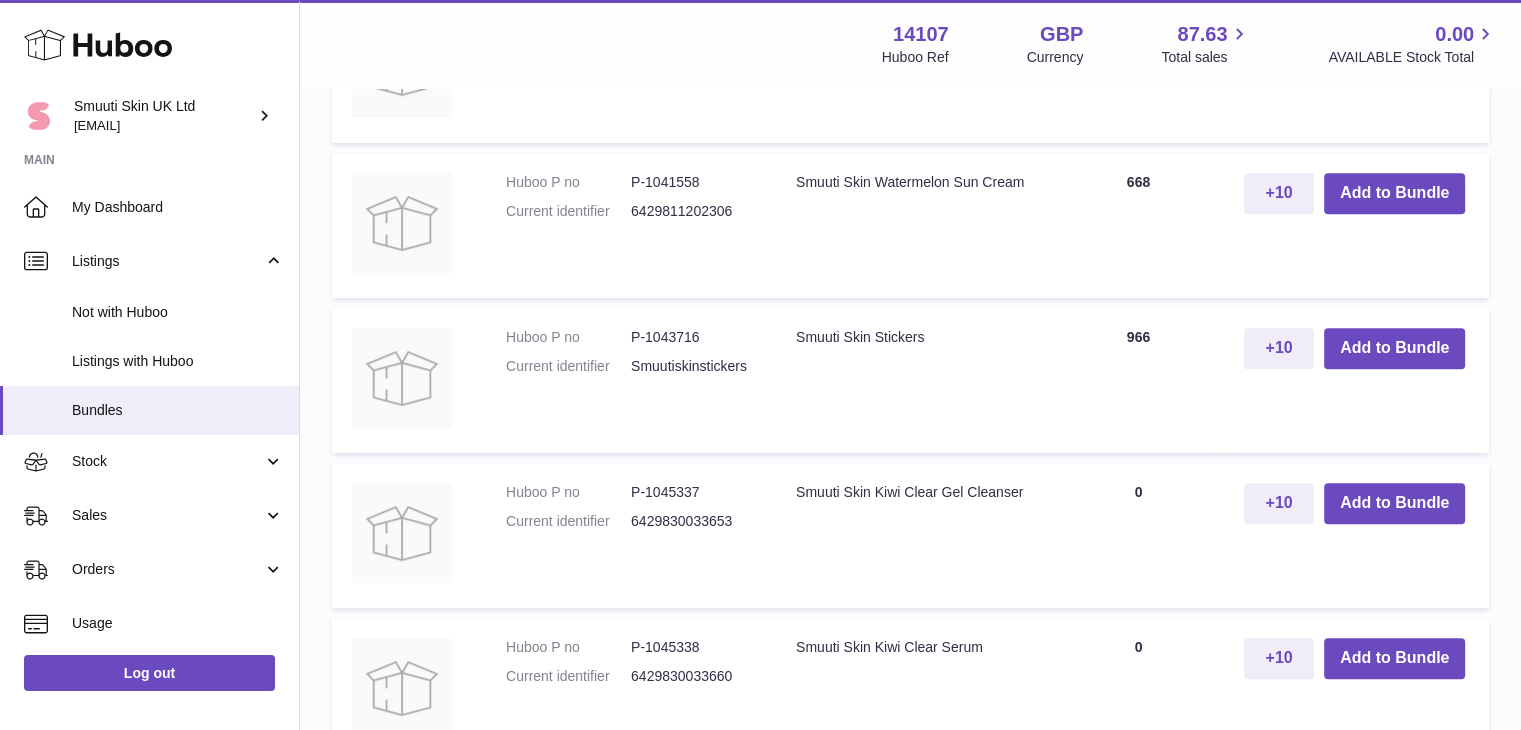 scroll, scrollTop: 1164, scrollLeft: 0, axis: vertical 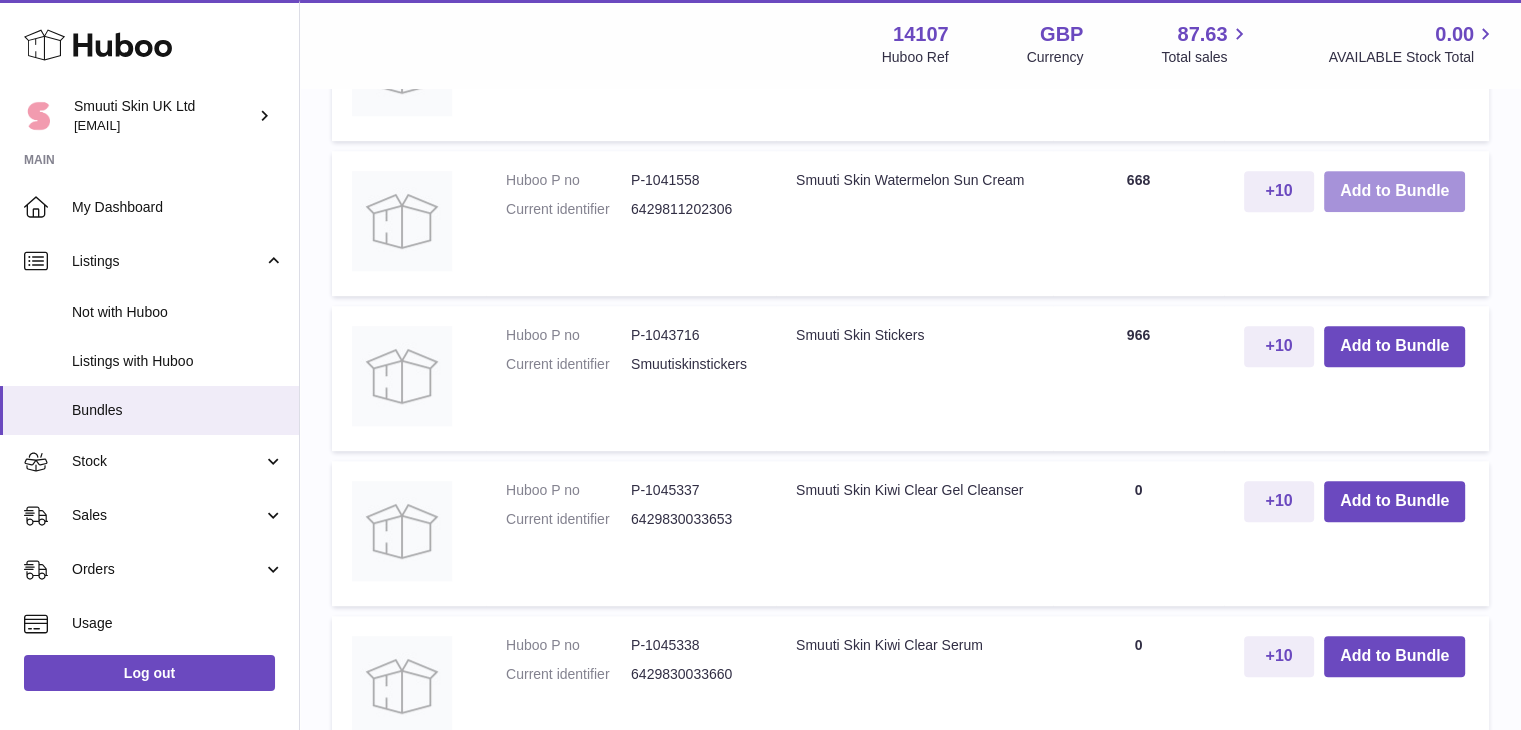 click on "Add to Bundle" at bounding box center [1394, 191] 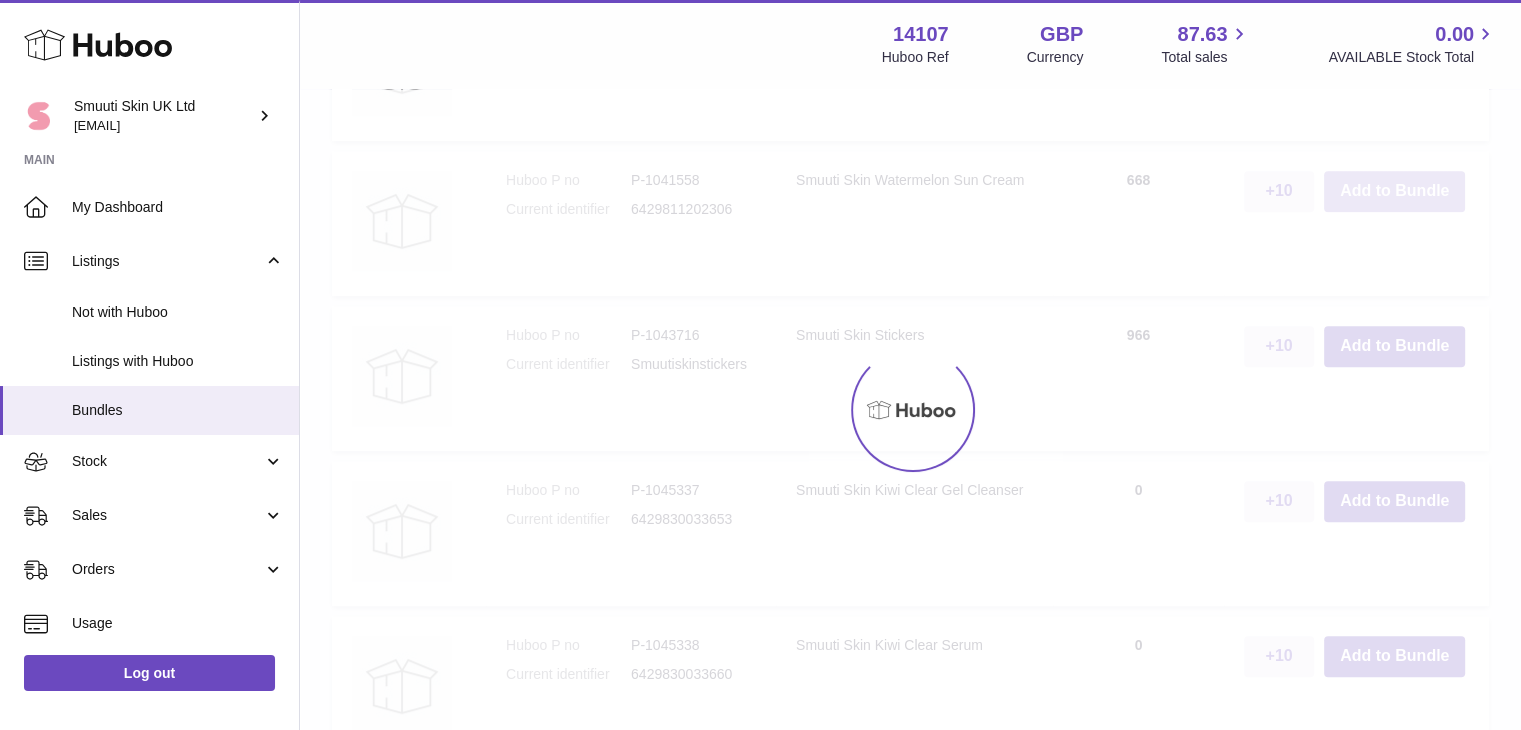 scroll, scrollTop: 1329, scrollLeft: 0, axis: vertical 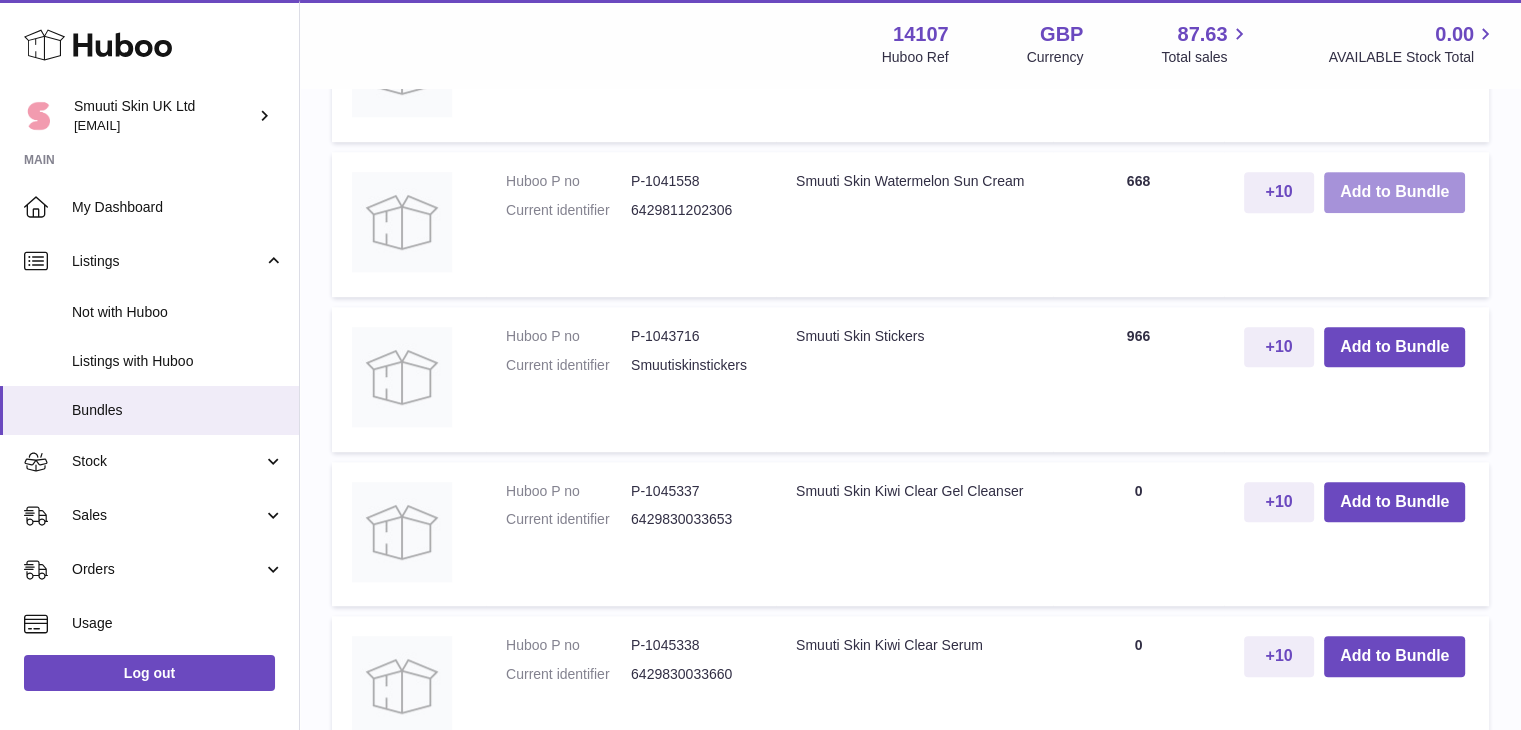 click on "Add to Bundle" at bounding box center (1394, 192) 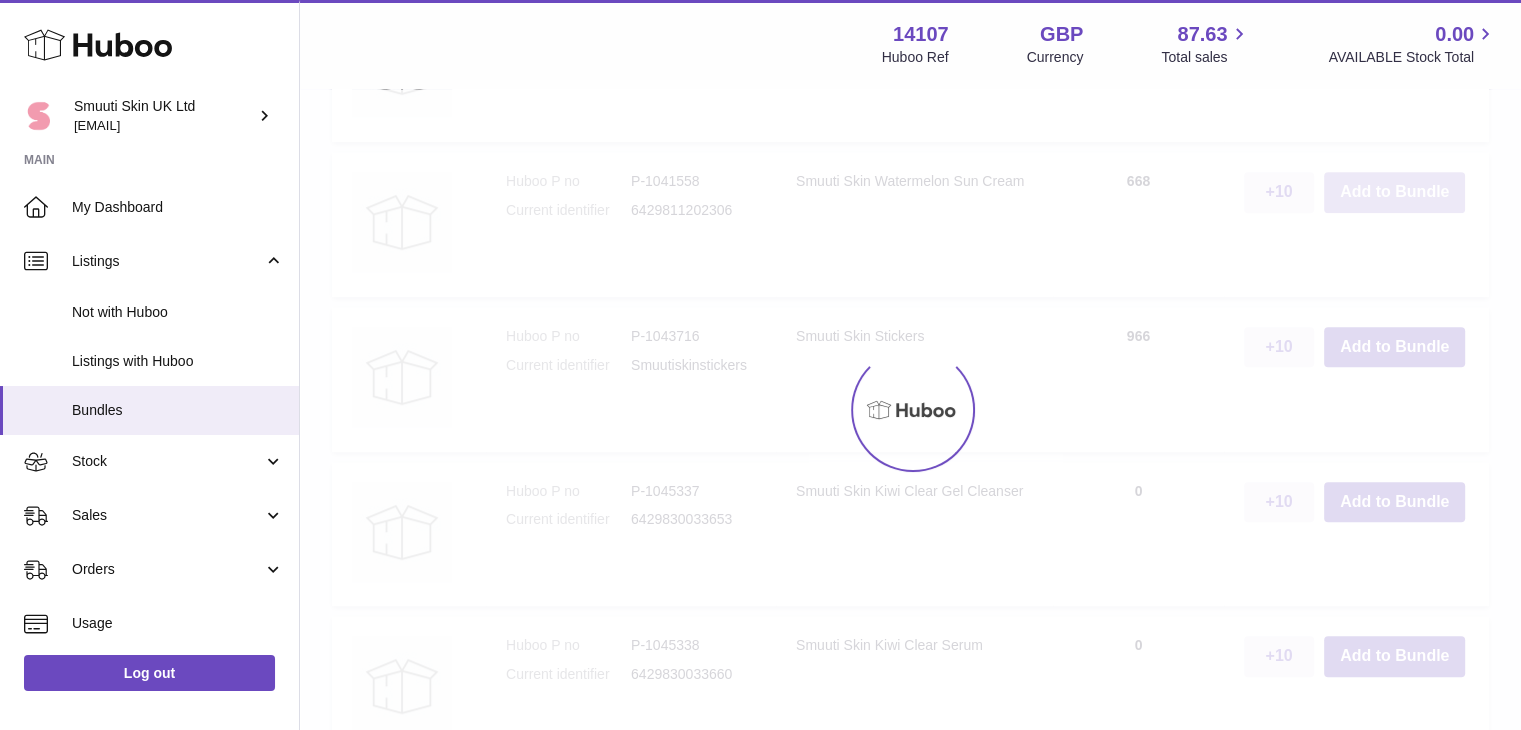 type on "*" 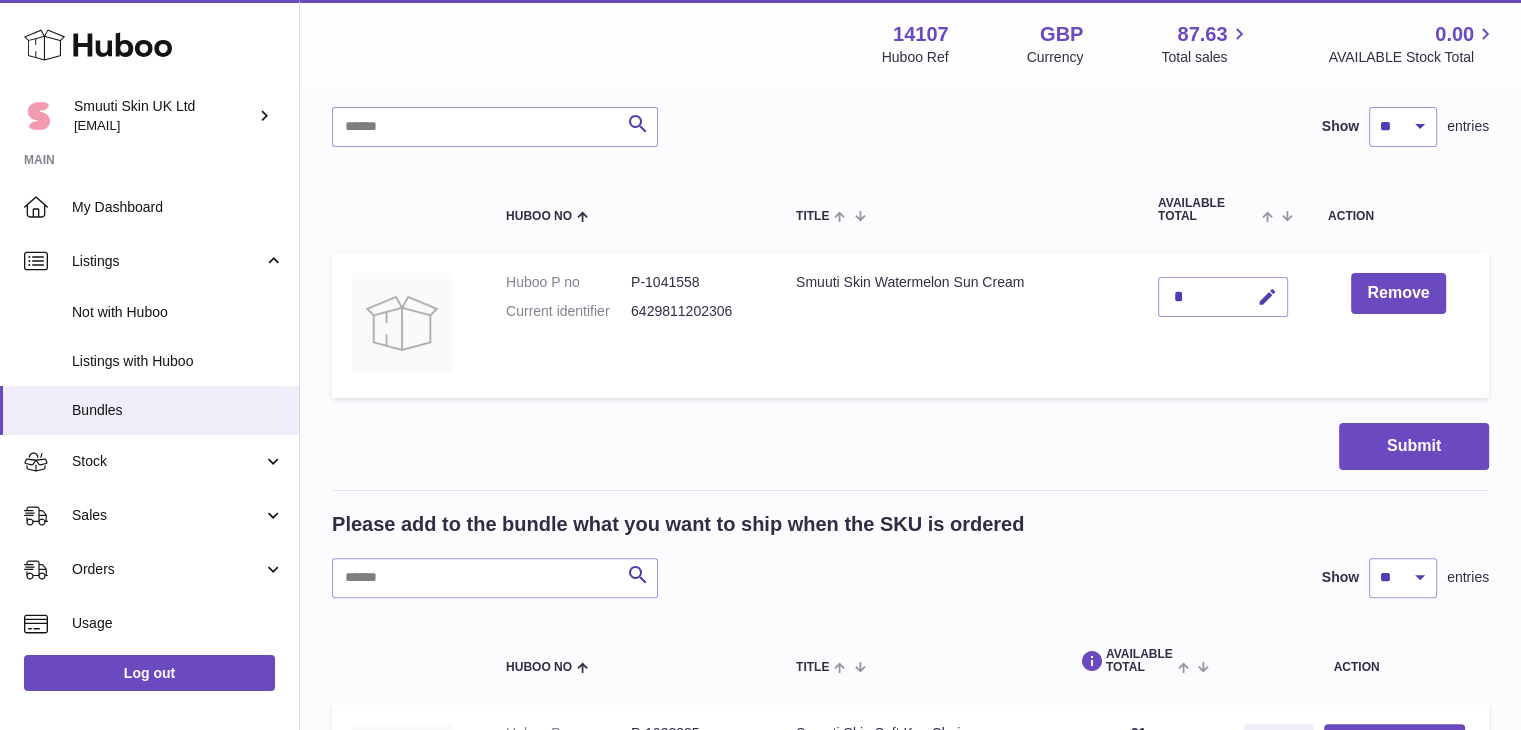 scroll, scrollTop: 466, scrollLeft: 0, axis: vertical 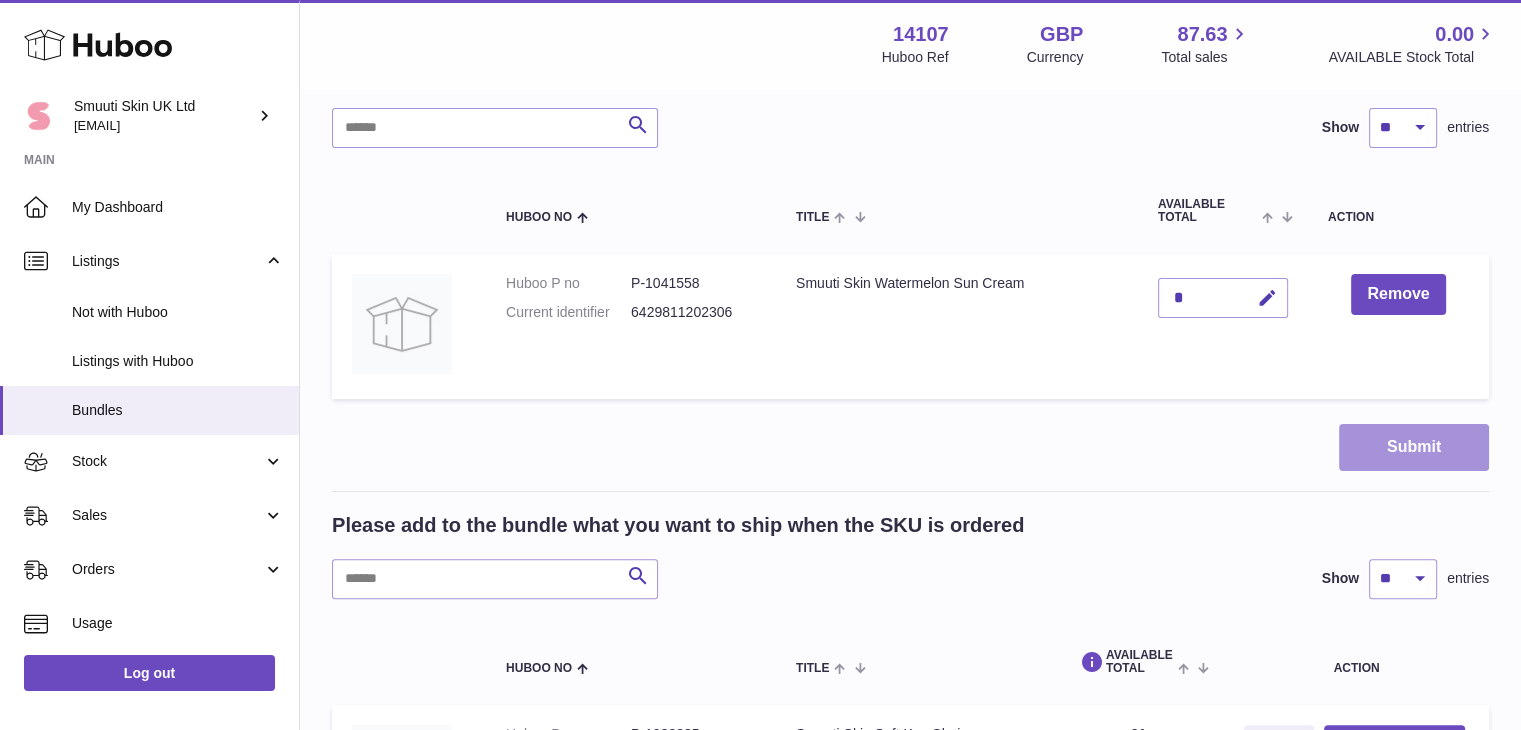 click on "Submit" at bounding box center (1414, 447) 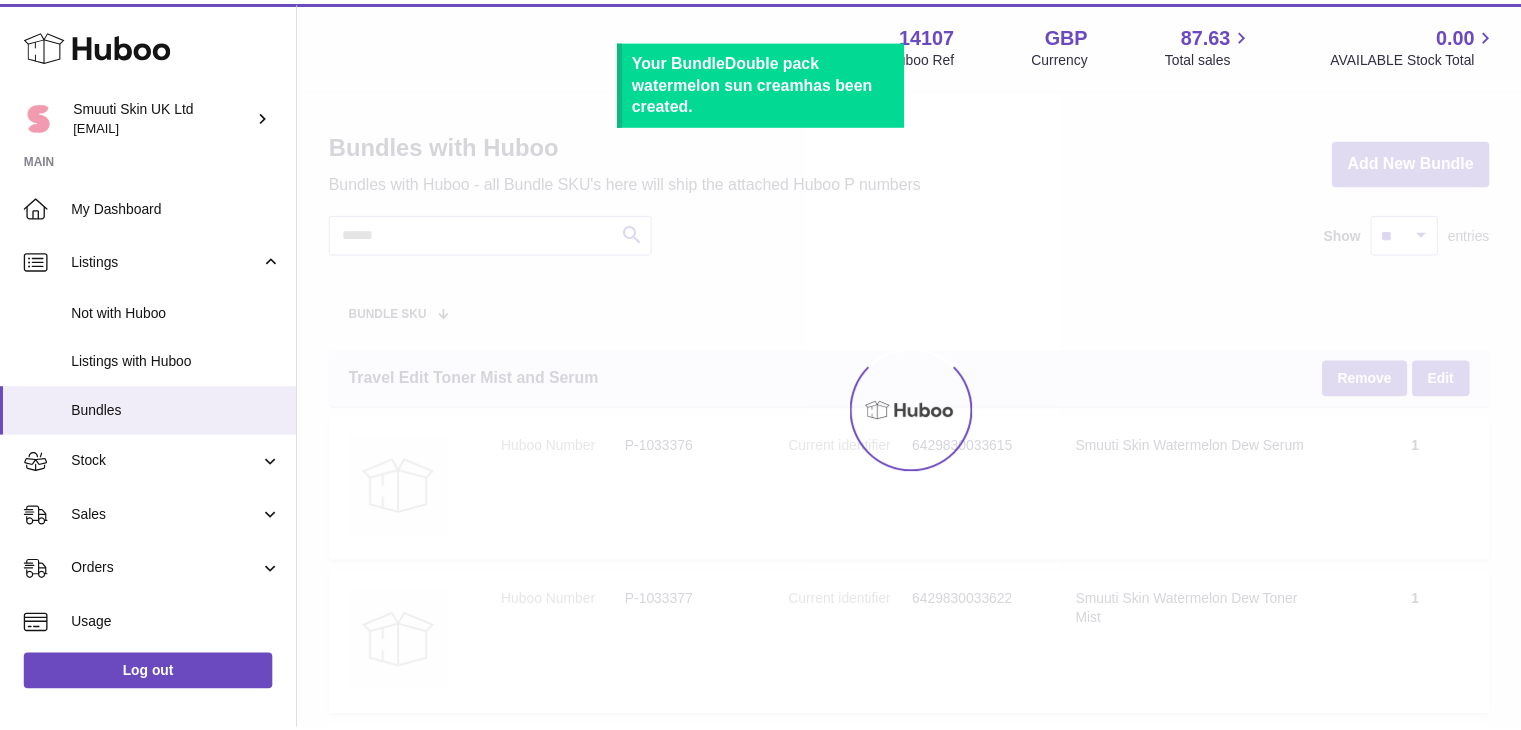 scroll, scrollTop: 0, scrollLeft: 0, axis: both 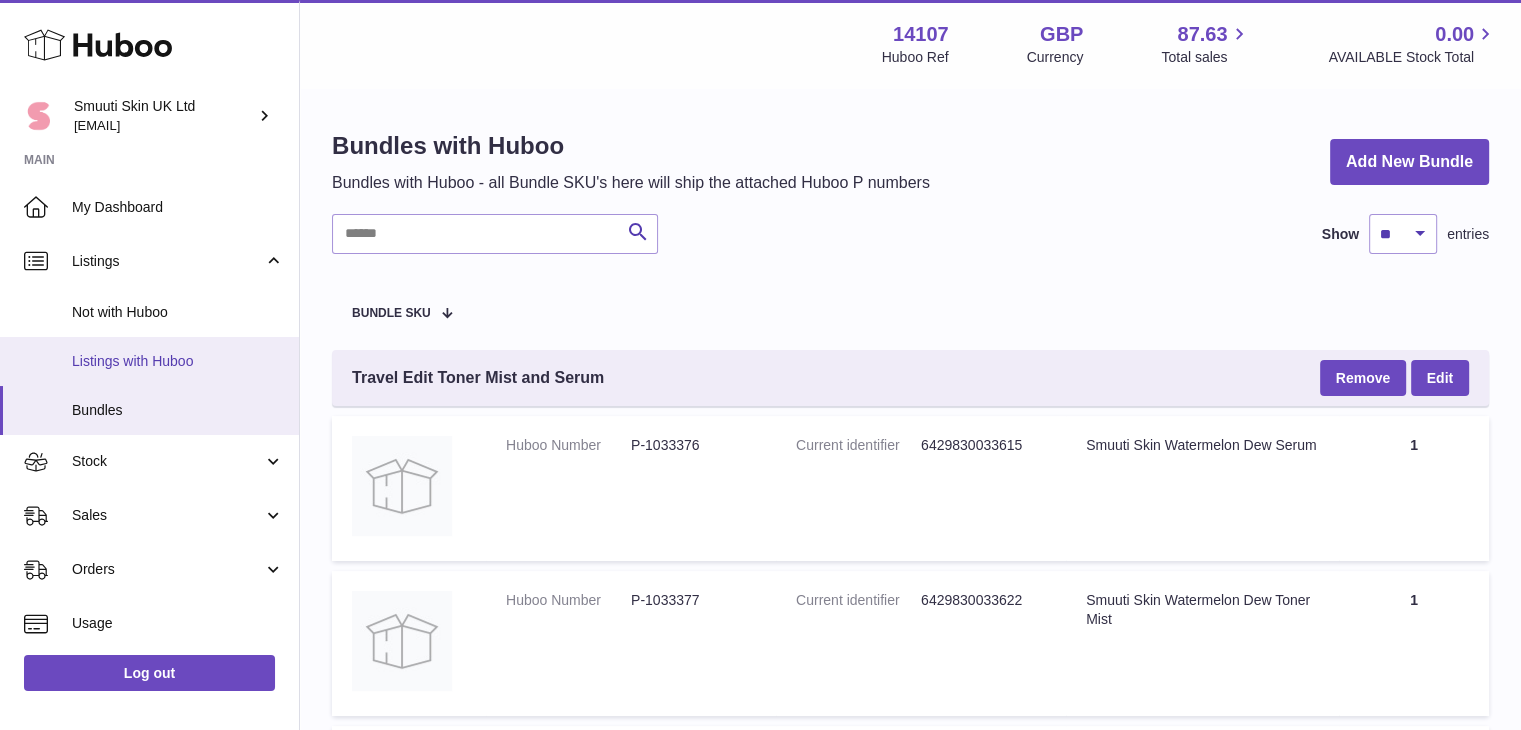 click on "Listings with Huboo" at bounding box center [178, 361] 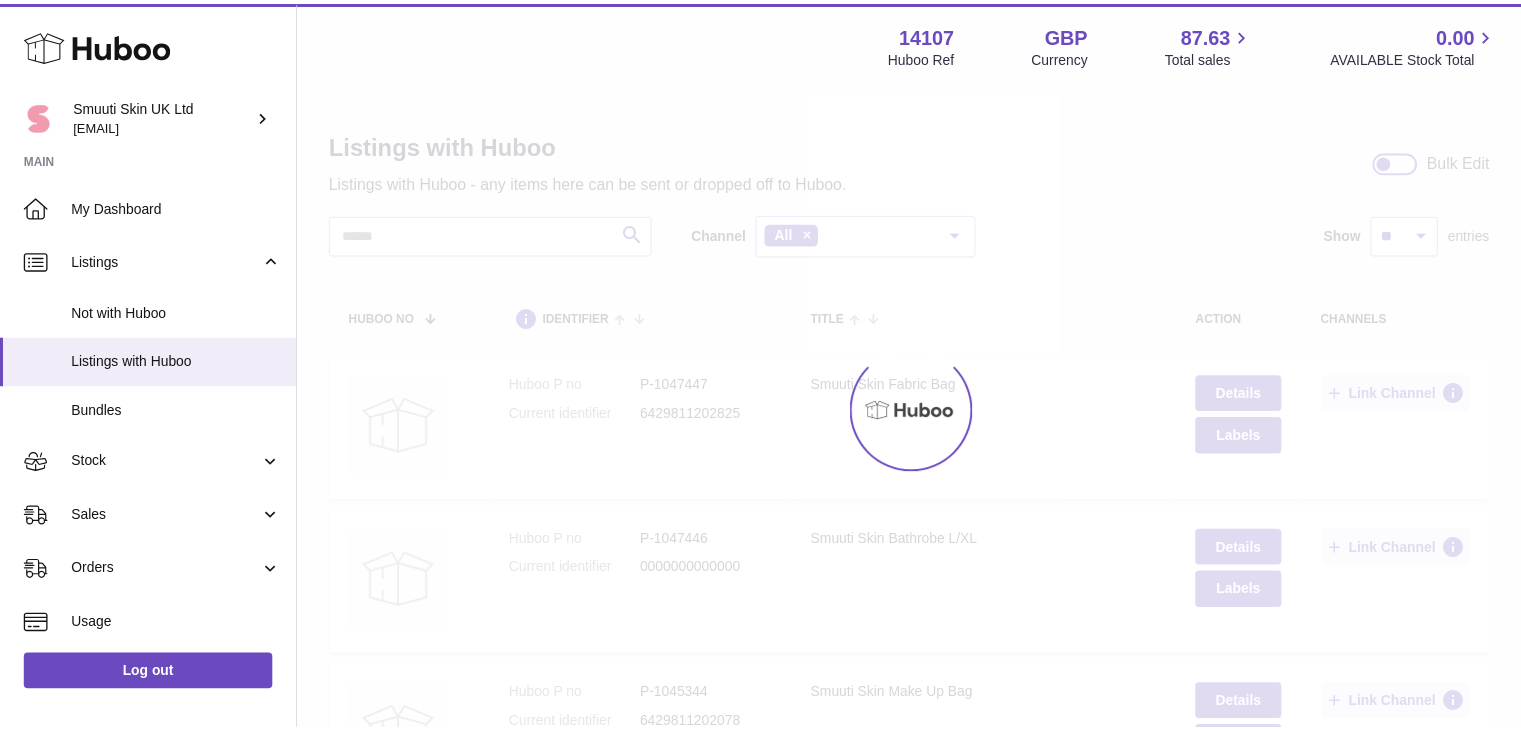 scroll, scrollTop: 0, scrollLeft: 0, axis: both 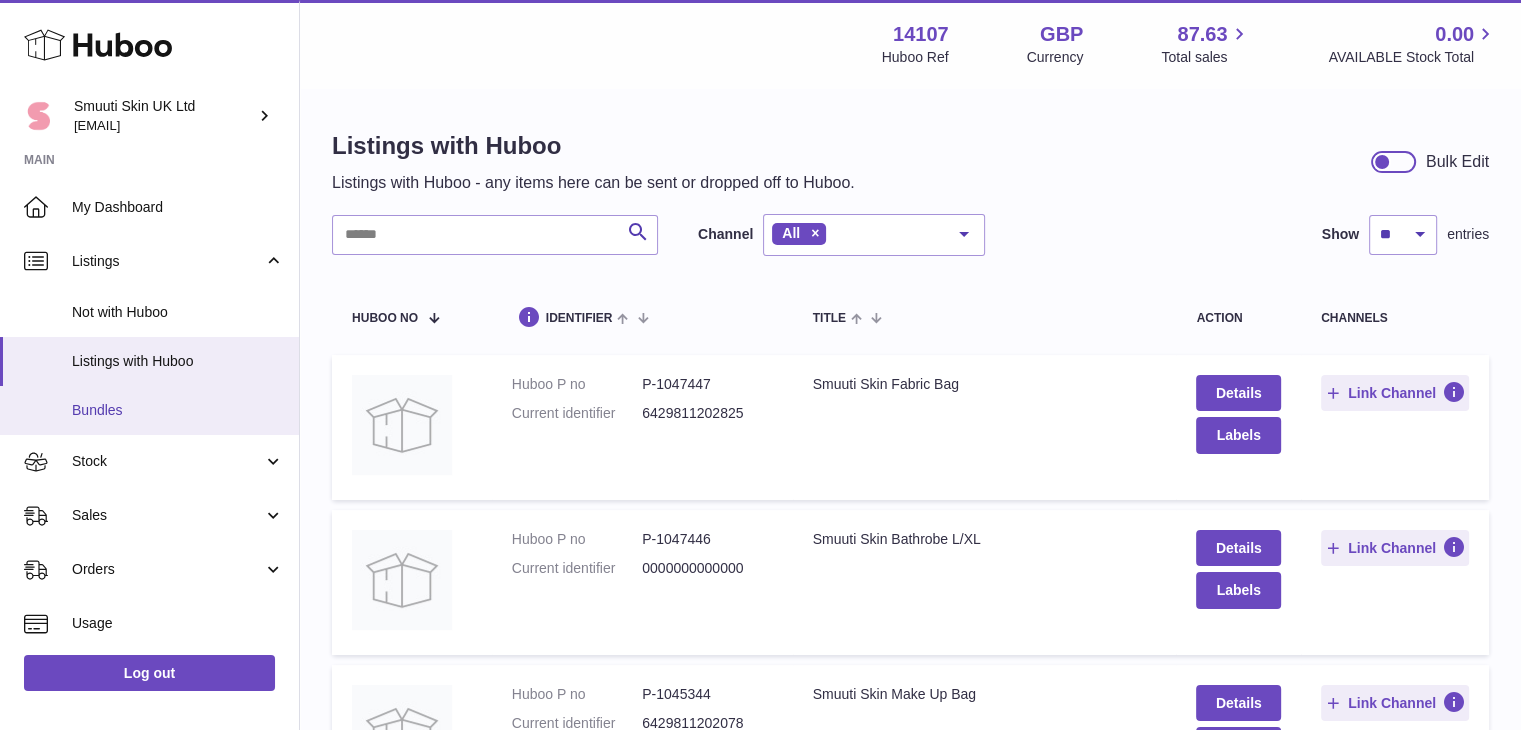 click on "Bundles" at bounding box center (178, 410) 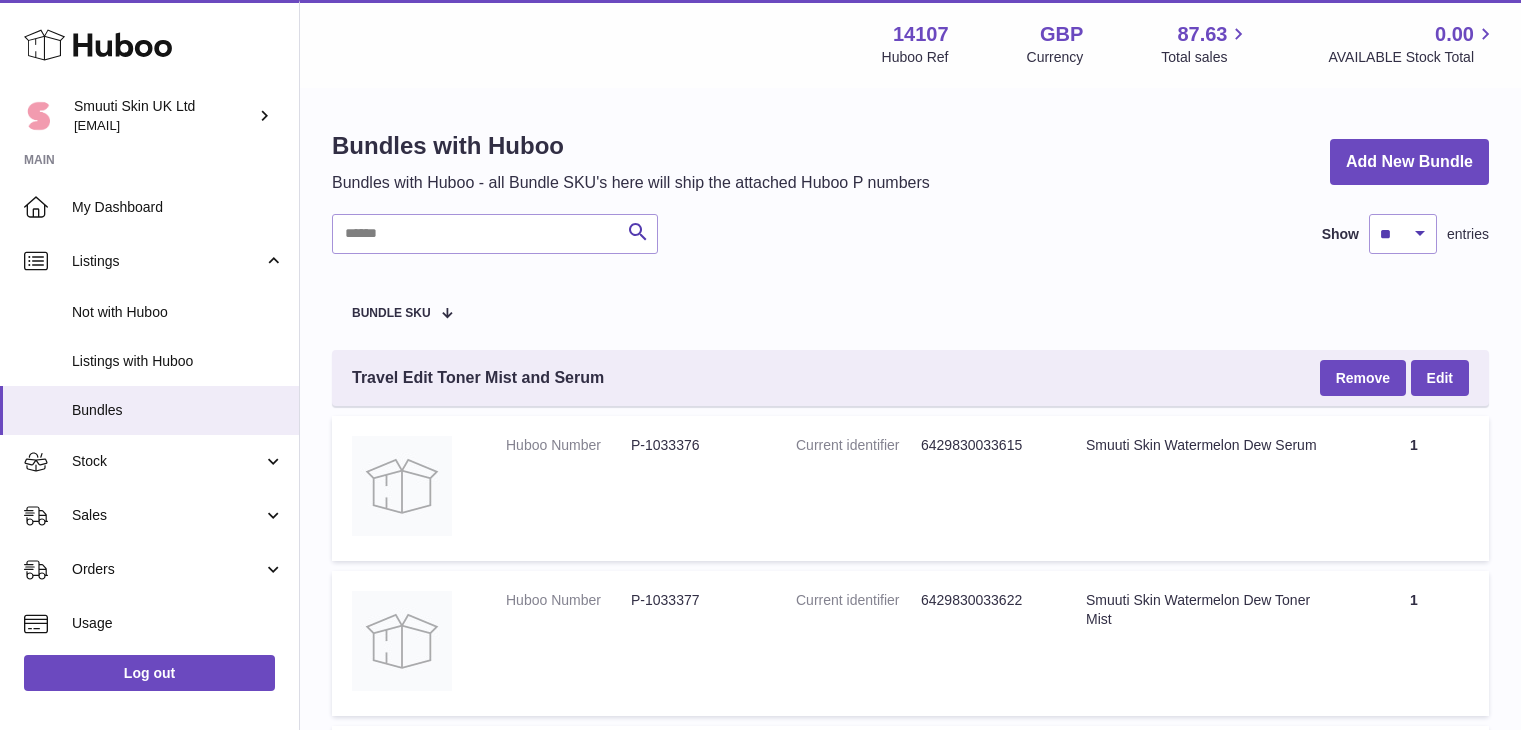 scroll, scrollTop: 0, scrollLeft: 0, axis: both 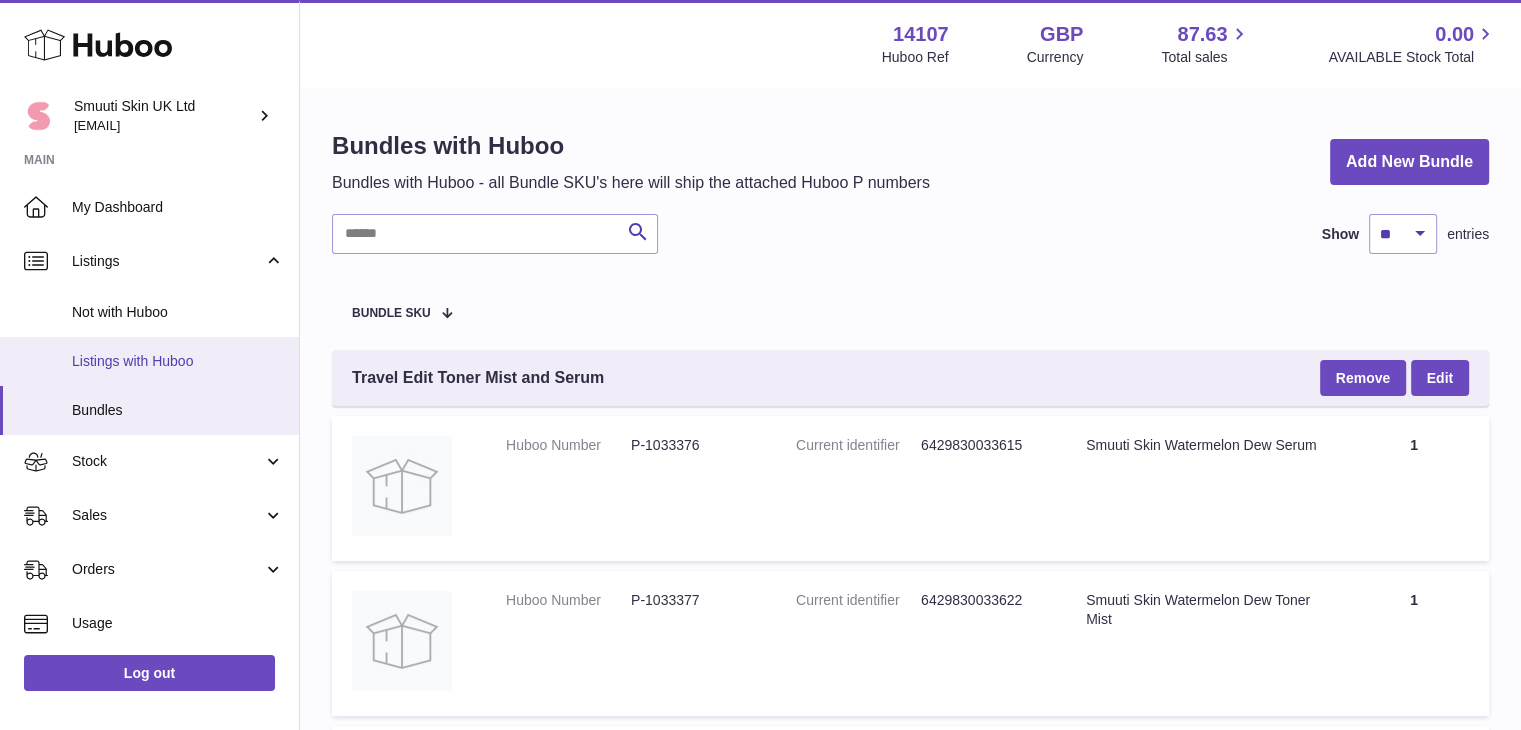 click on "Listings with Huboo" at bounding box center [178, 361] 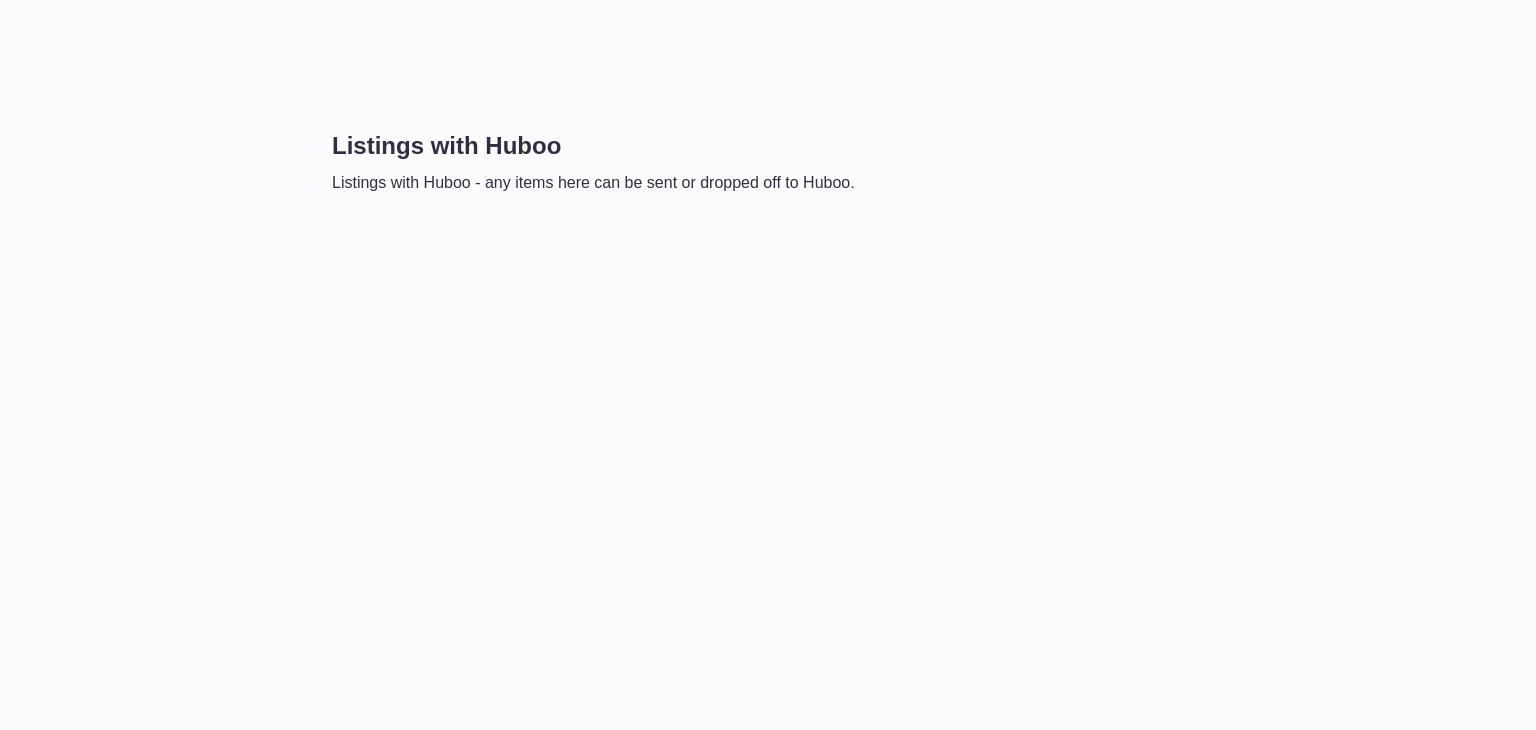 scroll, scrollTop: 0, scrollLeft: 0, axis: both 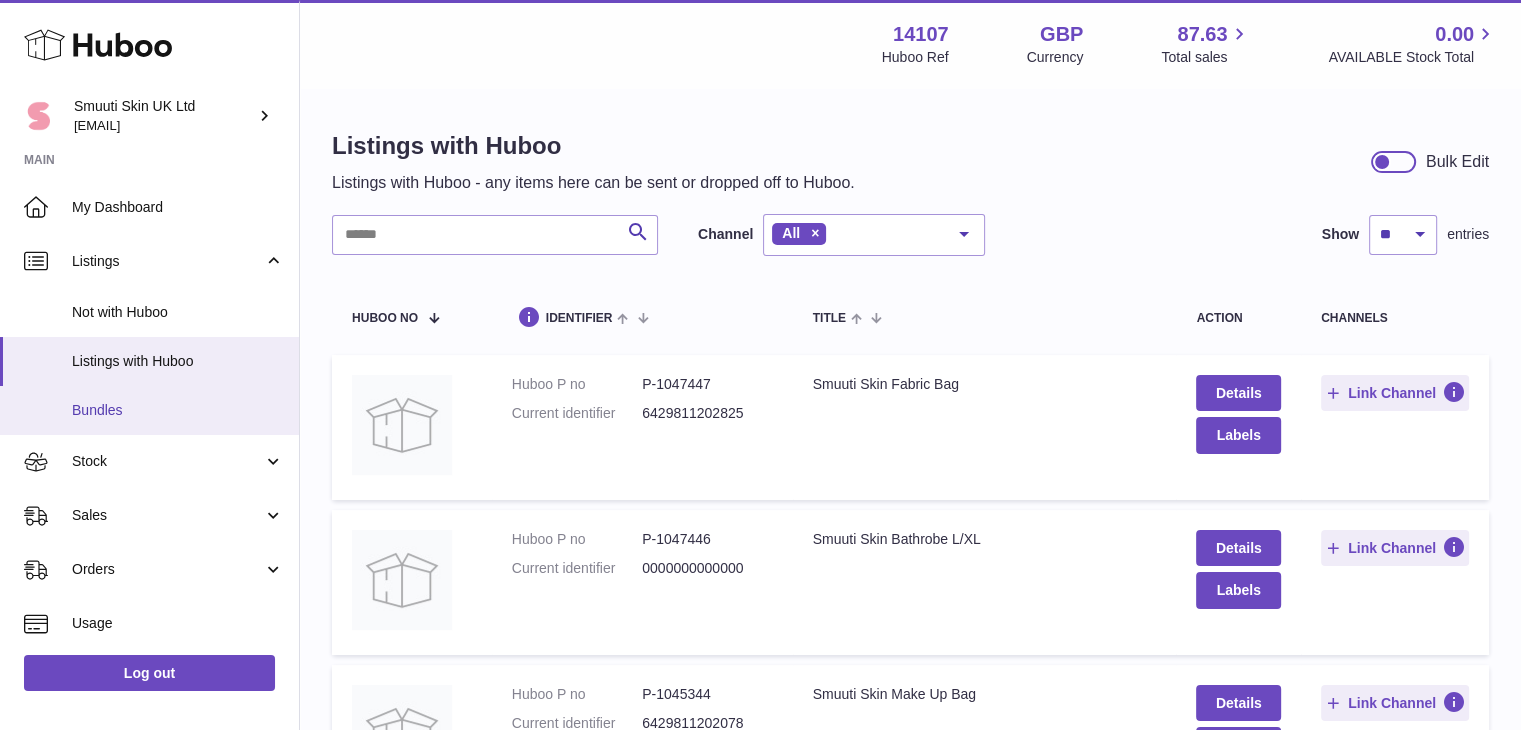 click on "Bundles" at bounding box center [178, 410] 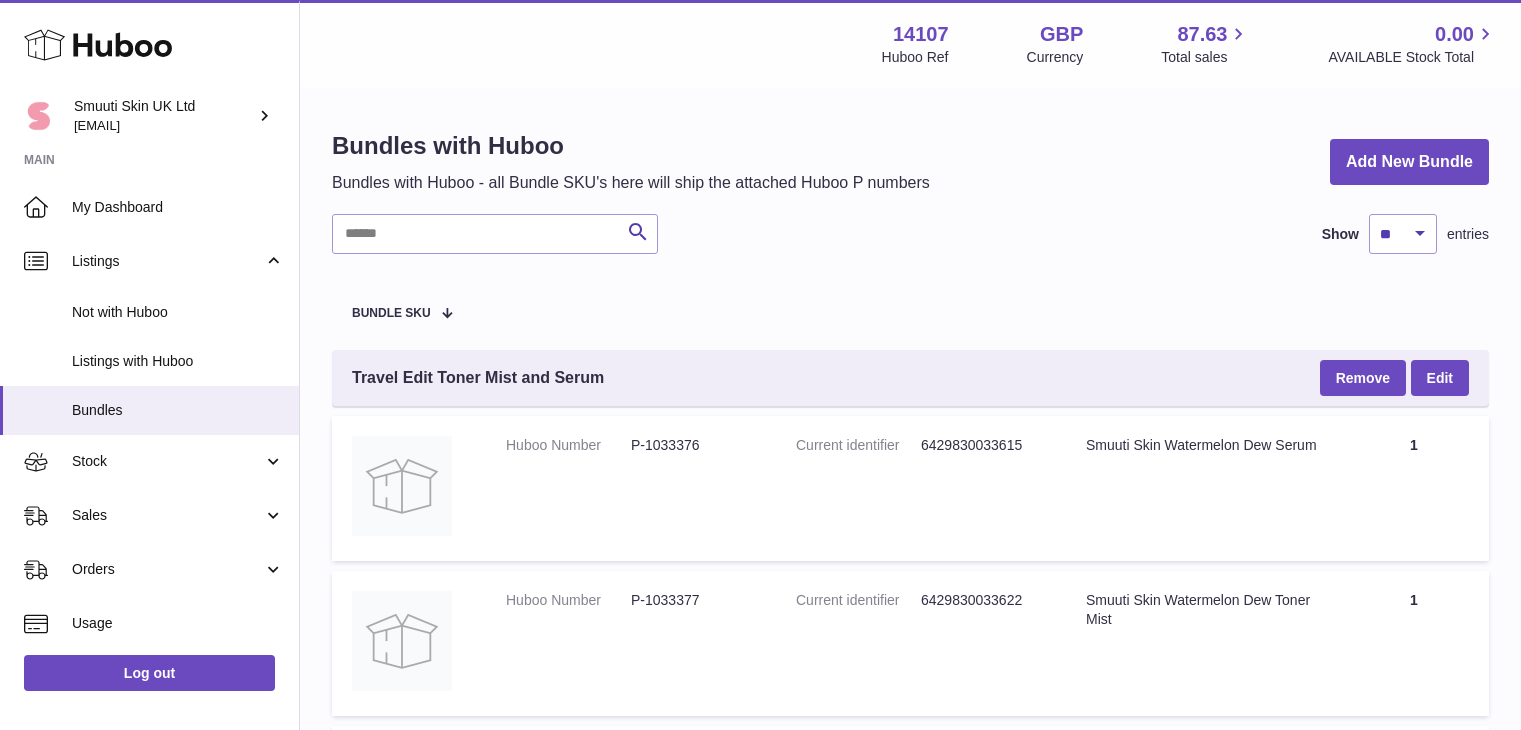 scroll, scrollTop: 0, scrollLeft: 0, axis: both 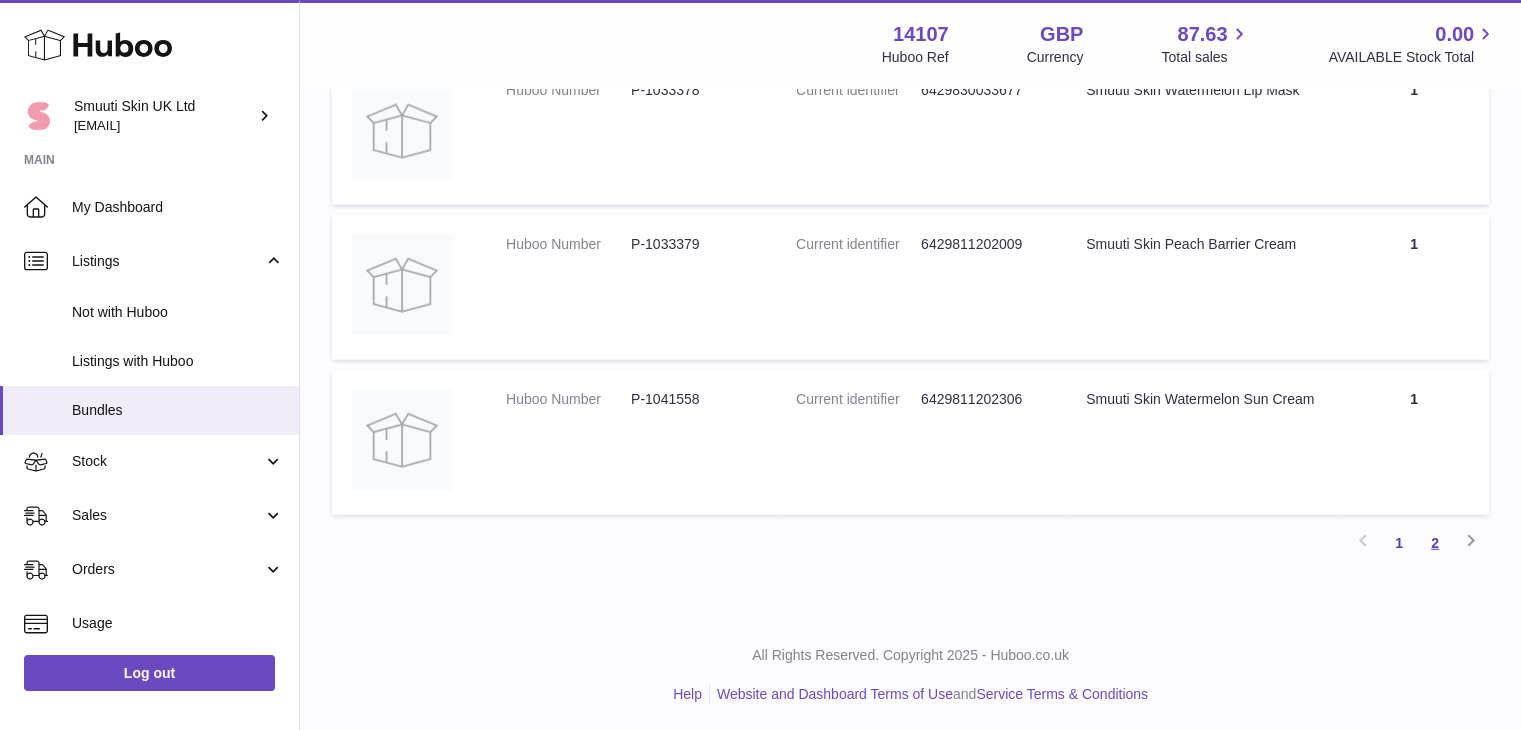 click on "2" at bounding box center [1435, 543] 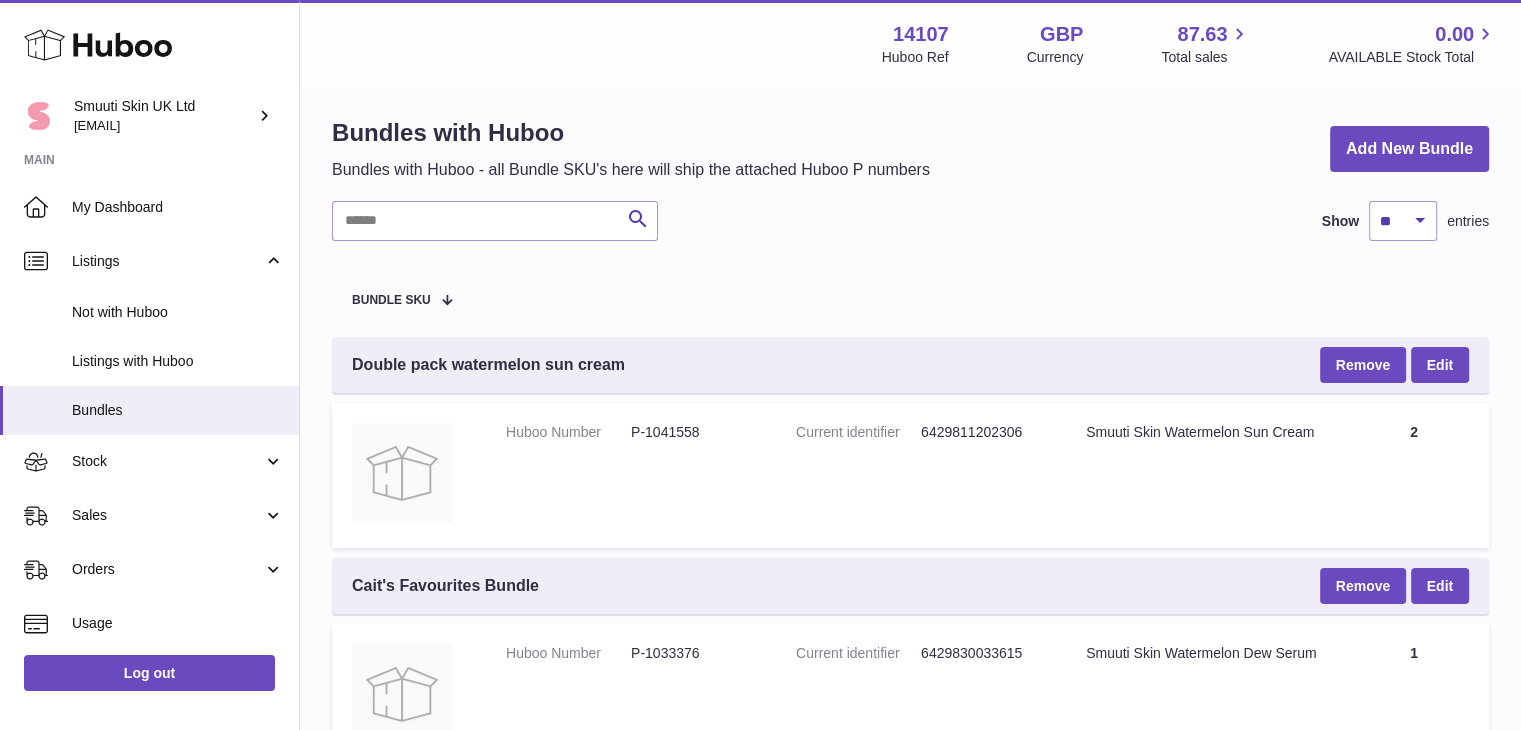 scroll, scrollTop: 0, scrollLeft: 0, axis: both 